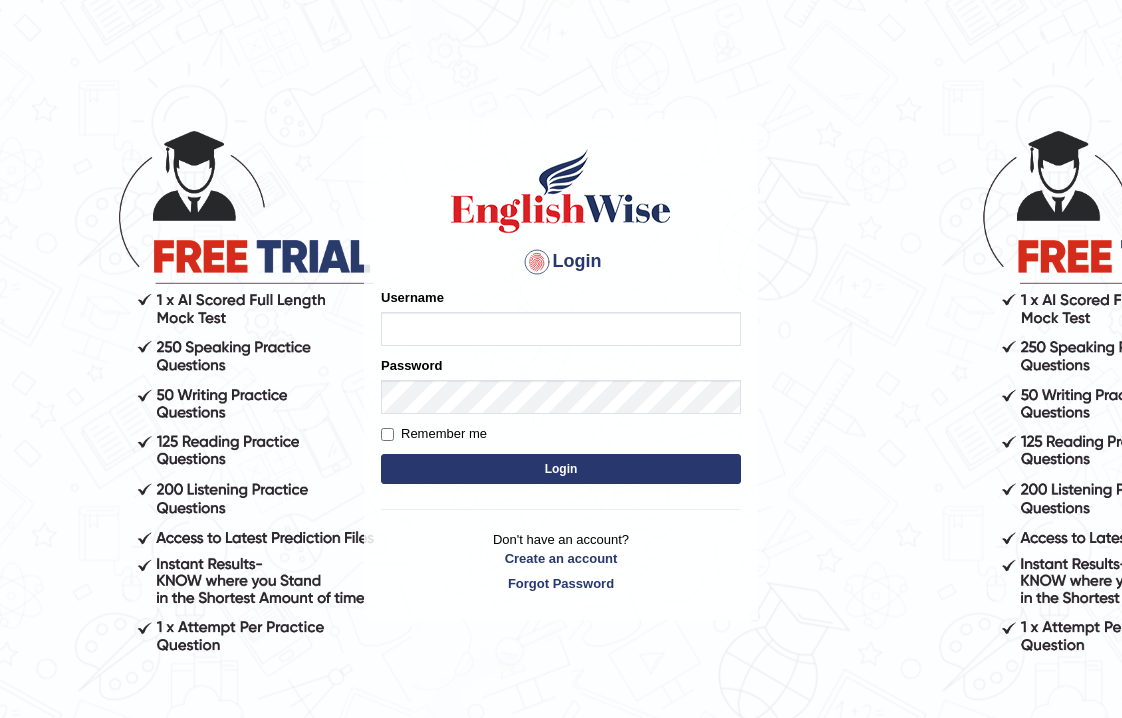 scroll, scrollTop: 0, scrollLeft: 0, axis: both 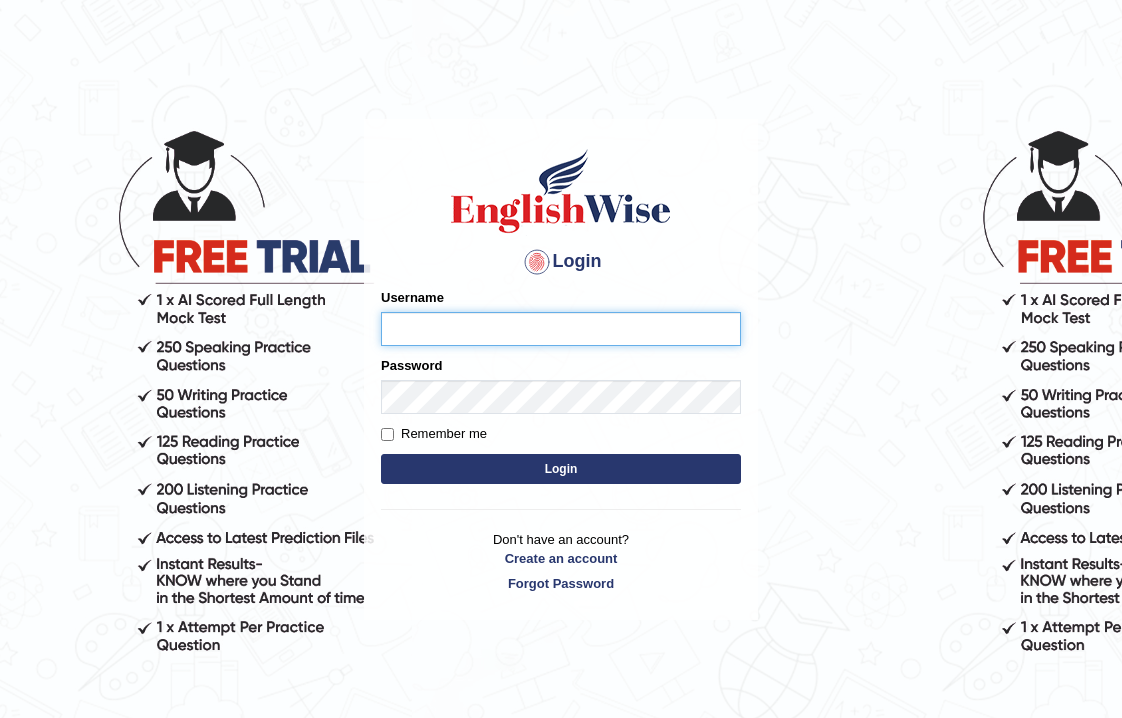 type on "devera" 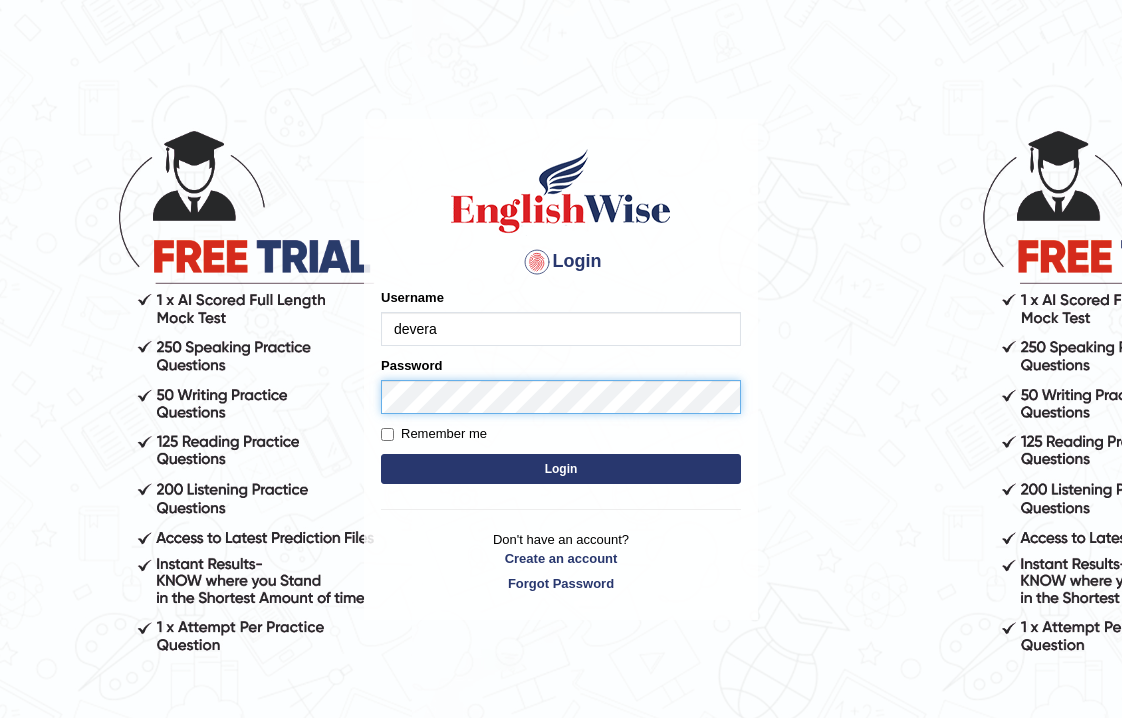 click on "Login" at bounding box center (561, 469) 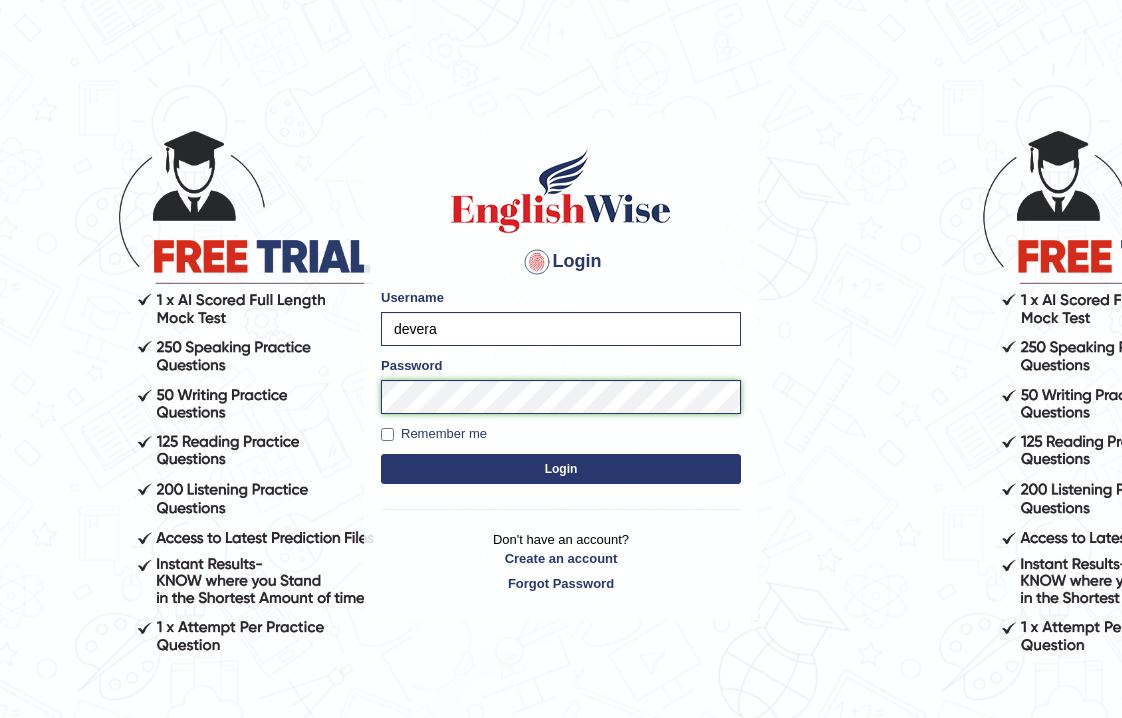click on "Login" at bounding box center (561, 469) 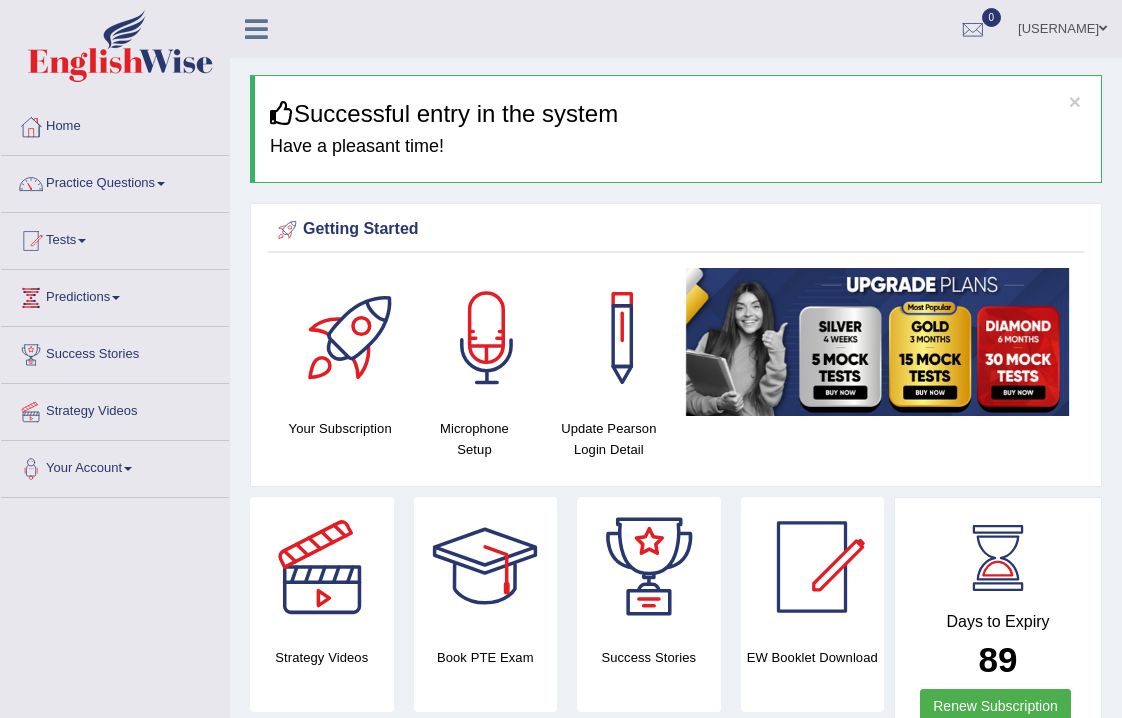 scroll, scrollTop: 0, scrollLeft: 0, axis: both 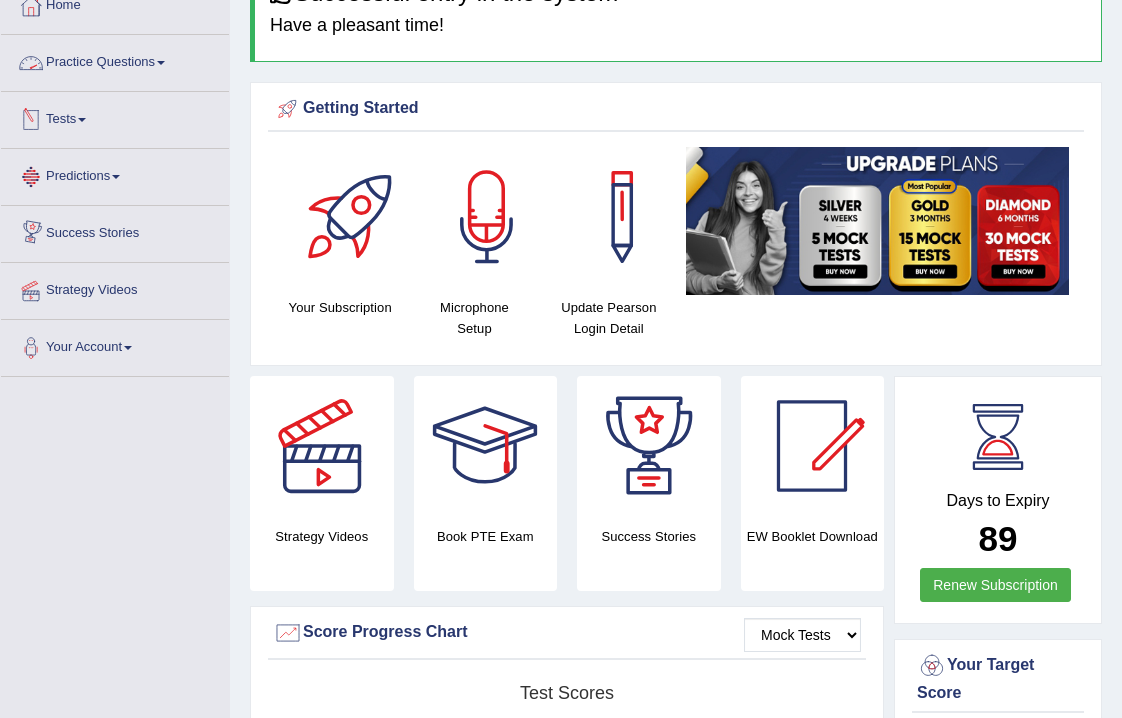 click at bounding box center [161, 63] 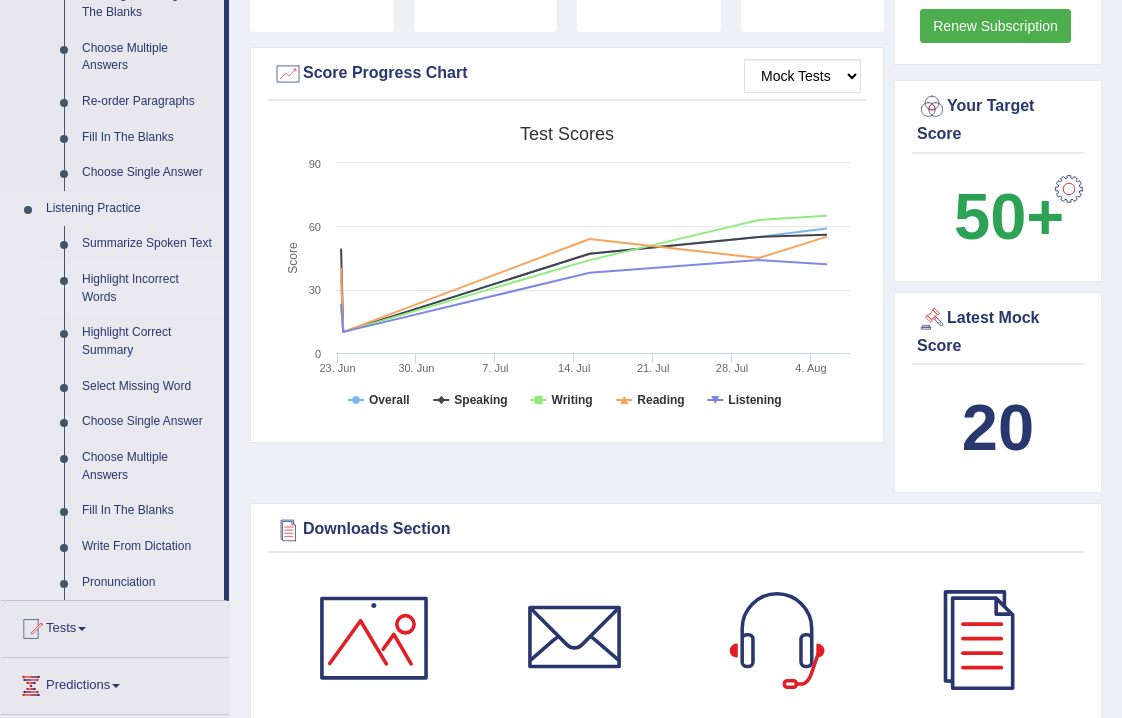 scroll, scrollTop: 684, scrollLeft: 0, axis: vertical 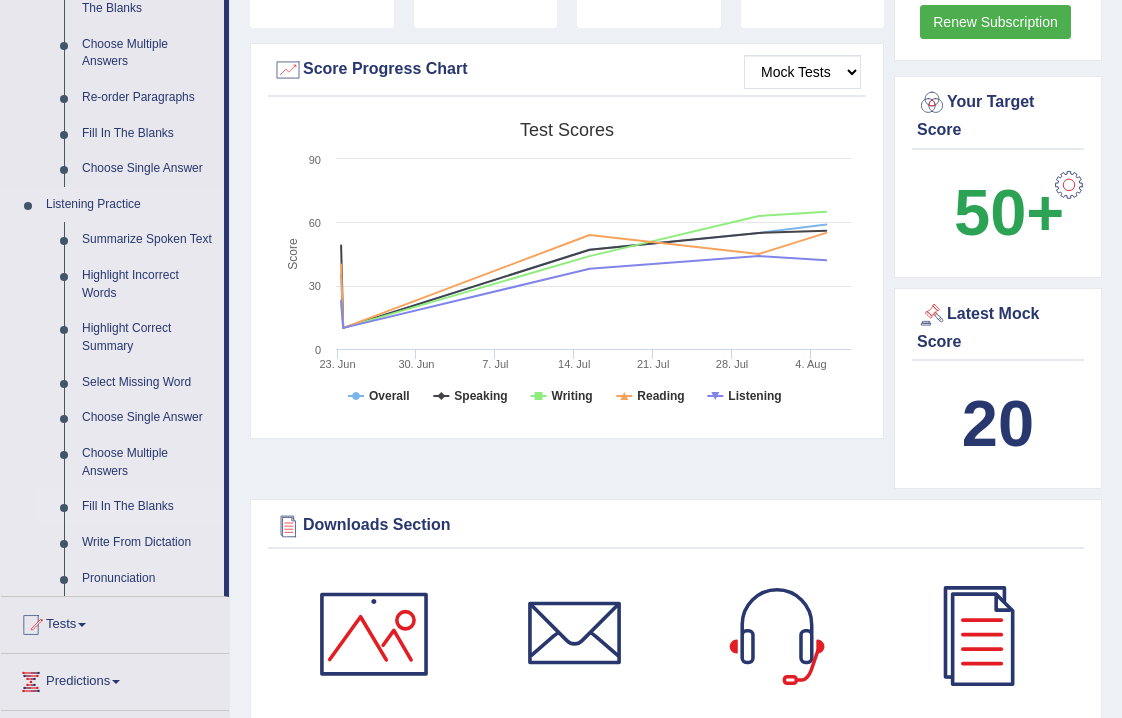 click on "Fill In The Blanks" at bounding box center (148, 507) 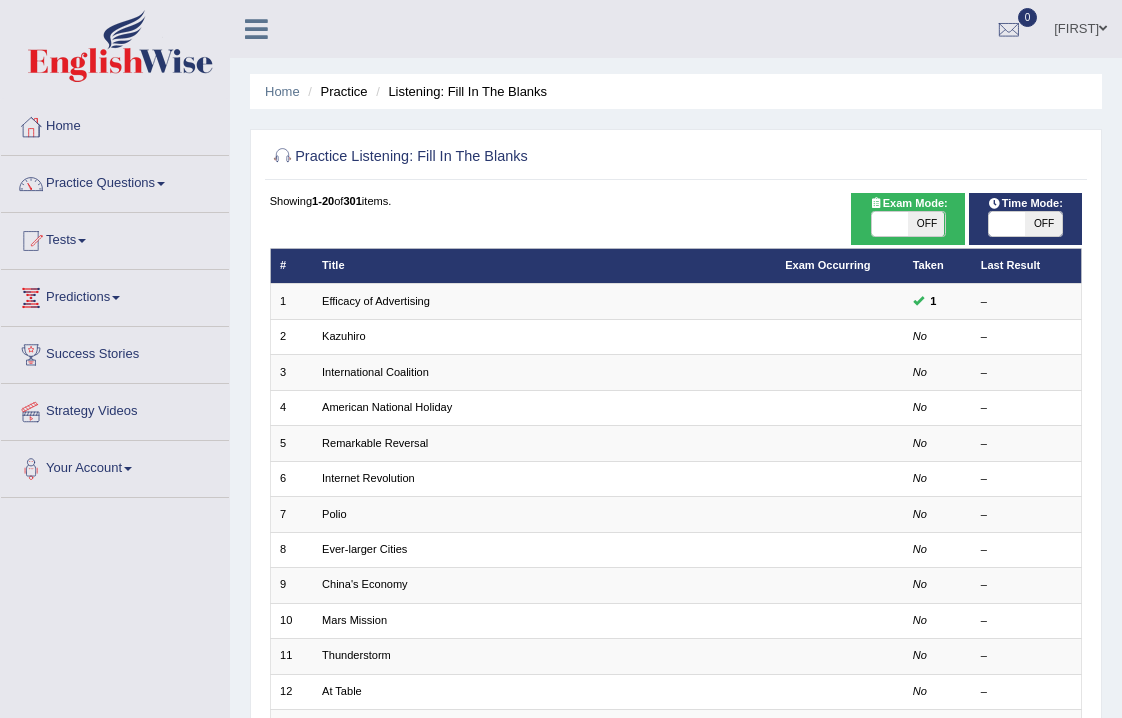 scroll, scrollTop: 0, scrollLeft: 0, axis: both 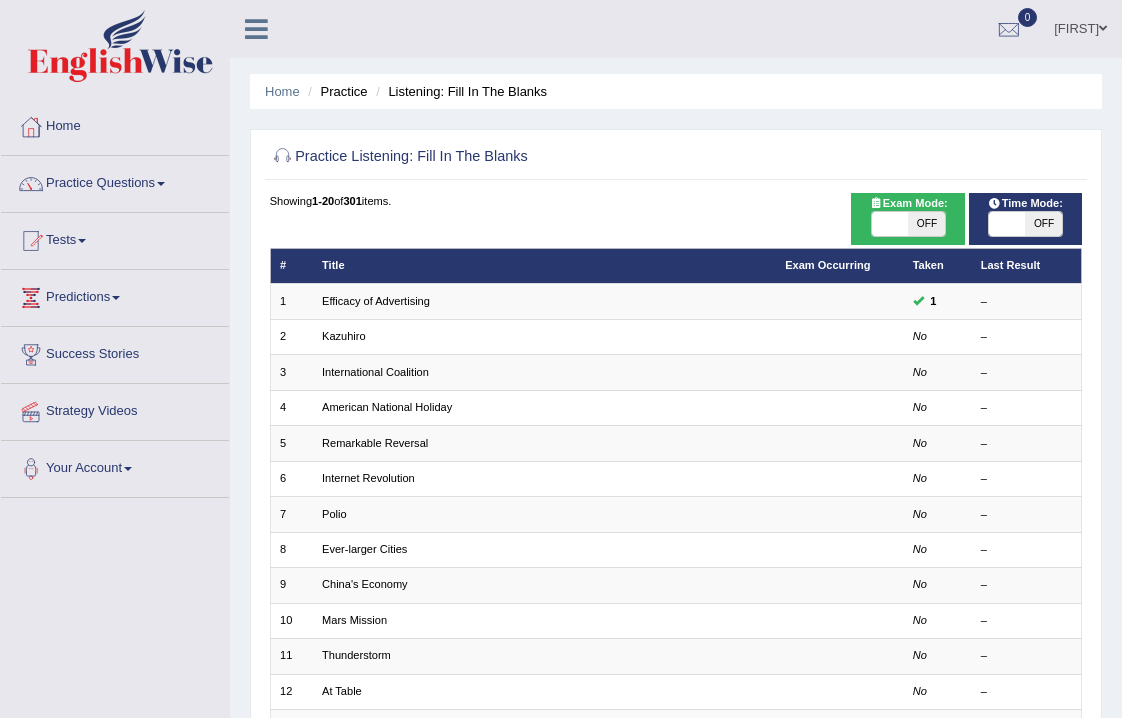 click at bounding box center (890, 224) 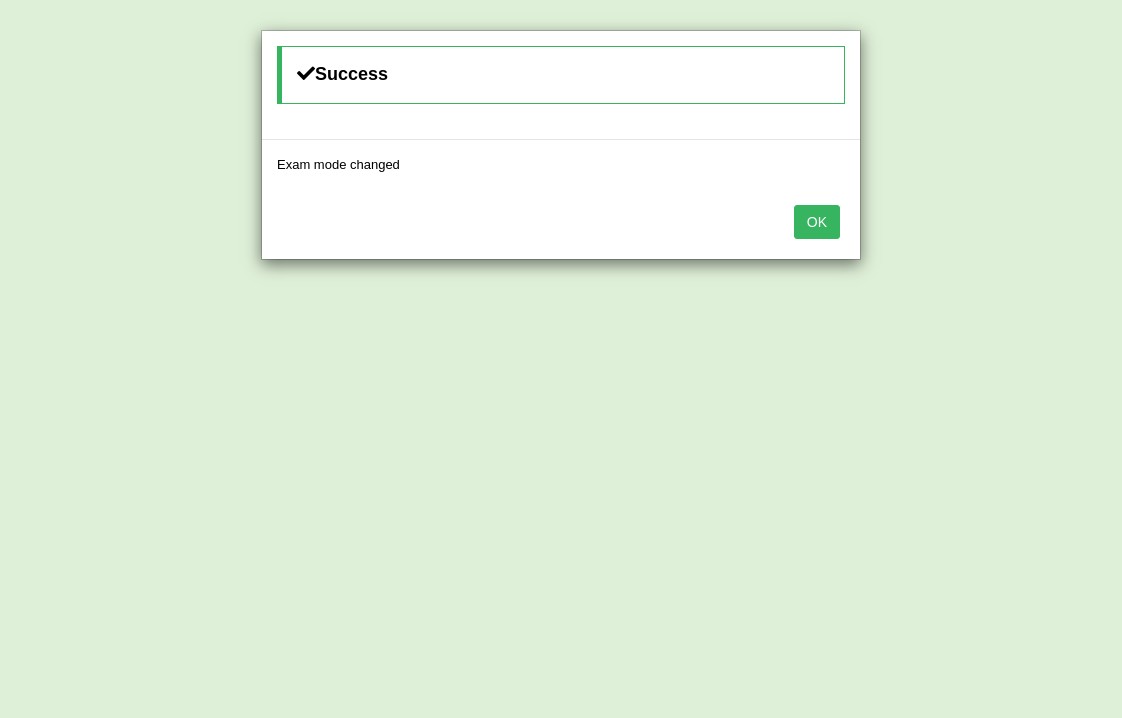 click on "OK" at bounding box center (817, 222) 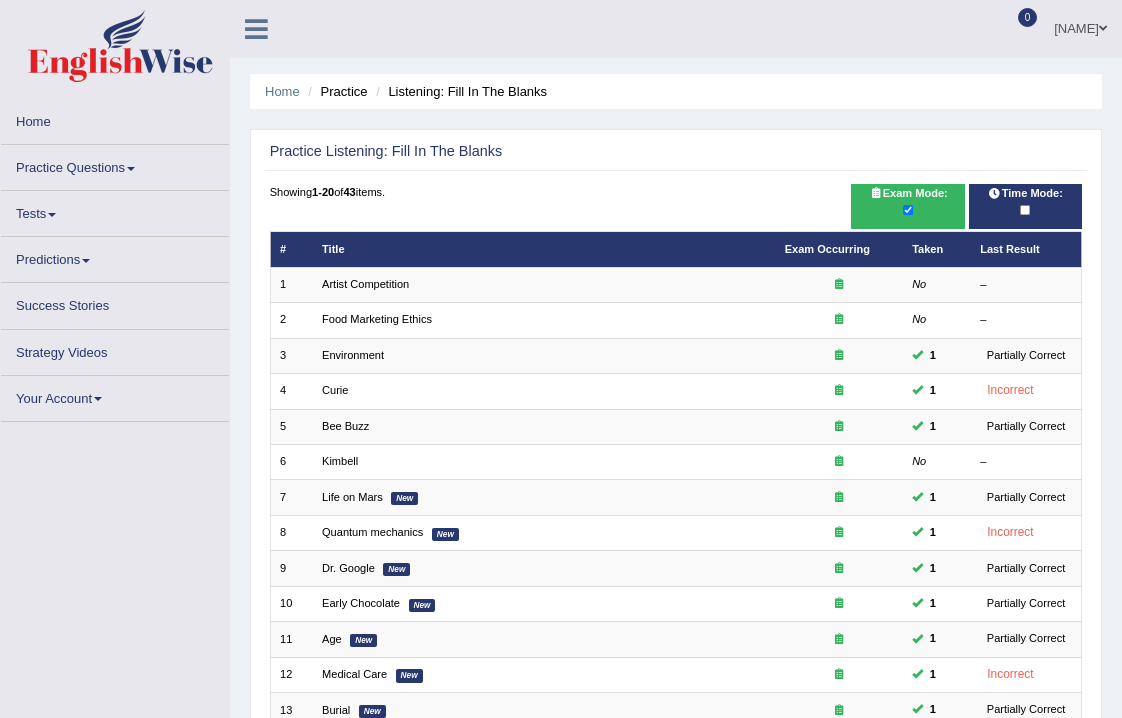scroll, scrollTop: 0, scrollLeft: 0, axis: both 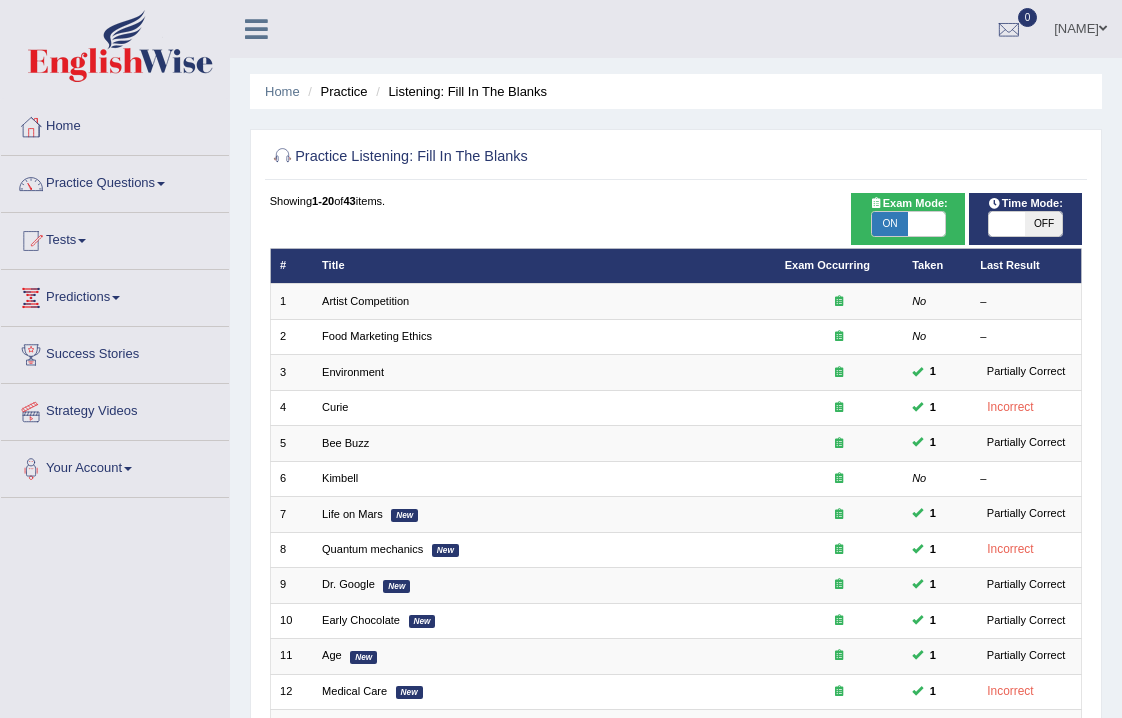 click on "OFF" at bounding box center (1043, 224) 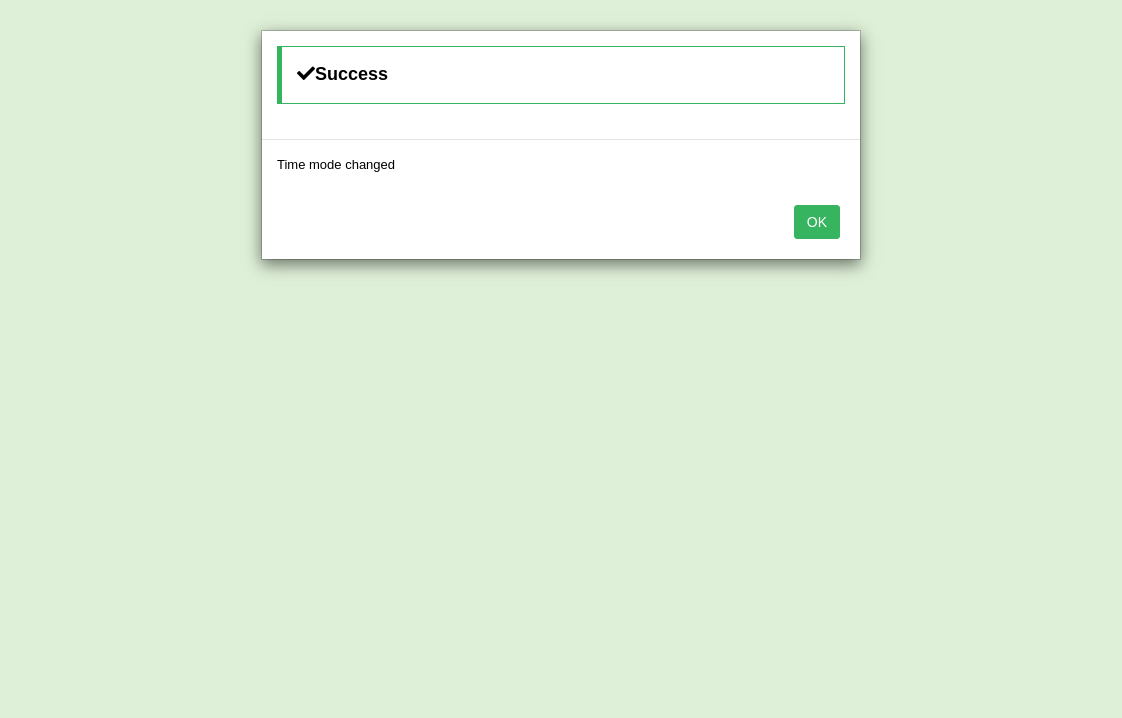 click on "OK" at bounding box center (817, 222) 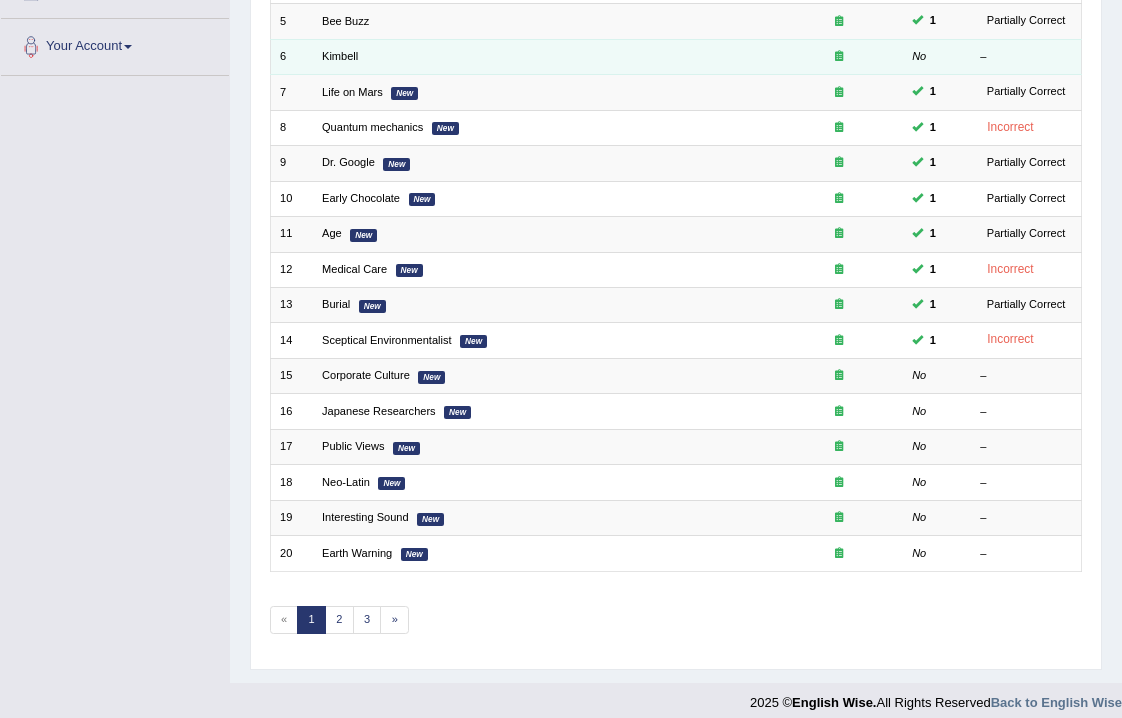 scroll, scrollTop: 420, scrollLeft: 0, axis: vertical 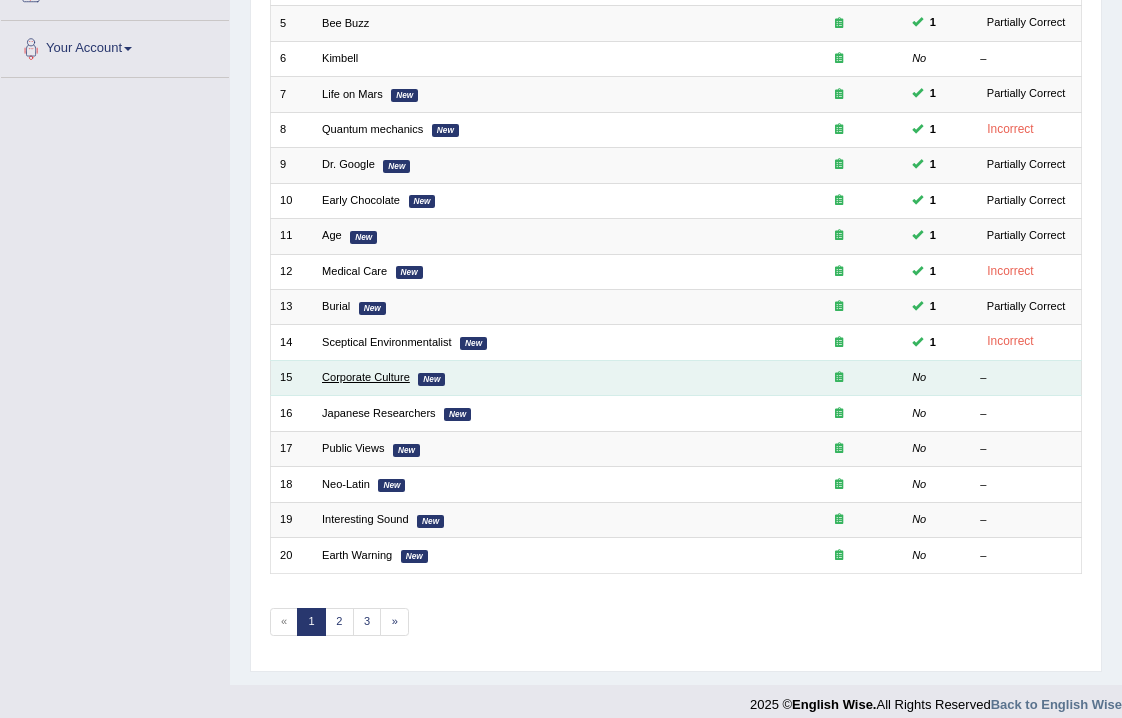 click on "Corporate Culture" at bounding box center (366, 377) 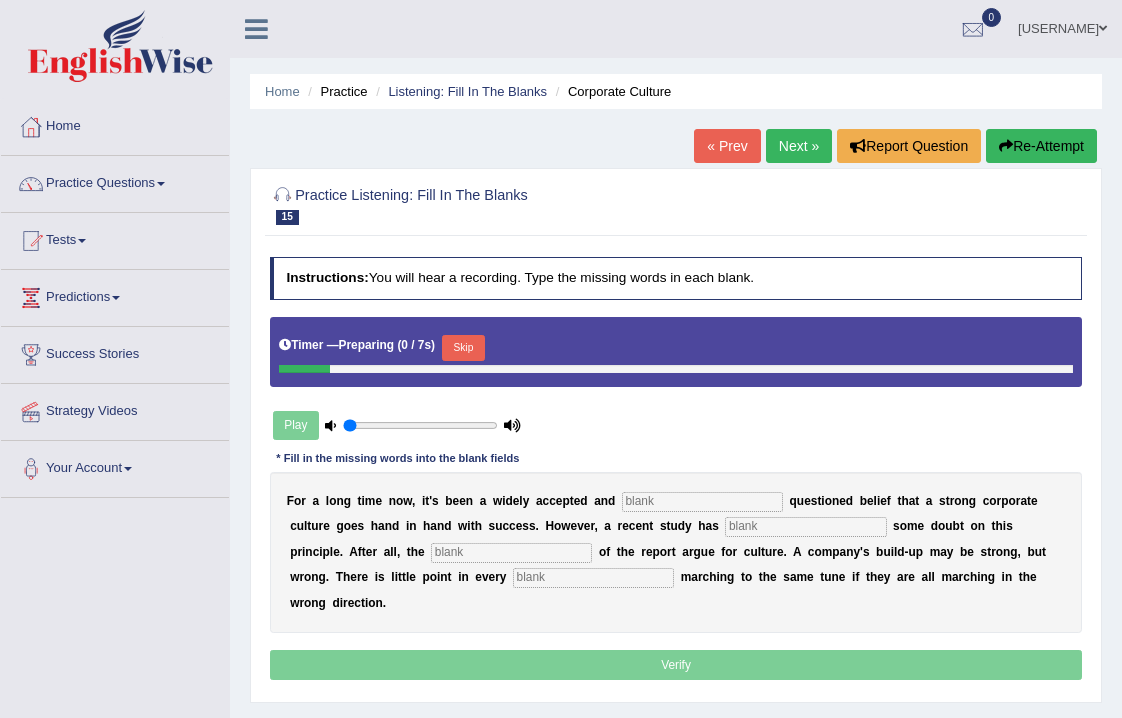 scroll, scrollTop: 0, scrollLeft: 0, axis: both 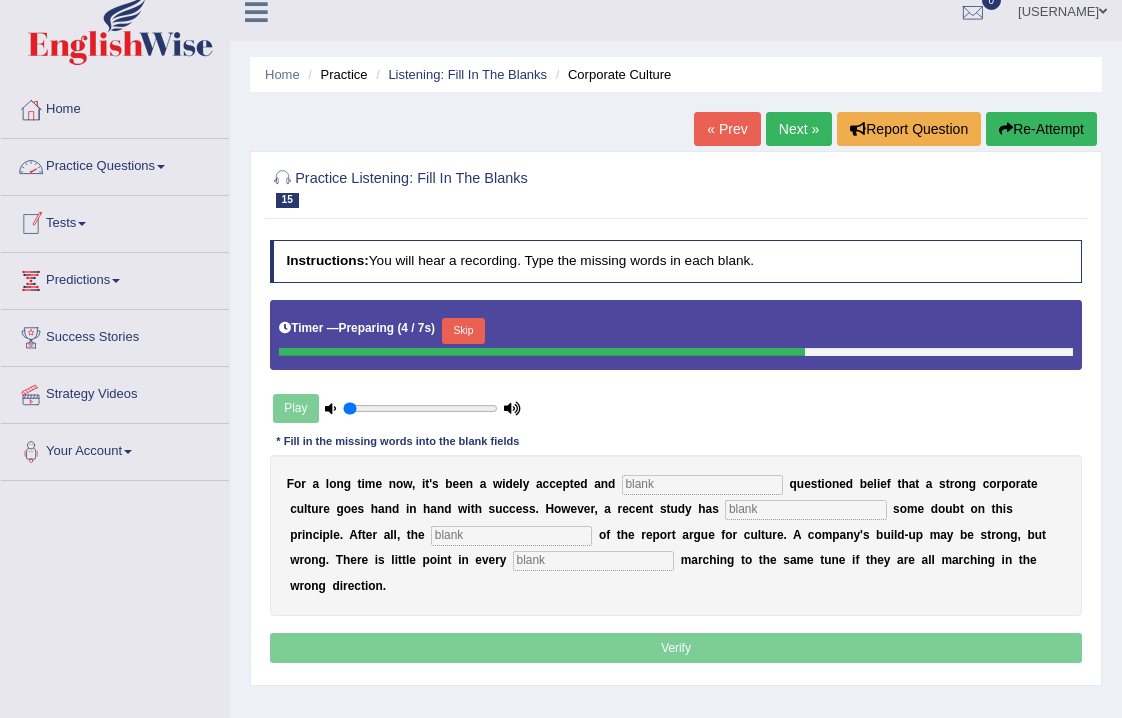 click at bounding box center (161, 167) 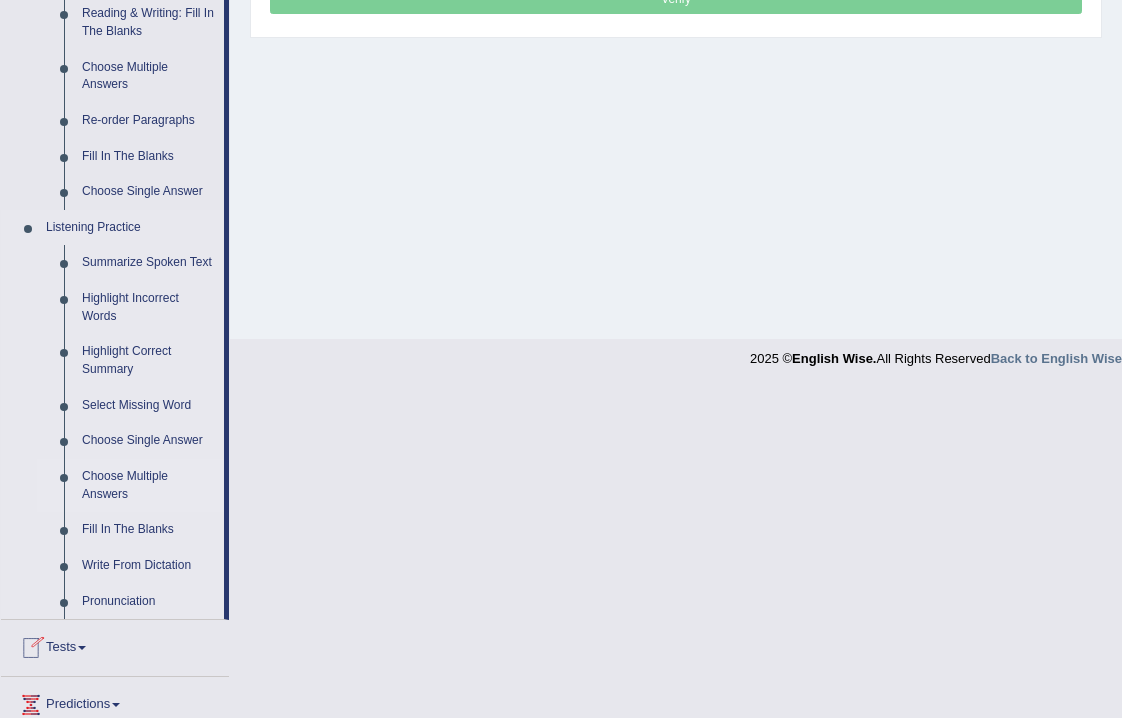 scroll, scrollTop: 661, scrollLeft: 0, axis: vertical 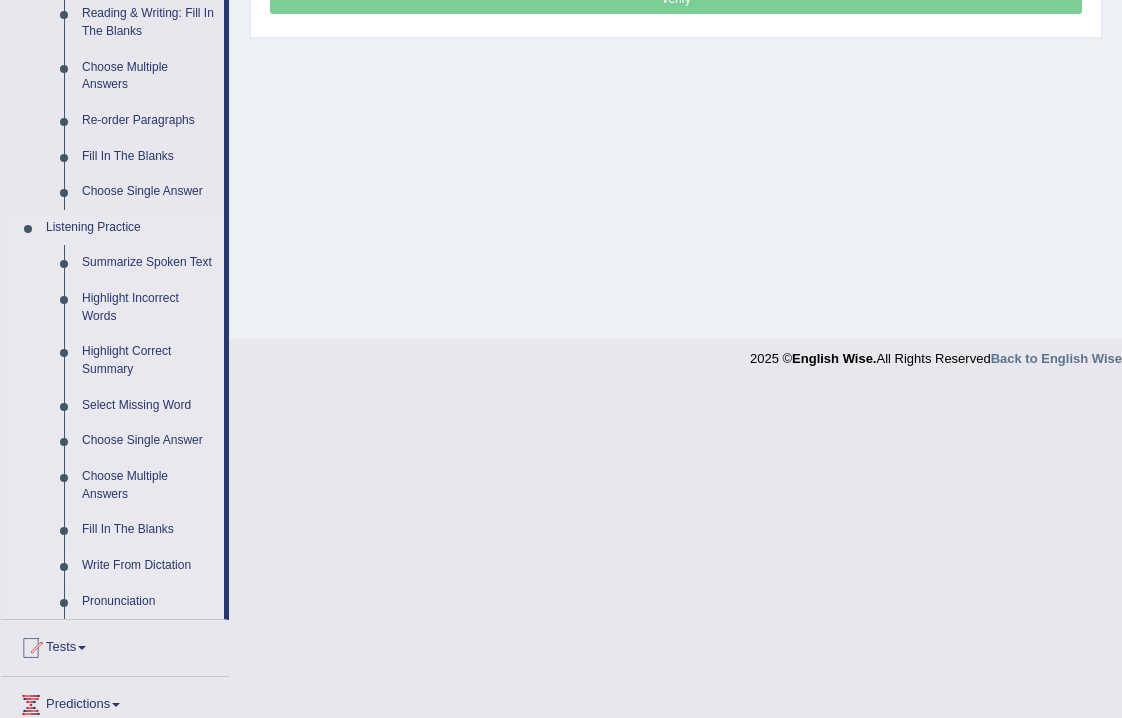 click on "Write From Dictation" at bounding box center (148, 566) 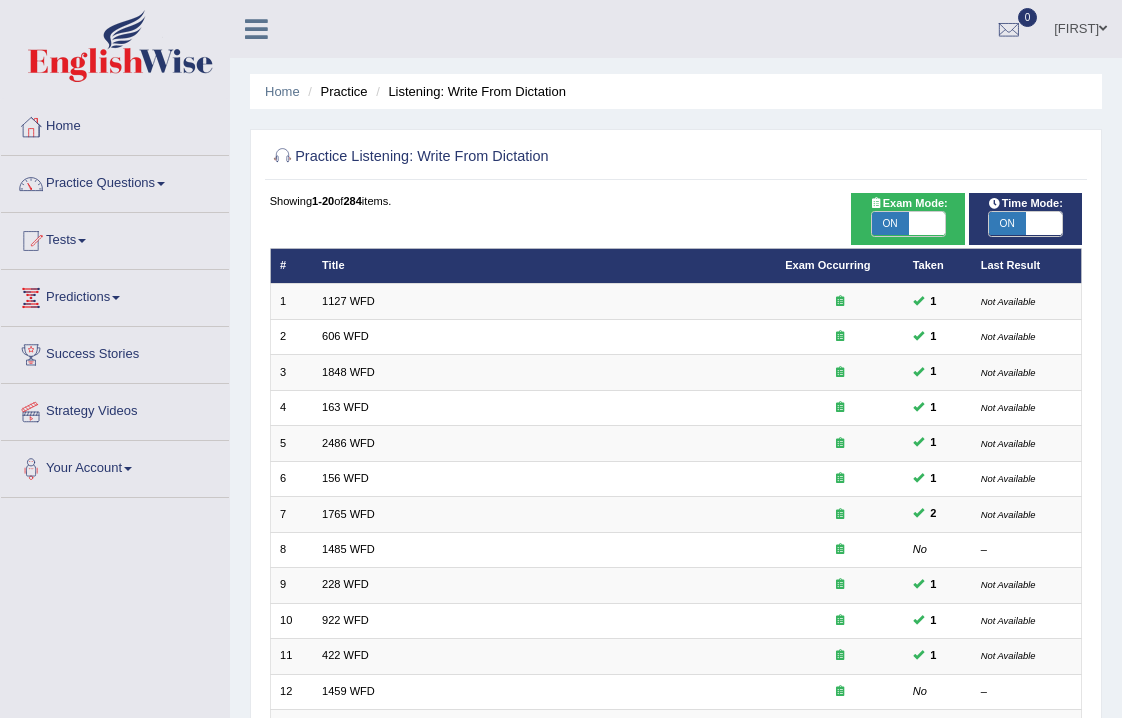 scroll, scrollTop: 0, scrollLeft: 0, axis: both 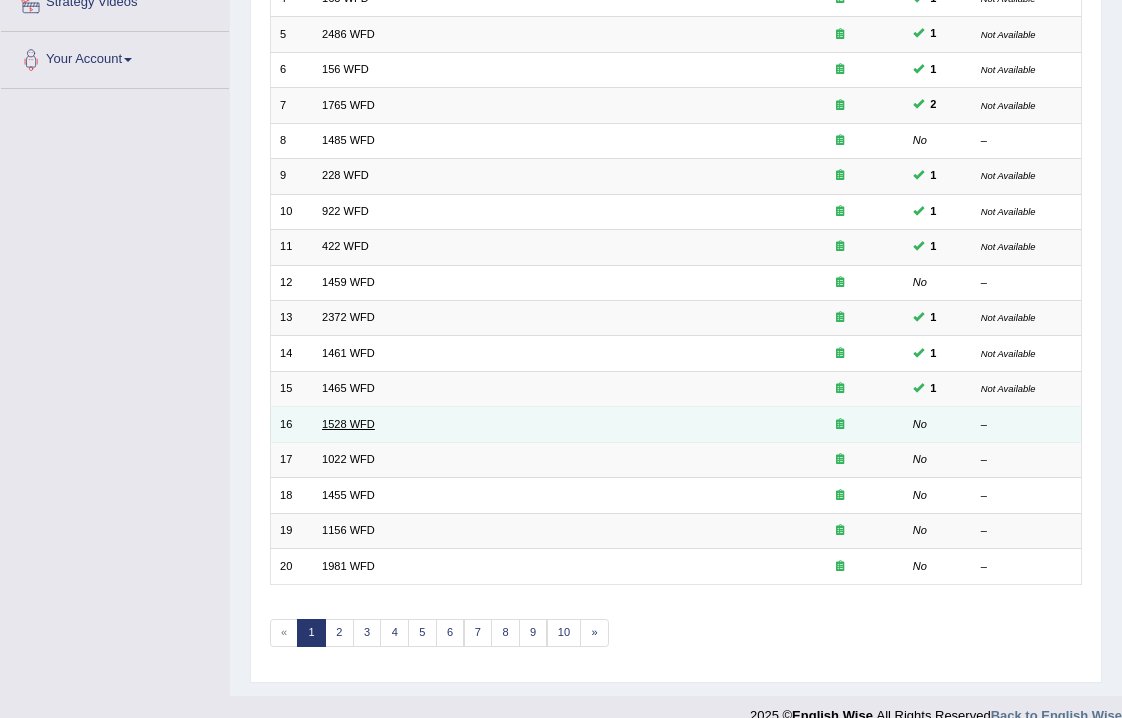 click on "1528 WFD" at bounding box center (348, 424) 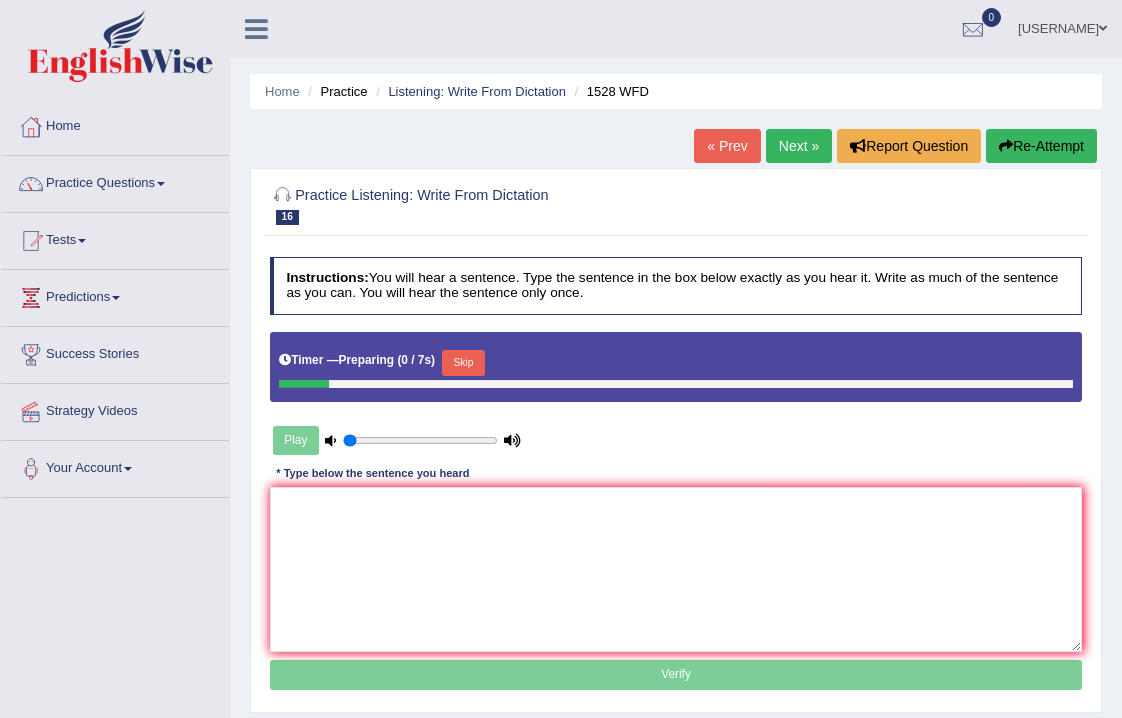 scroll, scrollTop: 0, scrollLeft: 0, axis: both 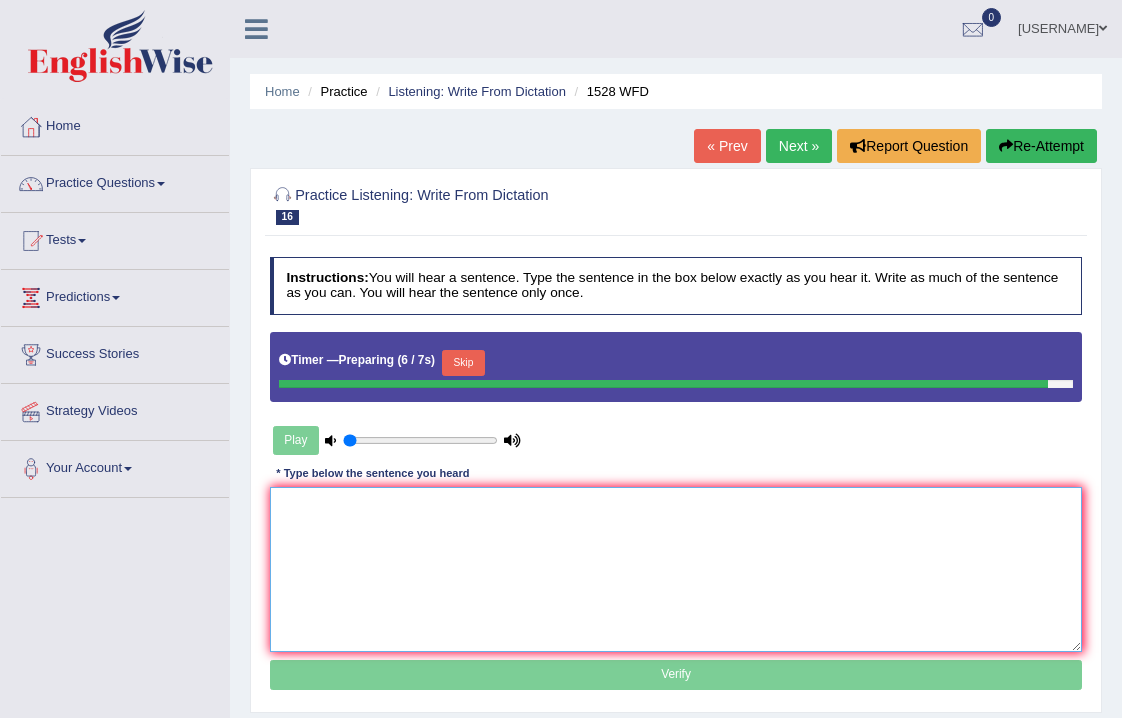 click at bounding box center [676, 569] 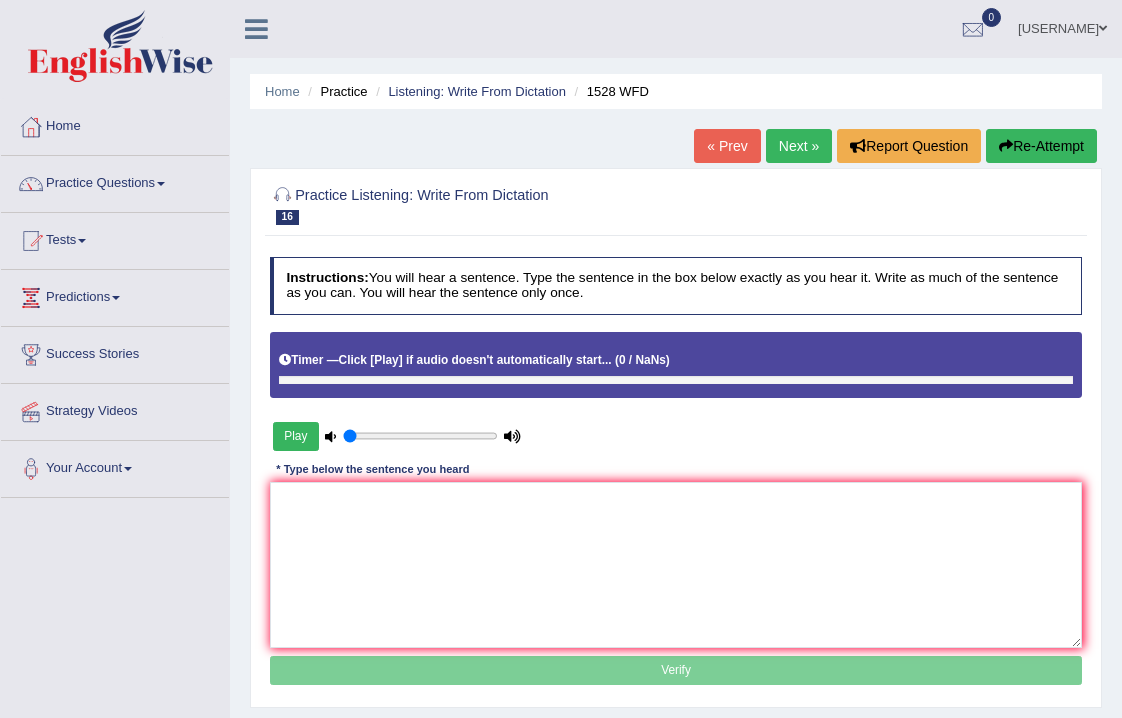 click on "Play" at bounding box center [296, 436] 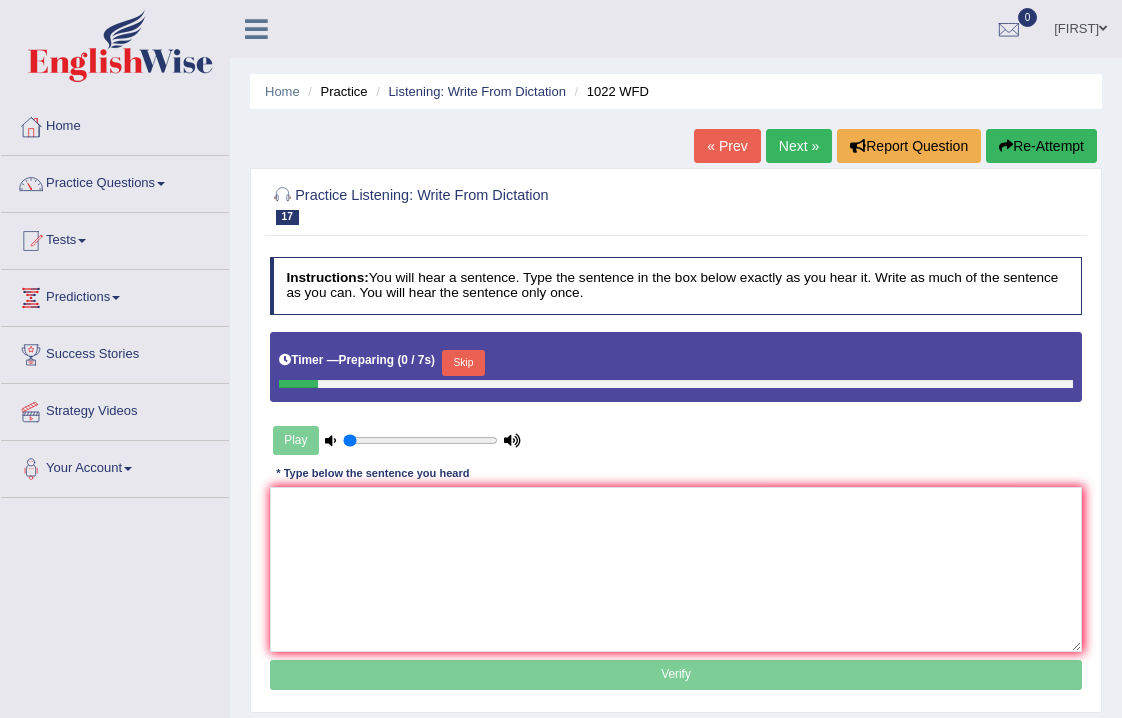 scroll, scrollTop: 0, scrollLeft: 0, axis: both 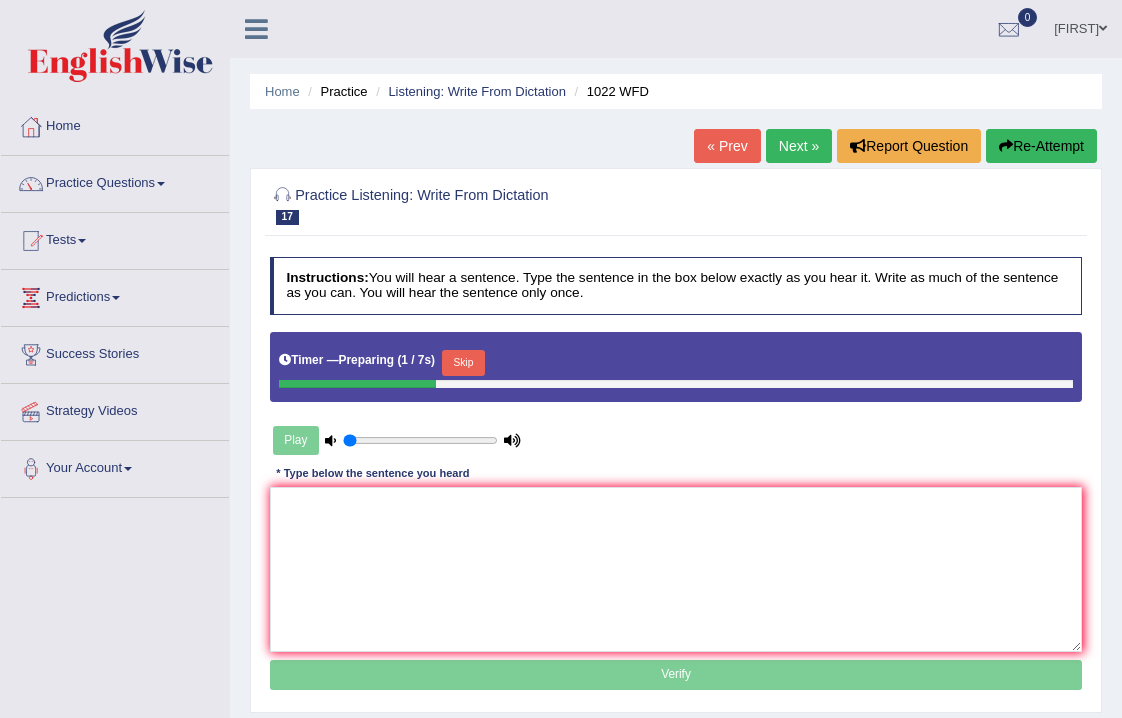 click on "Skip" at bounding box center [463, 363] 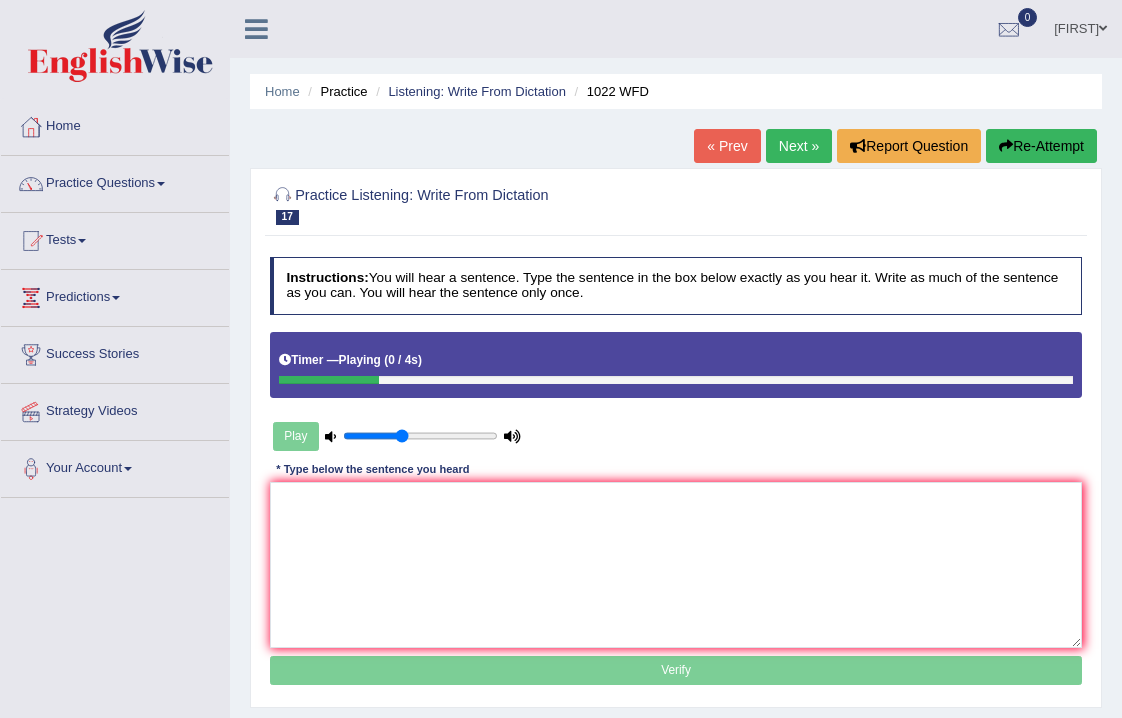 type on "0.4" 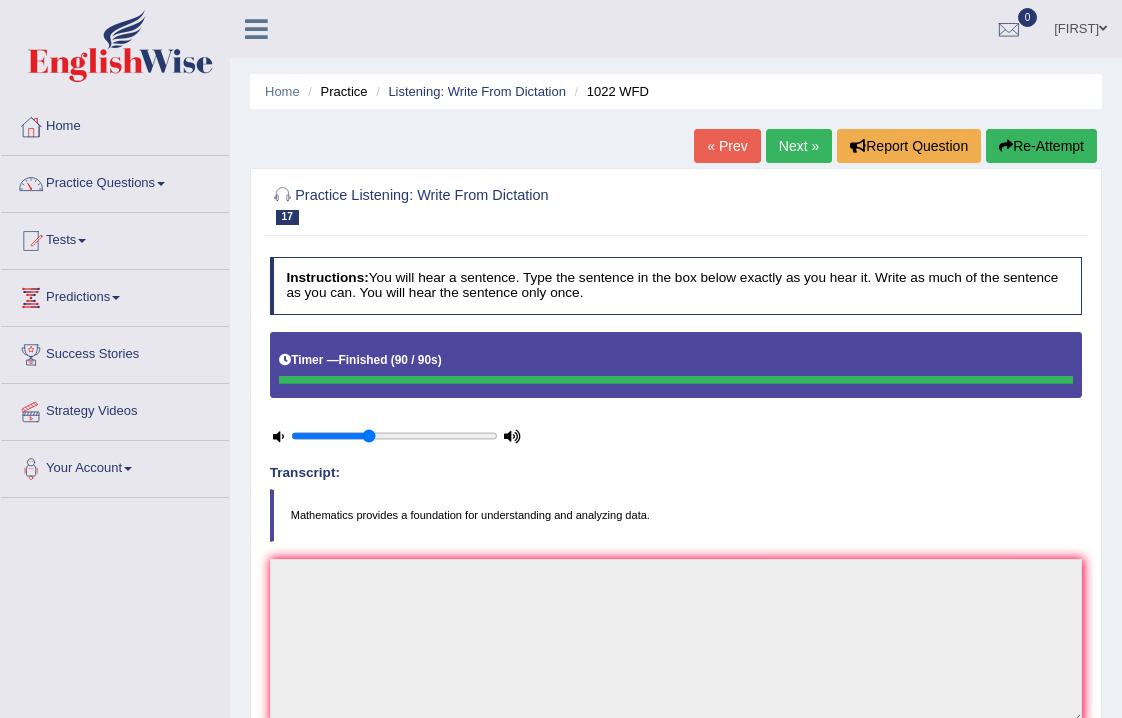 scroll, scrollTop: 0, scrollLeft: 0, axis: both 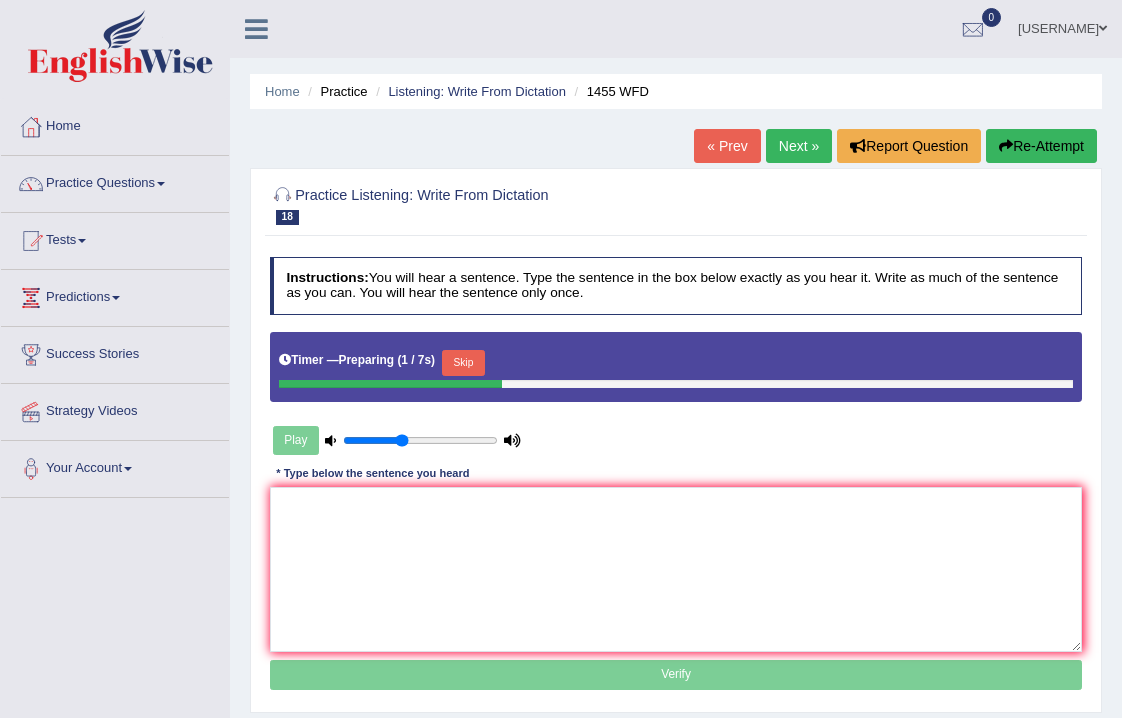click on "Skip" at bounding box center [463, 363] 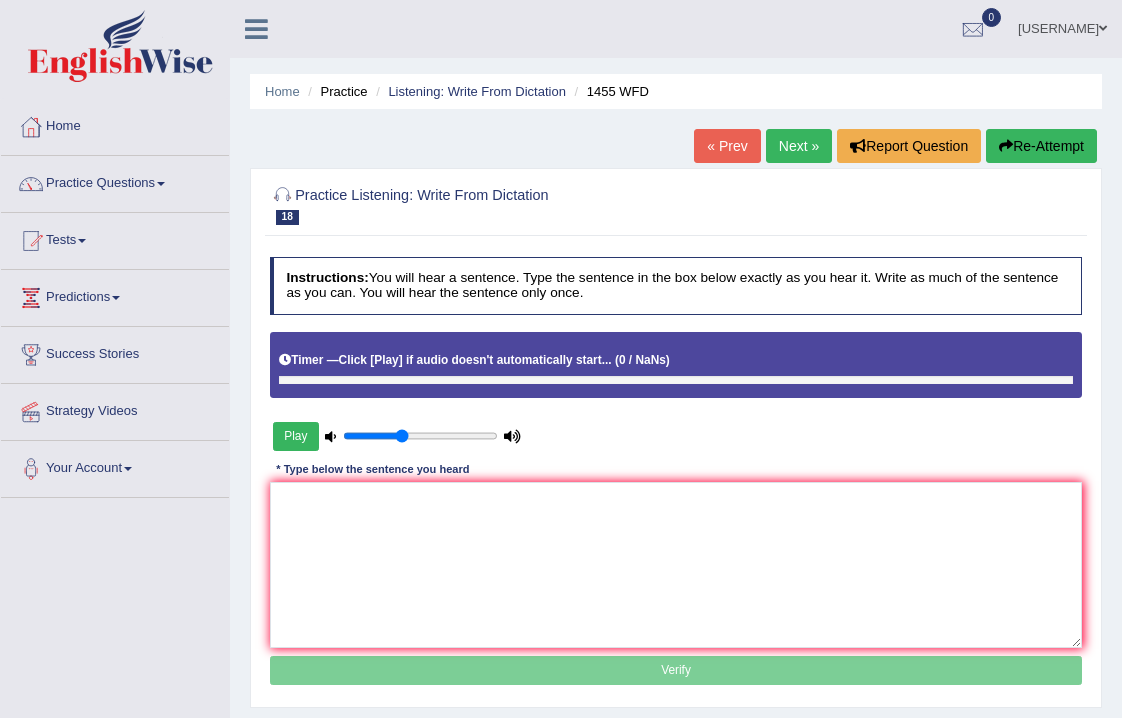 click on "Play" at bounding box center (296, 436) 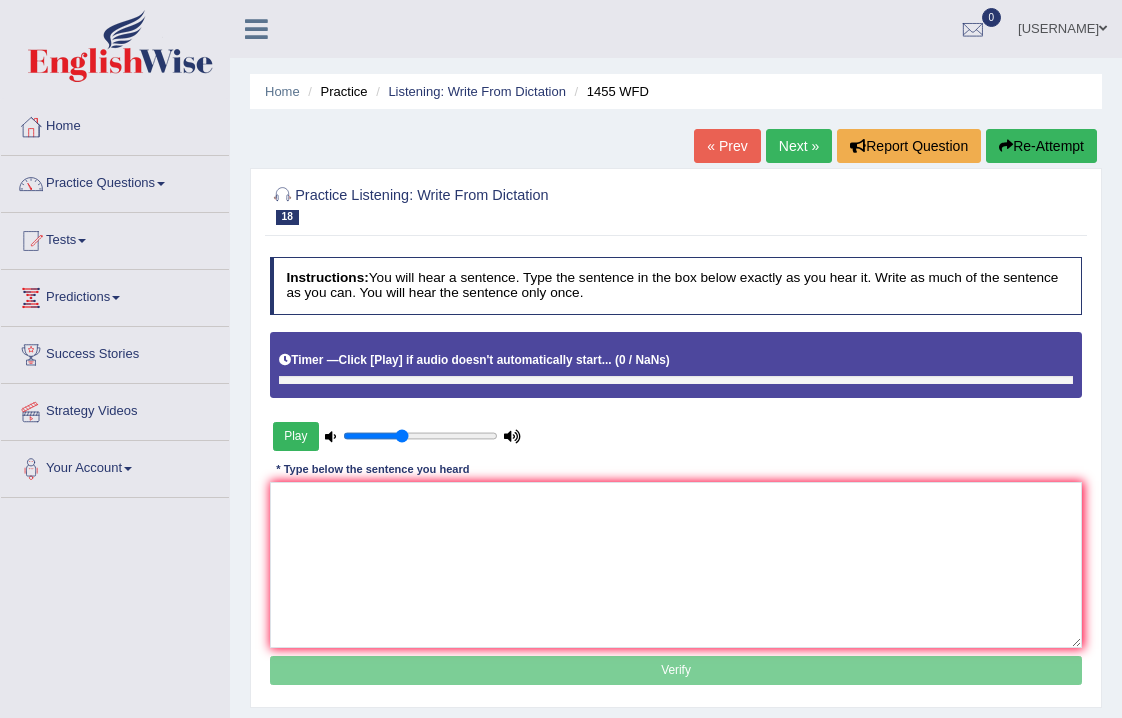 scroll, scrollTop: 0, scrollLeft: 0, axis: both 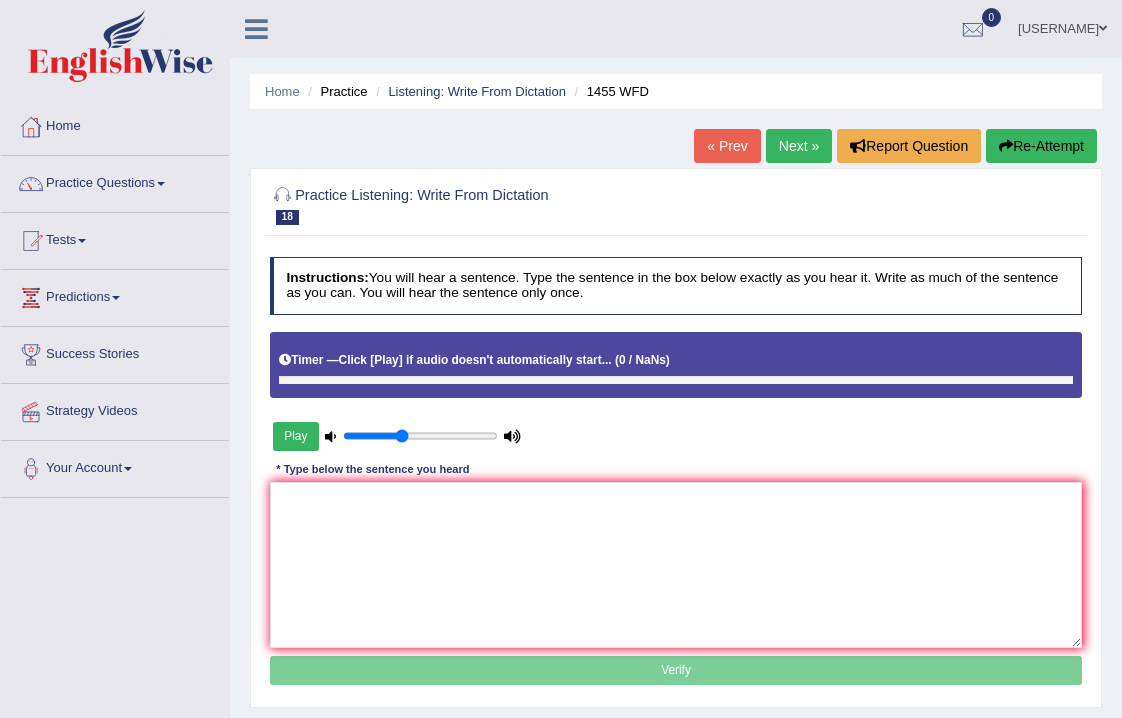 click at bounding box center (256, 29) 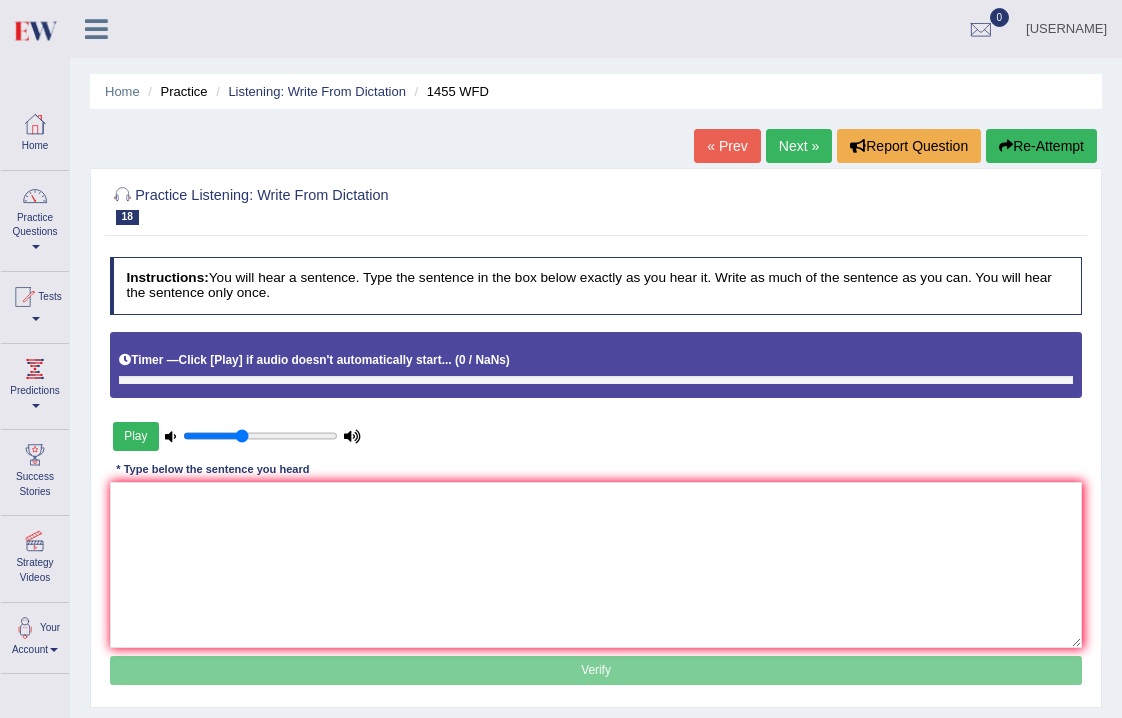 scroll, scrollTop: 0, scrollLeft: 0, axis: both 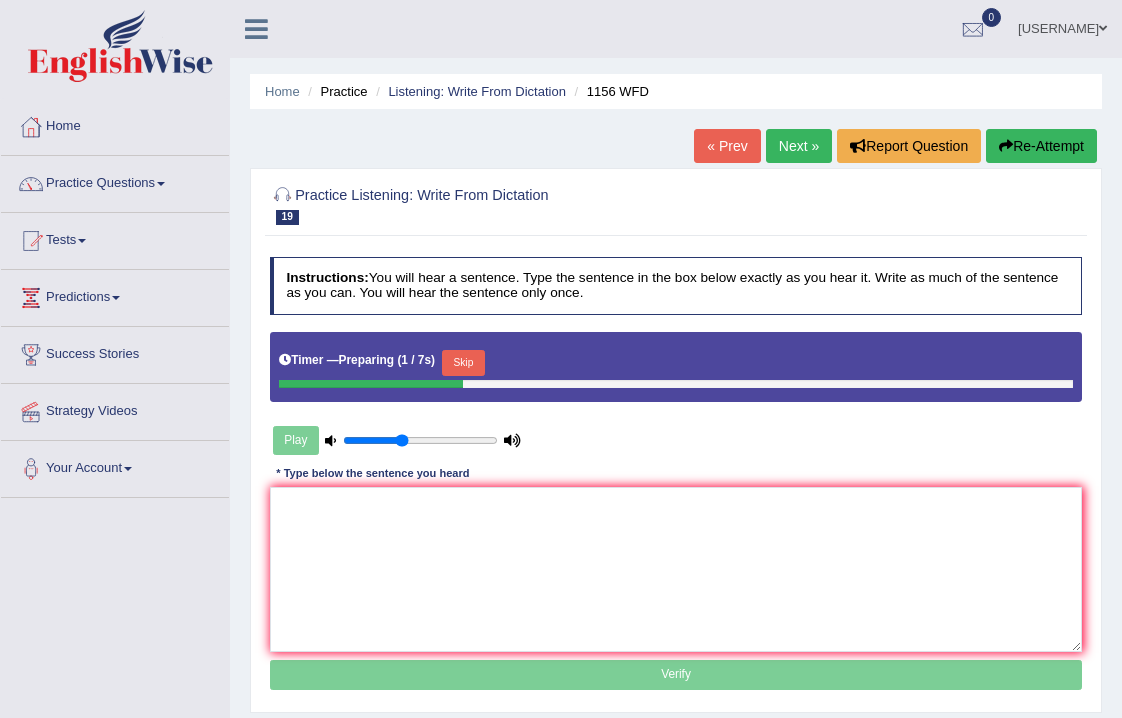 click on "Skip" at bounding box center (463, 363) 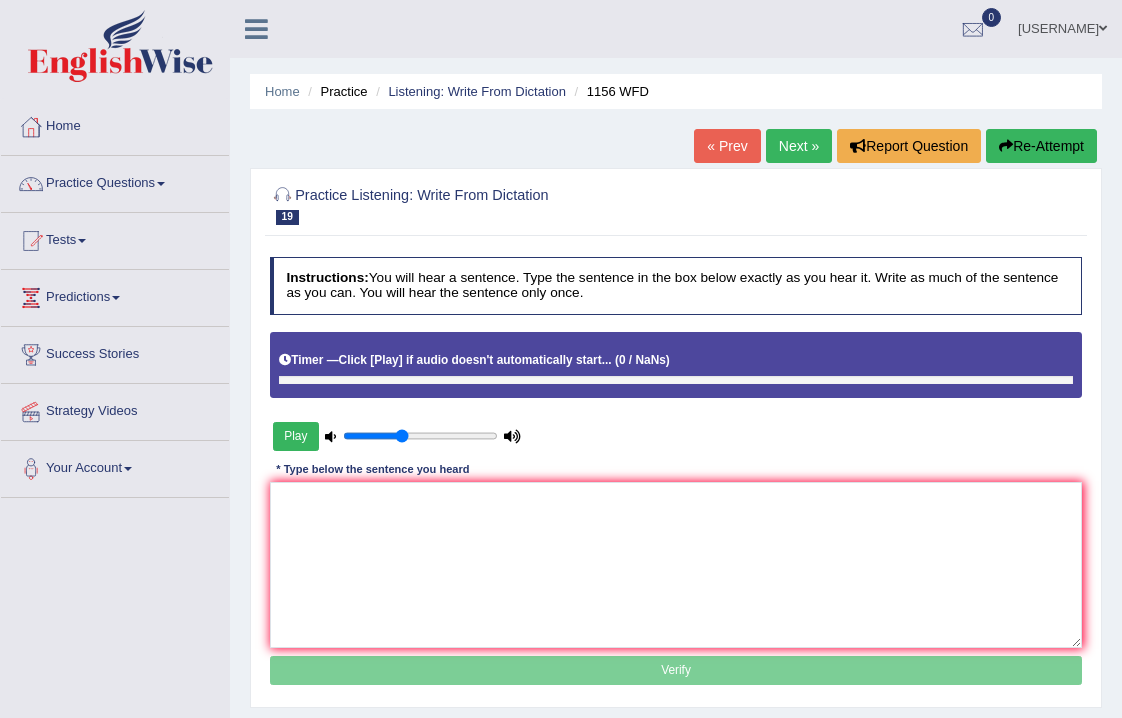 click on "Click [Play] if audio doesn't automatically start..." at bounding box center [475, 360] 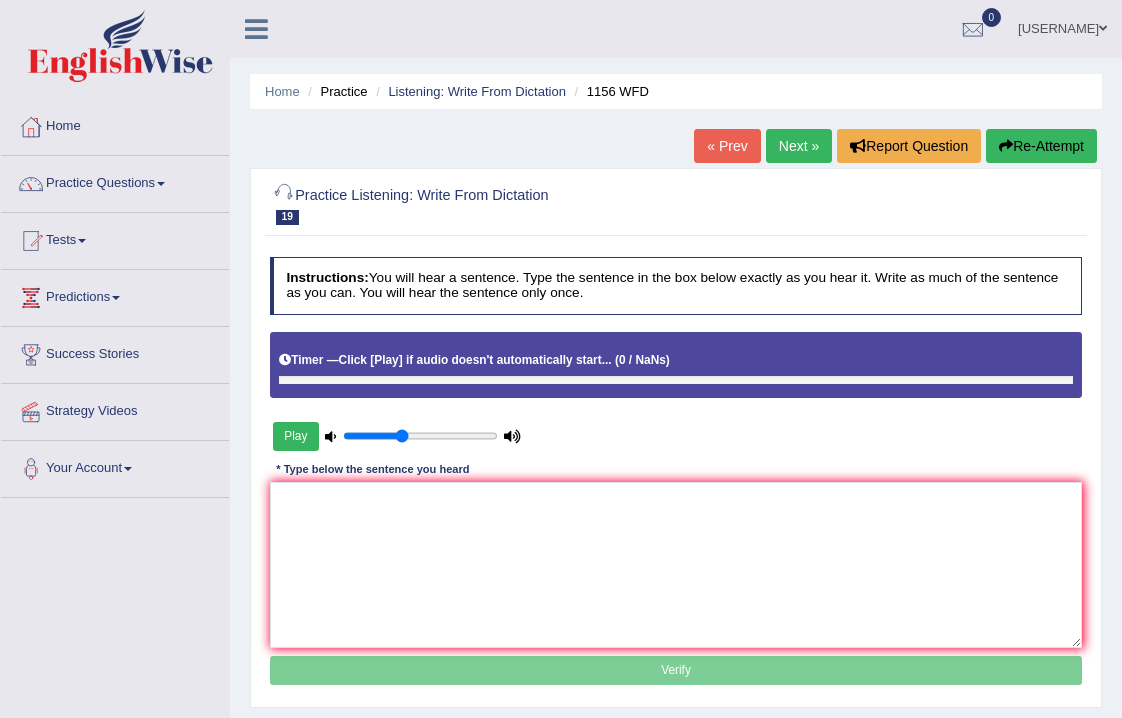 click at bounding box center (283, 196) 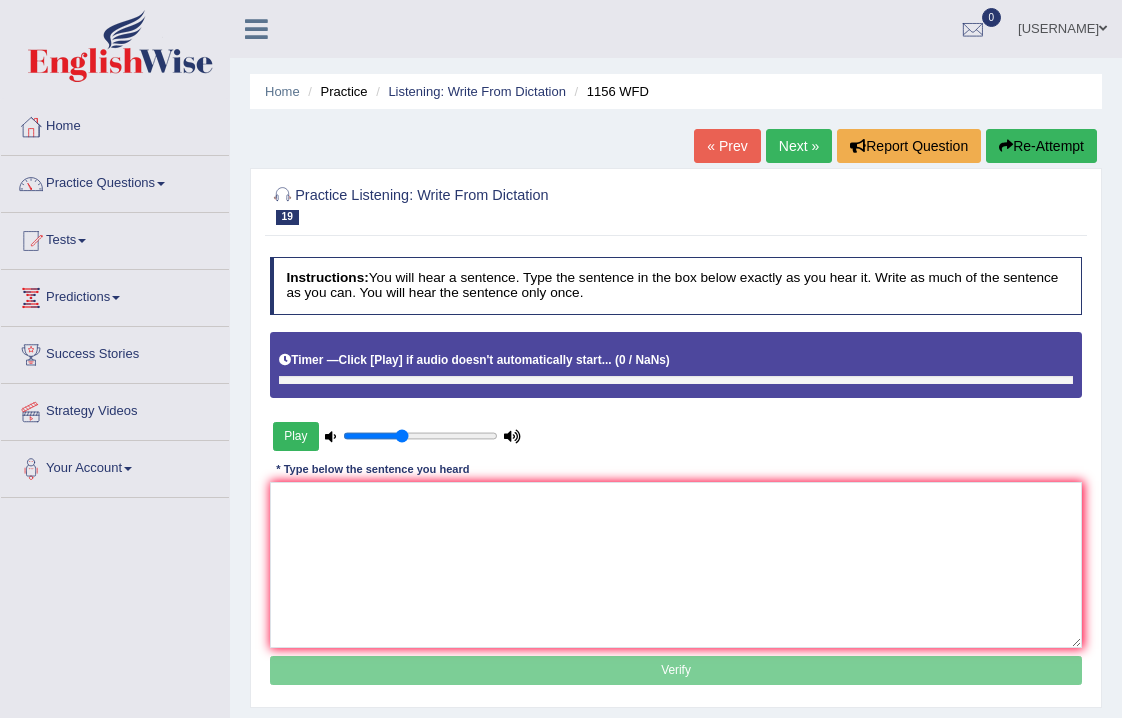 click on "Practice Listening: Write From Dictation
19
1156 WFD" at bounding box center [522, 204] 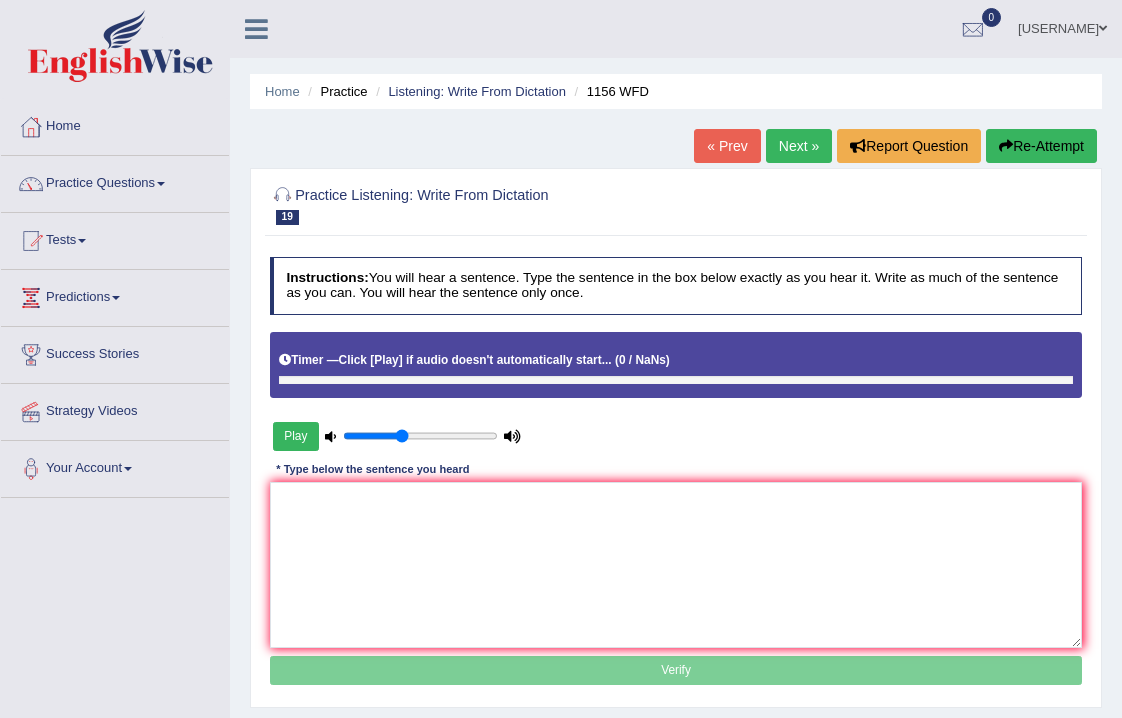 click at bounding box center [285, 360] 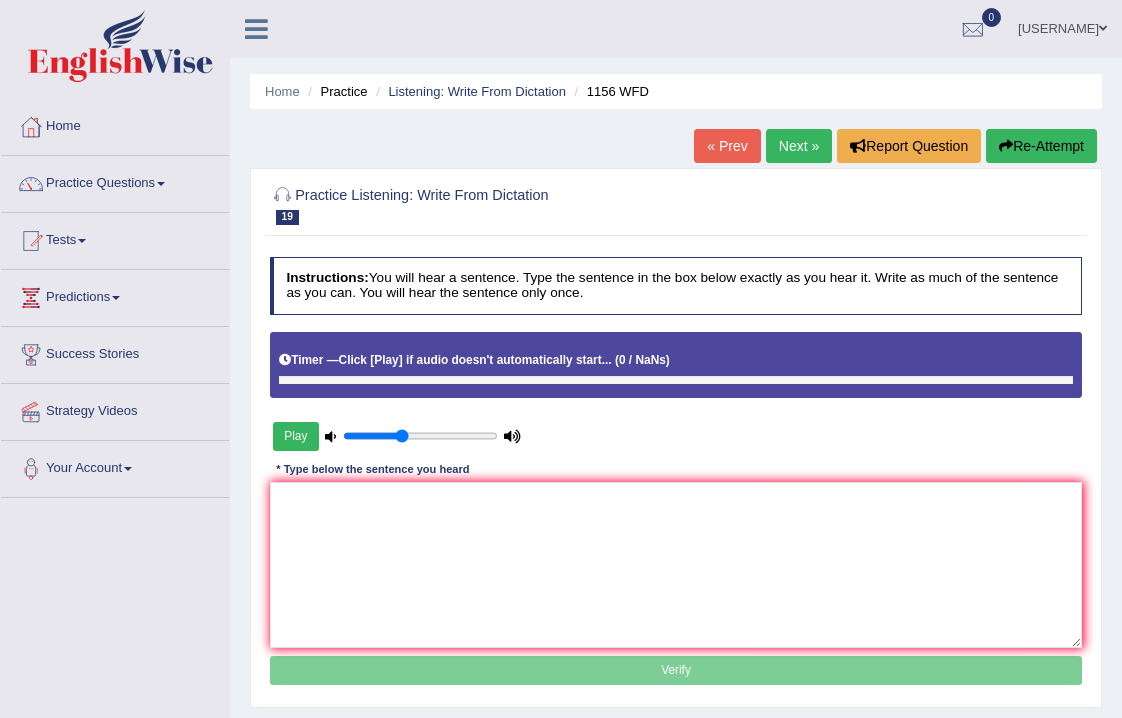 click on "Timer —  Click [Play] if audio doesn't automatically start...   ( 0 / NaNs )" at bounding box center (676, 361) 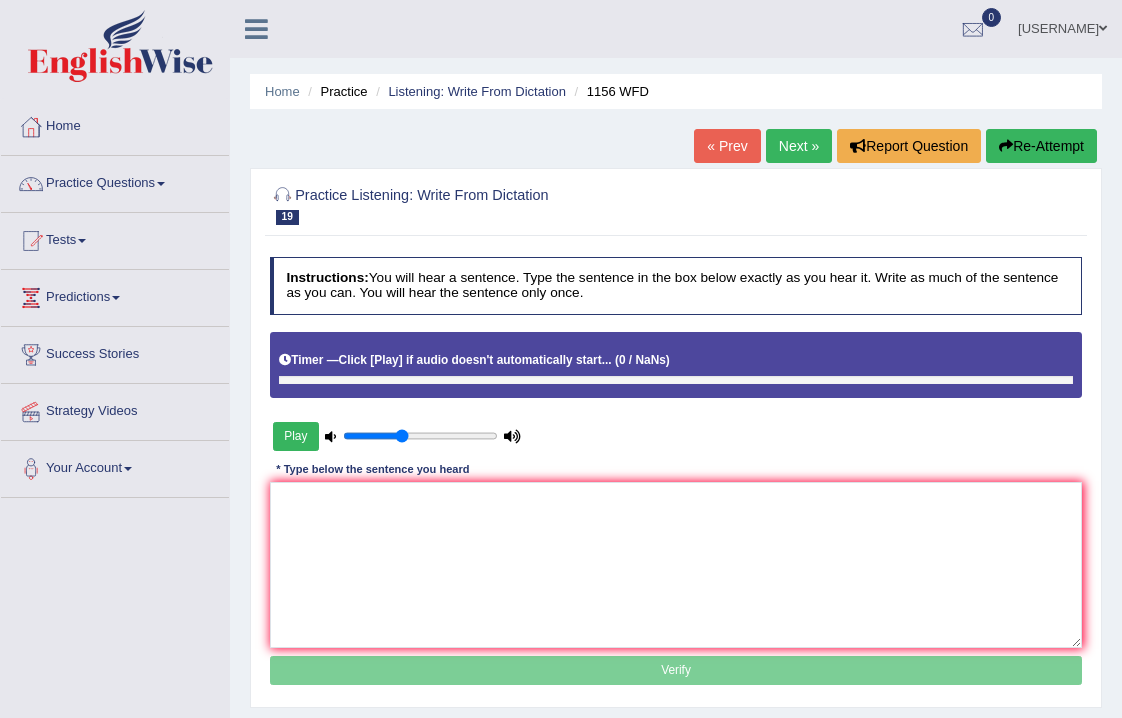 click on "Home" at bounding box center [115, 124] 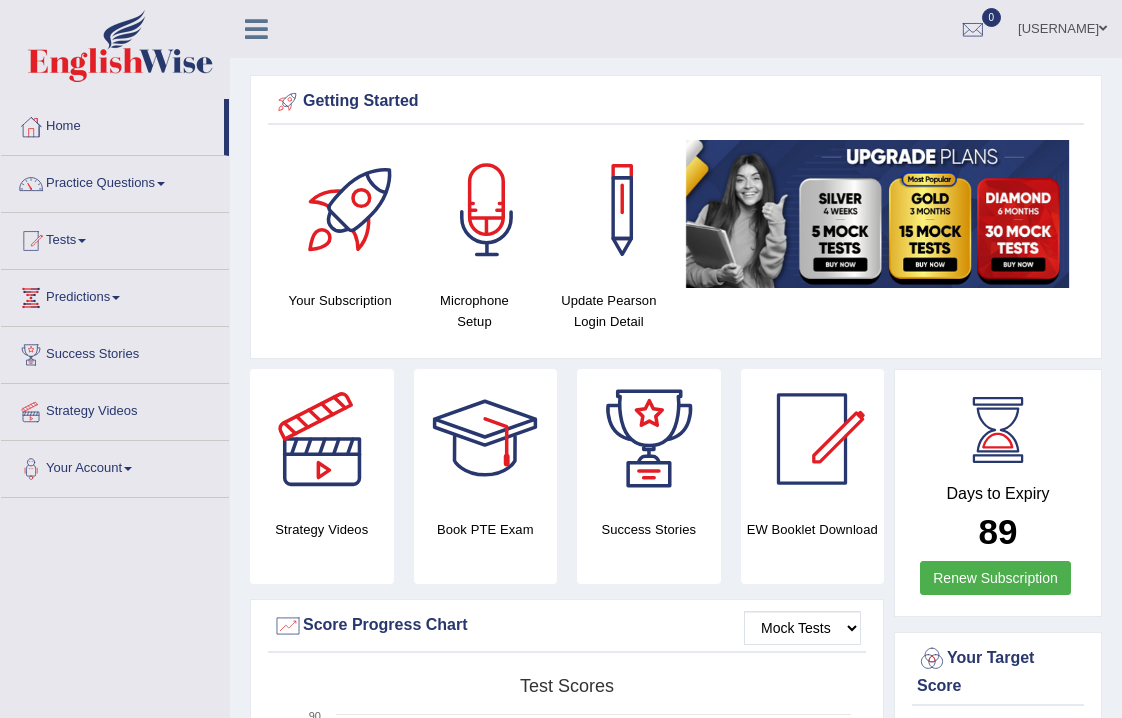 scroll, scrollTop: 0, scrollLeft: 0, axis: both 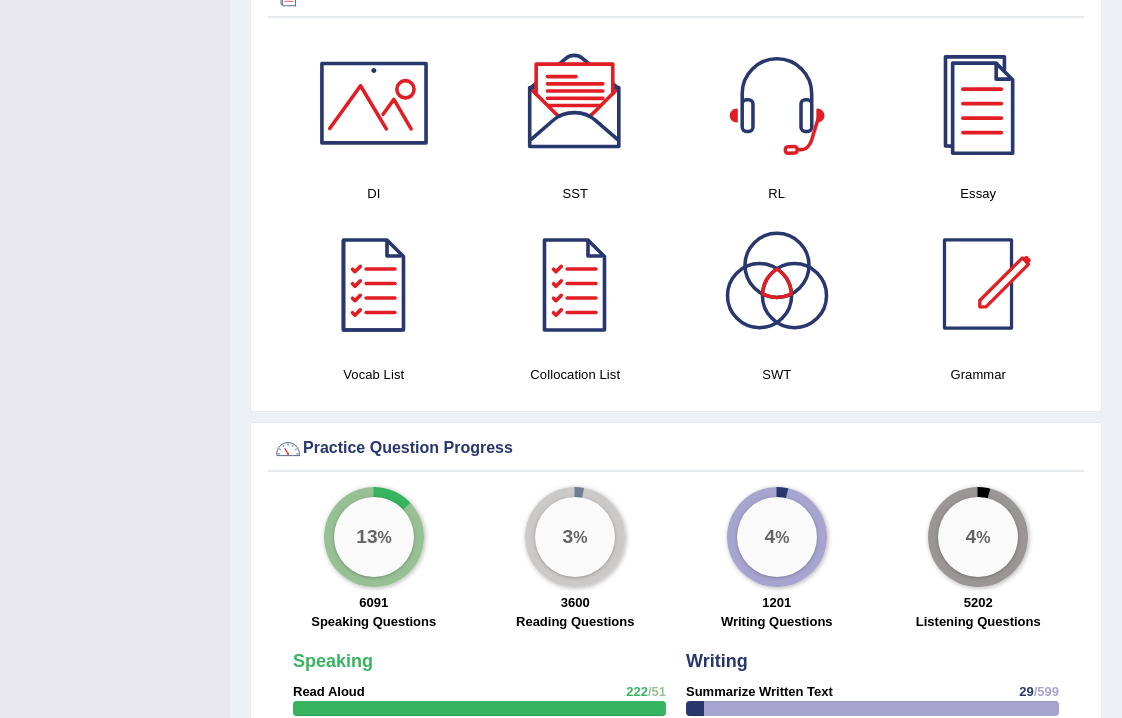 click at bounding box center (777, 103) 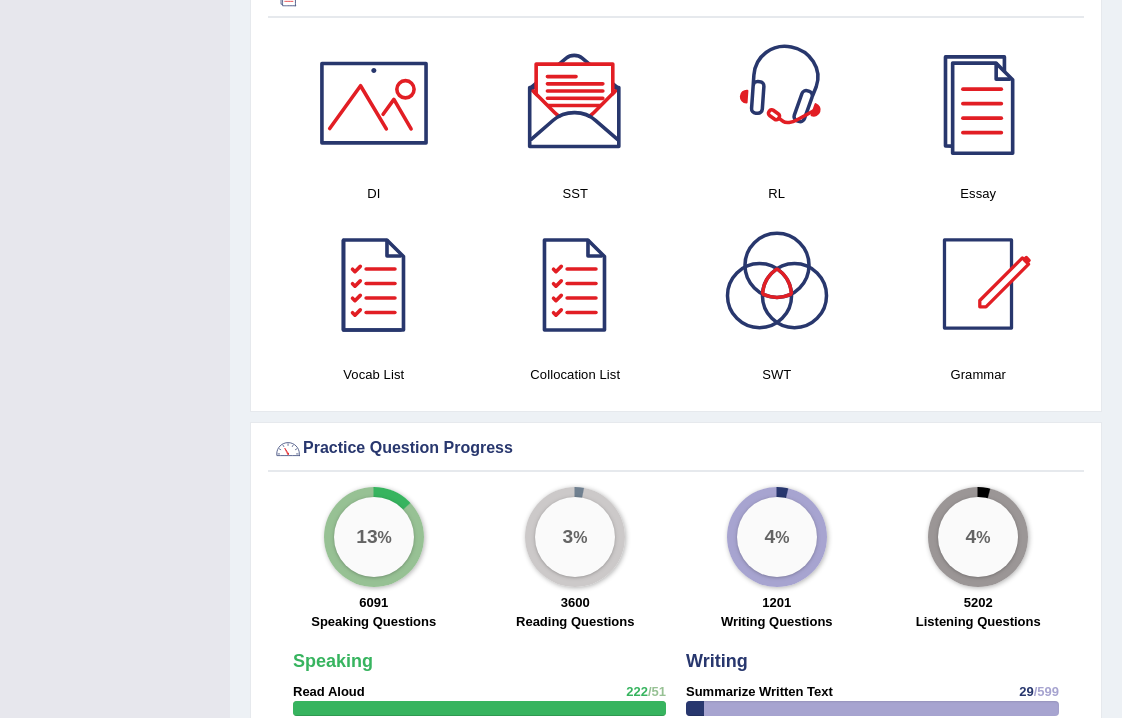 click at bounding box center (777, 103) 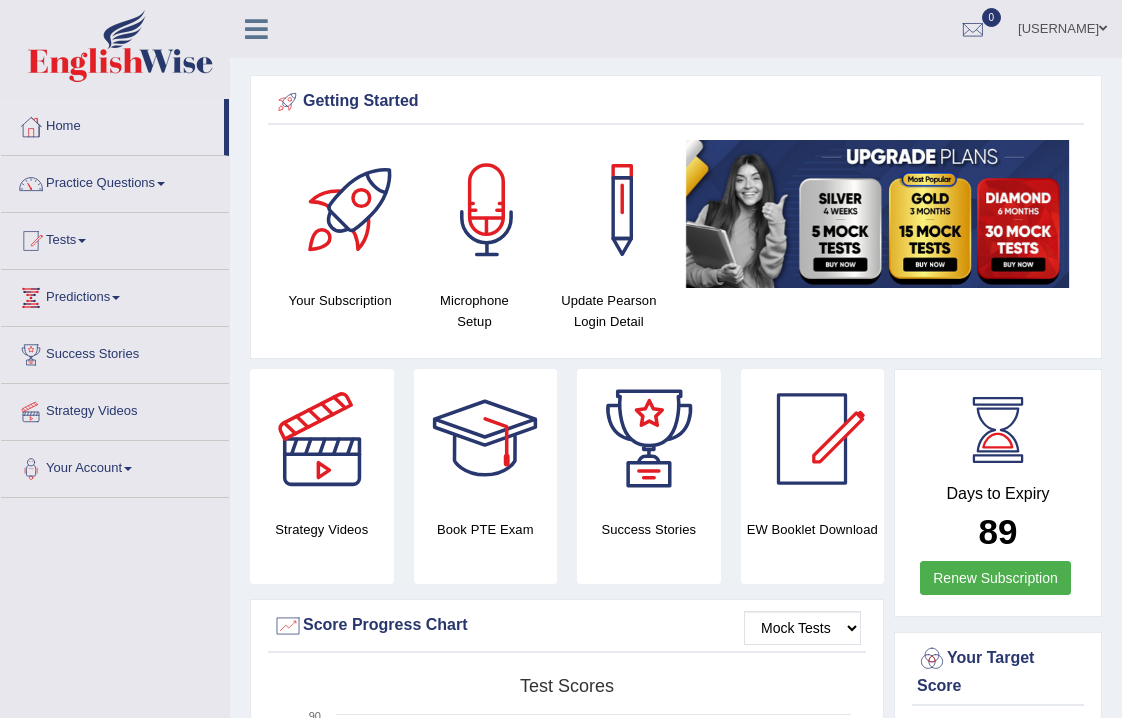 scroll, scrollTop: 0, scrollLeft: 0, axis: both 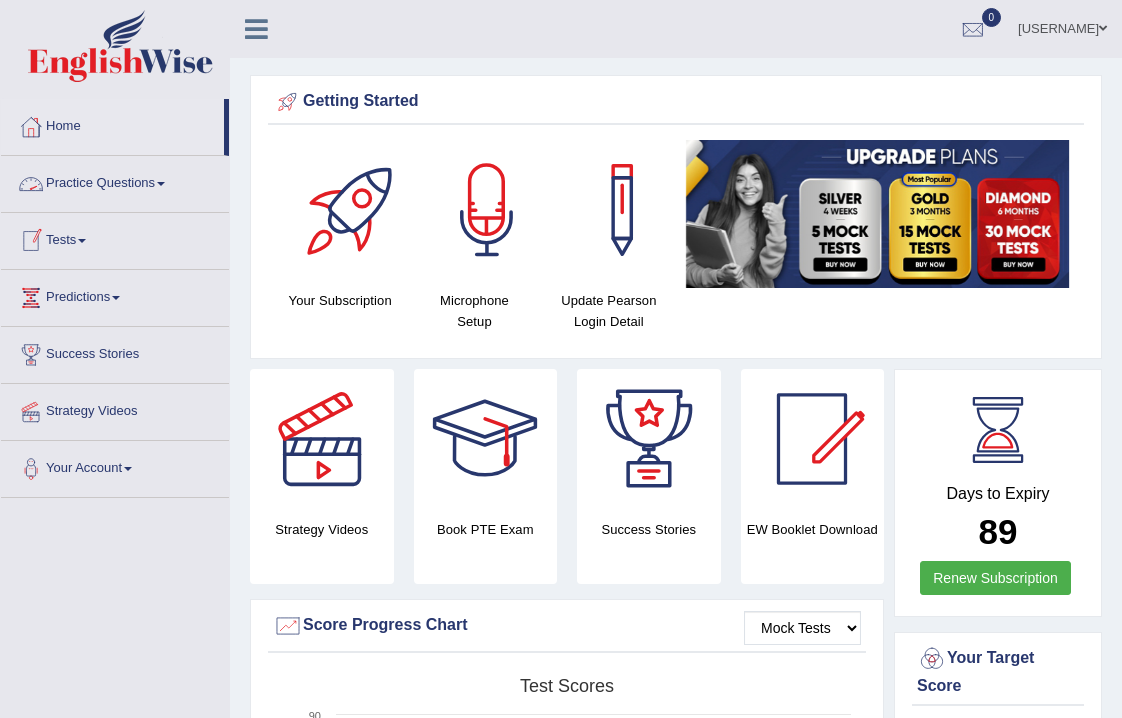 click on "Practice Questions" at bounding box center [115, 181] 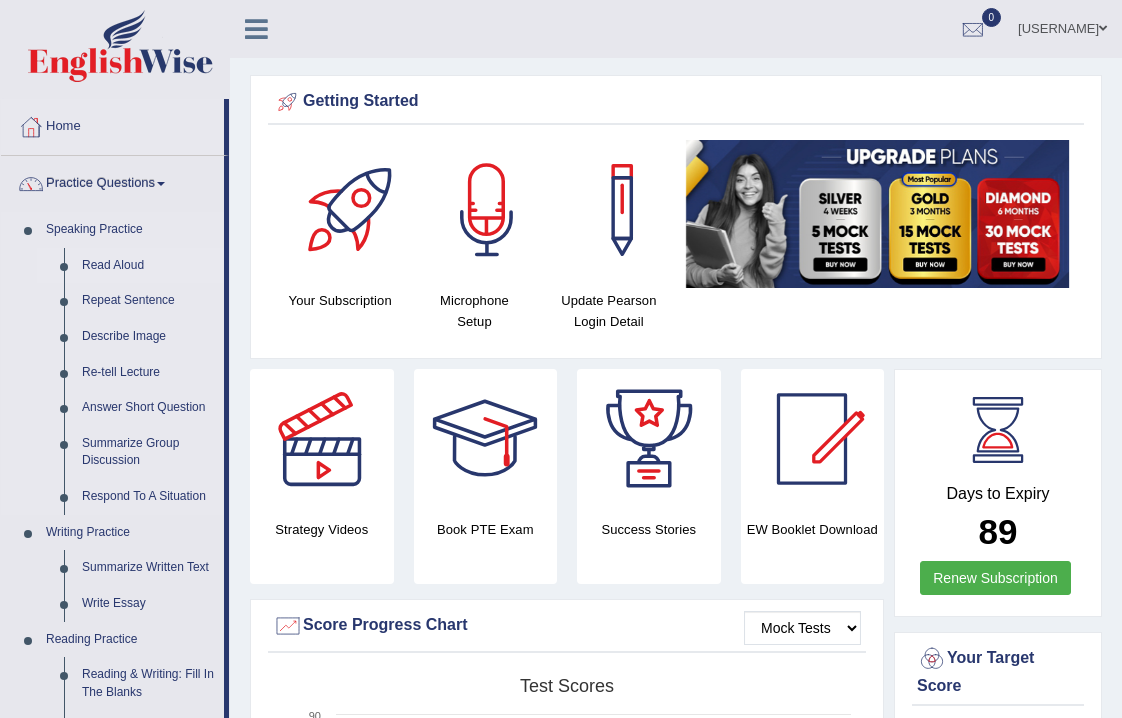 click on "Read Aloud" at bounding box center [148, 266] 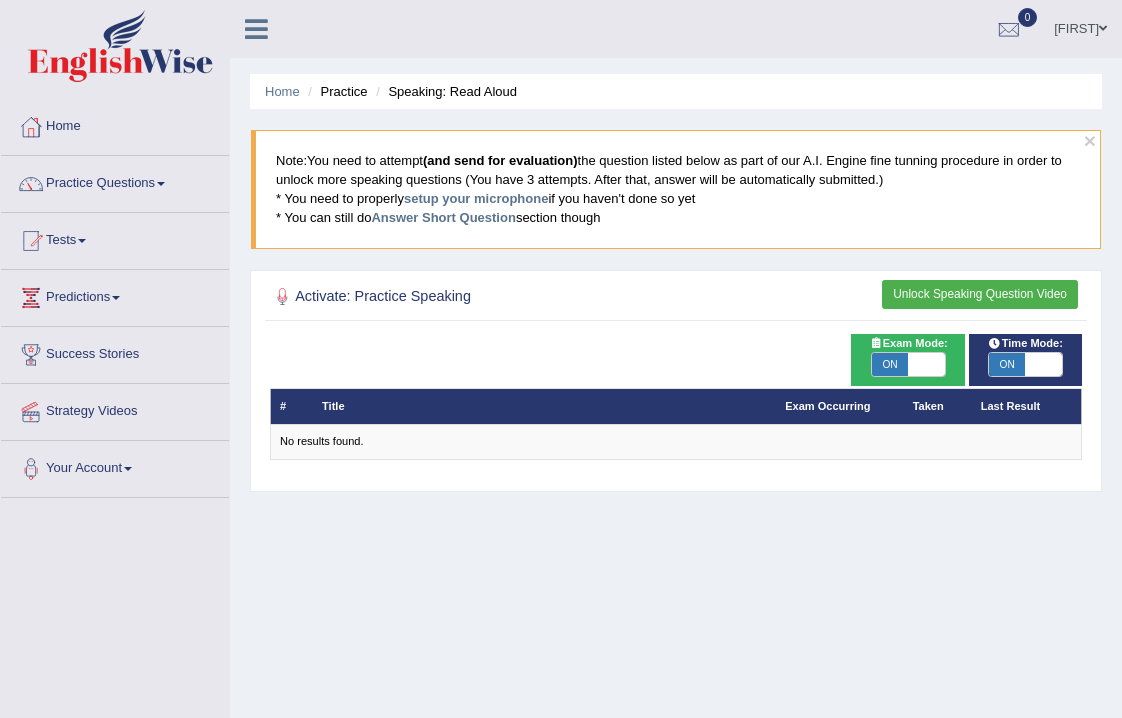 scroll, scrollTop: 0, scrollLeft: 0, axis: both 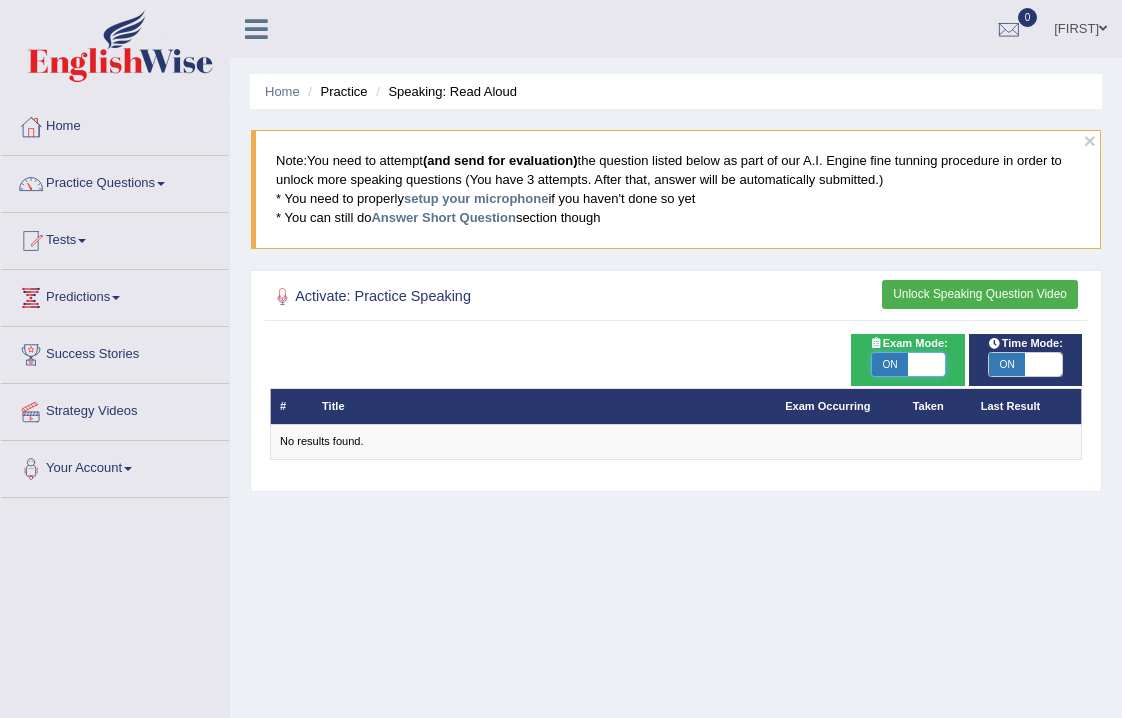 click at bounding box center [926, 365] 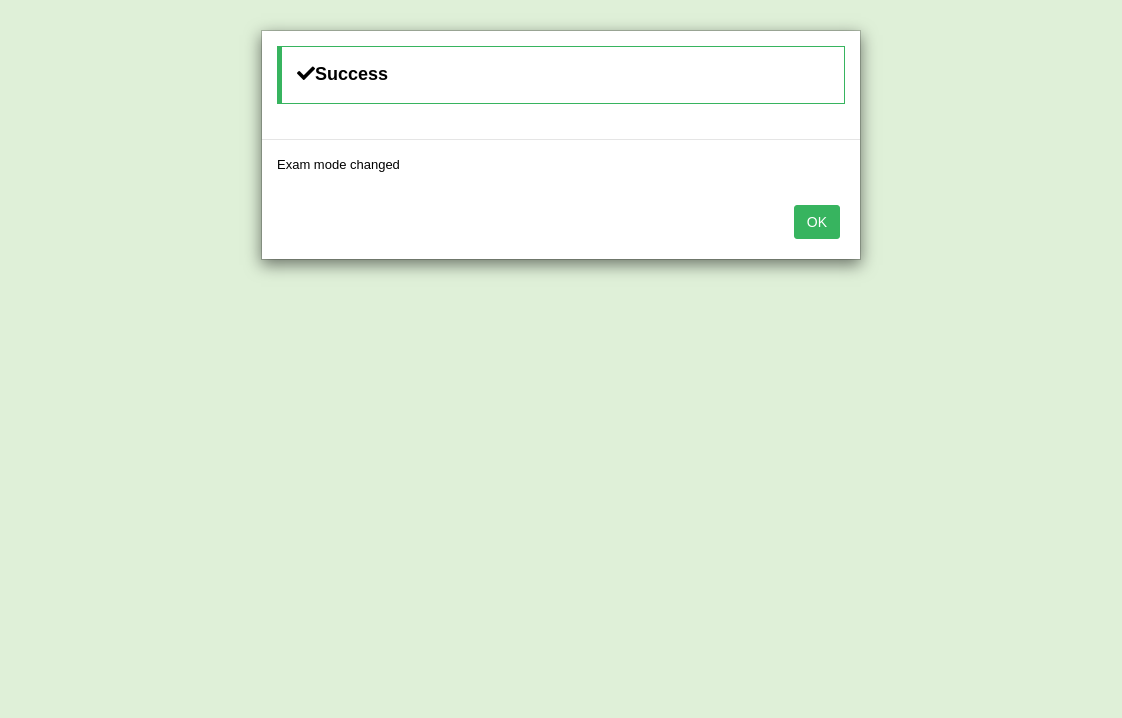 click on "OK" at bounding box center (817, 222) 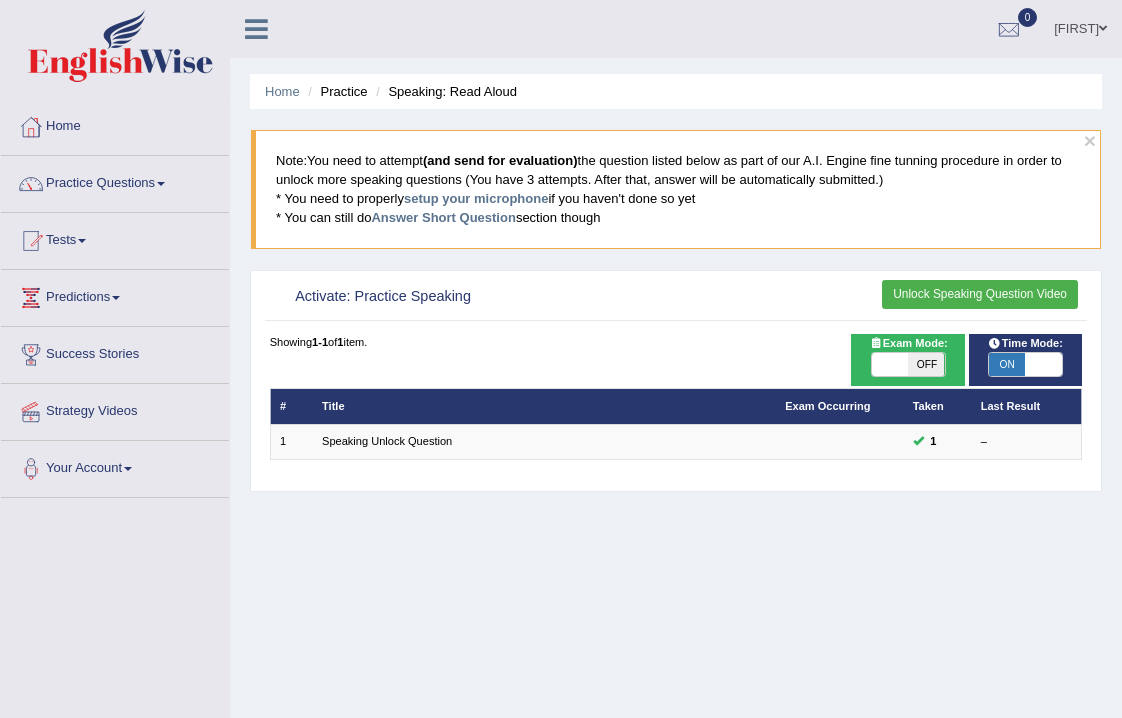 scroll, scrollTop: 0, scrollLeft: 0, axis: both 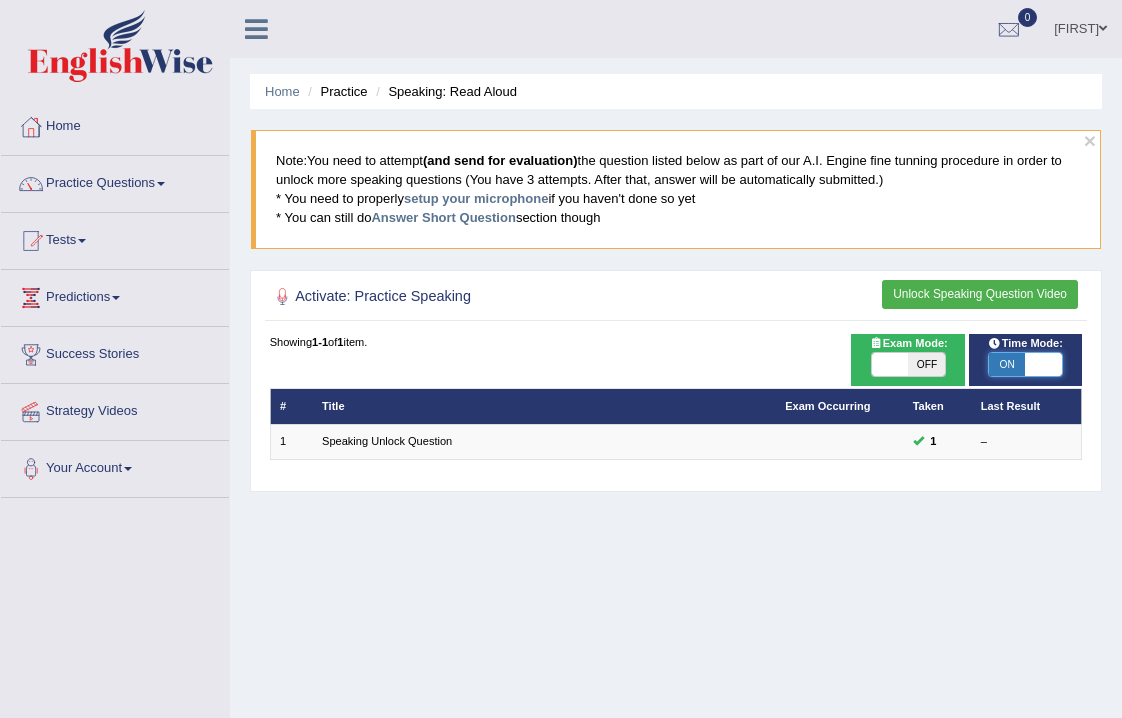 click at bounding box center [1043, 365] 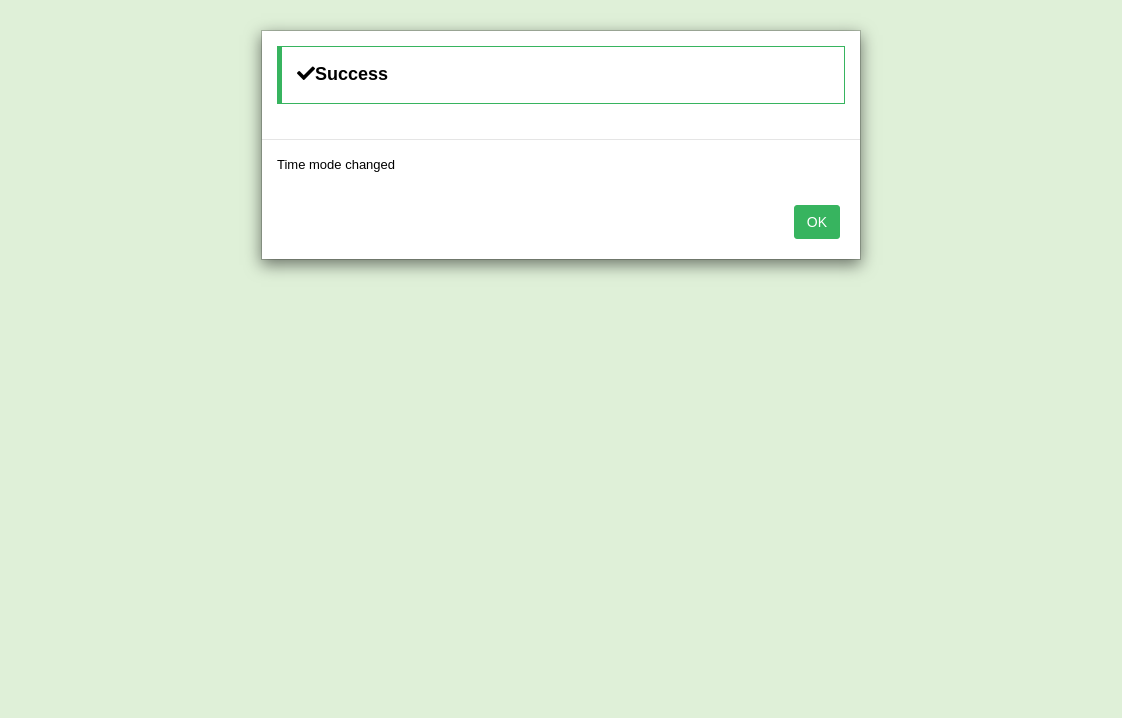 click on "OK" at bounding box center (817, 222) 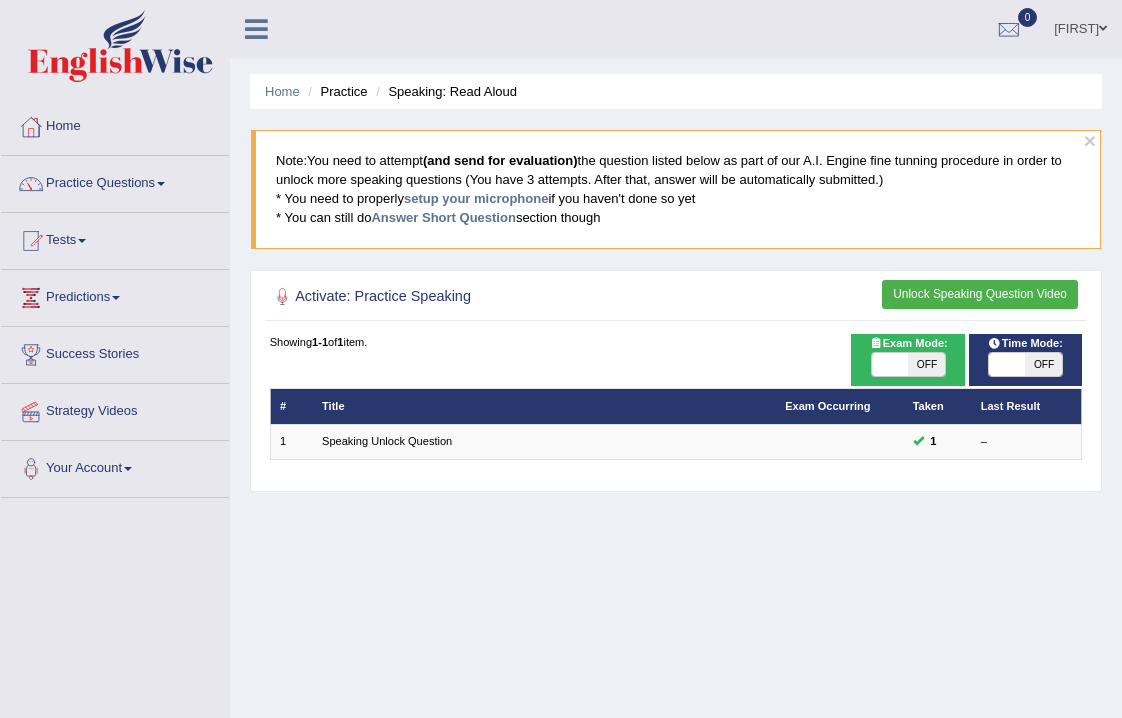 click on "Unlock Speaking Question Video" at bounding box center (980, 294) 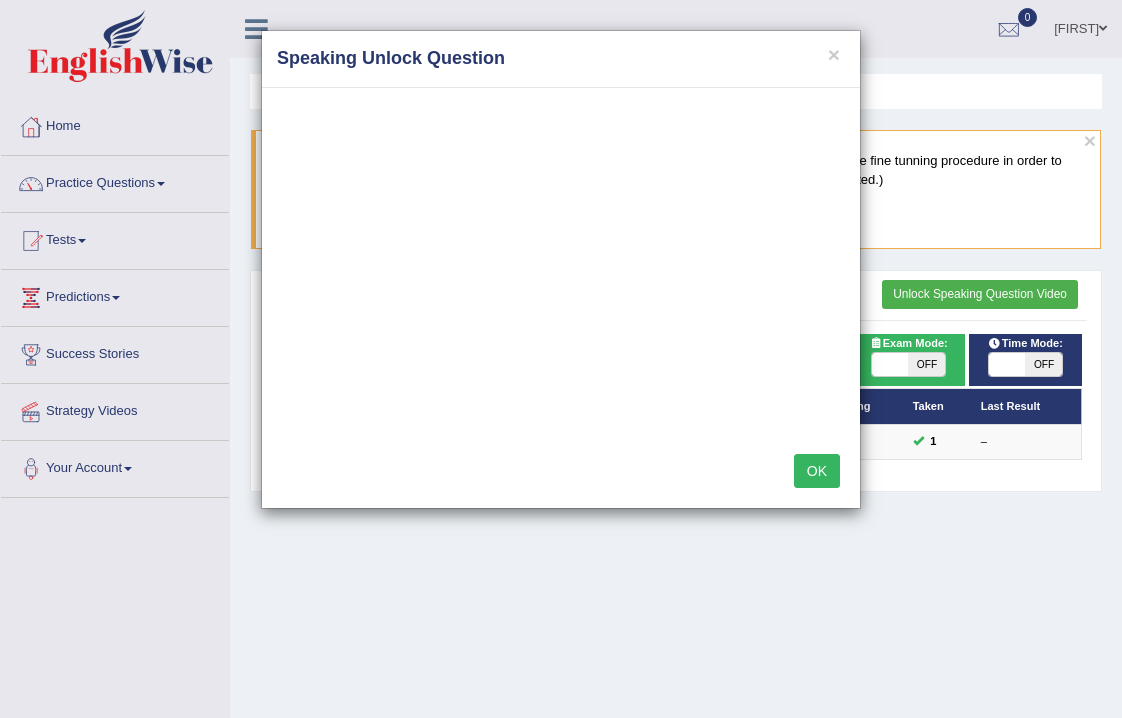 click on "OK" at bounding box center [817, 471] 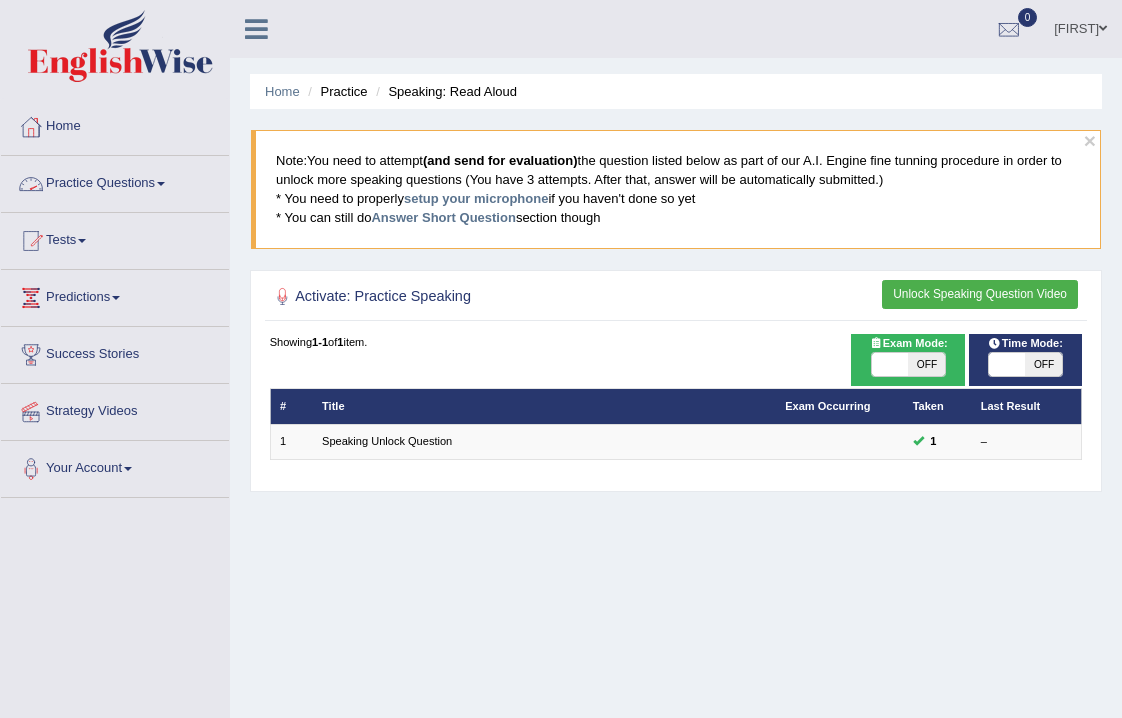 click at bounding box center [161, 184] 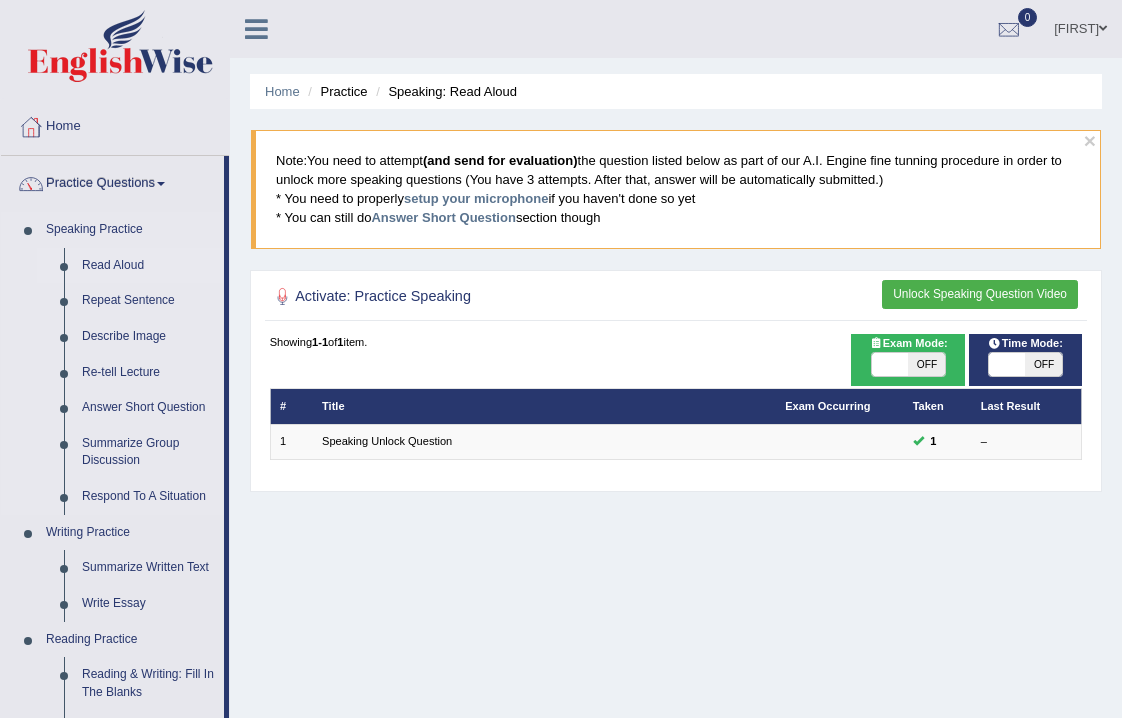 click on "Read Aloud" at bounding box center [148, 266] 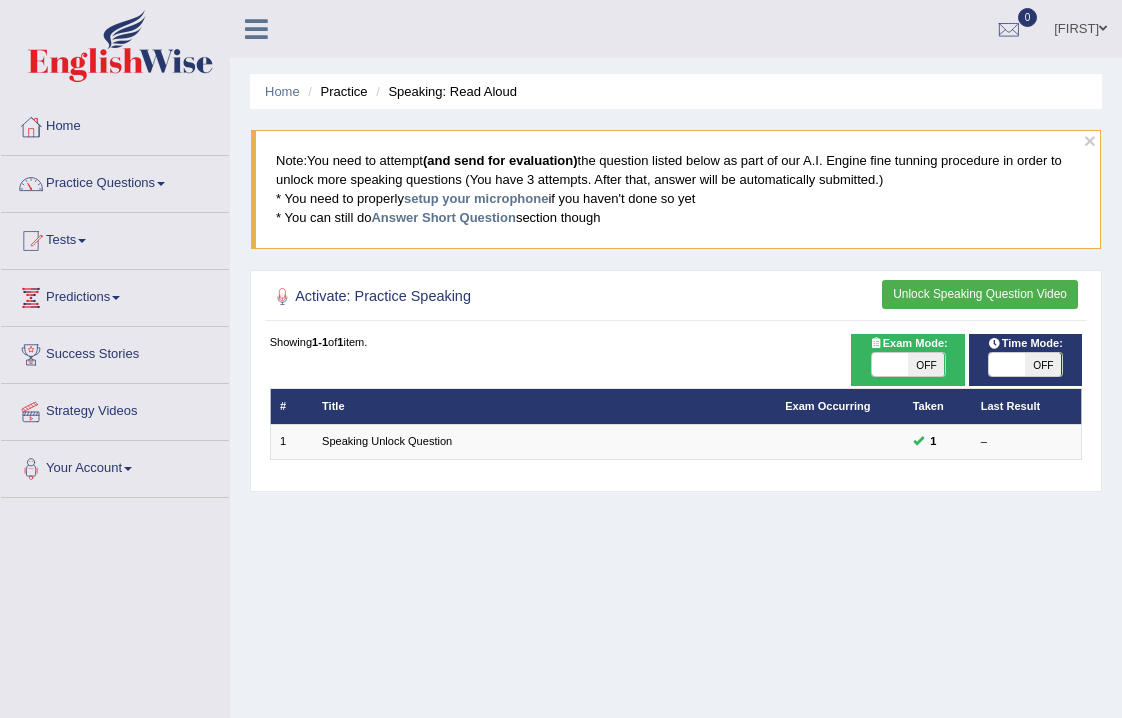 scroll, scrollTop: 0, scrollLeft: 0, axis: both 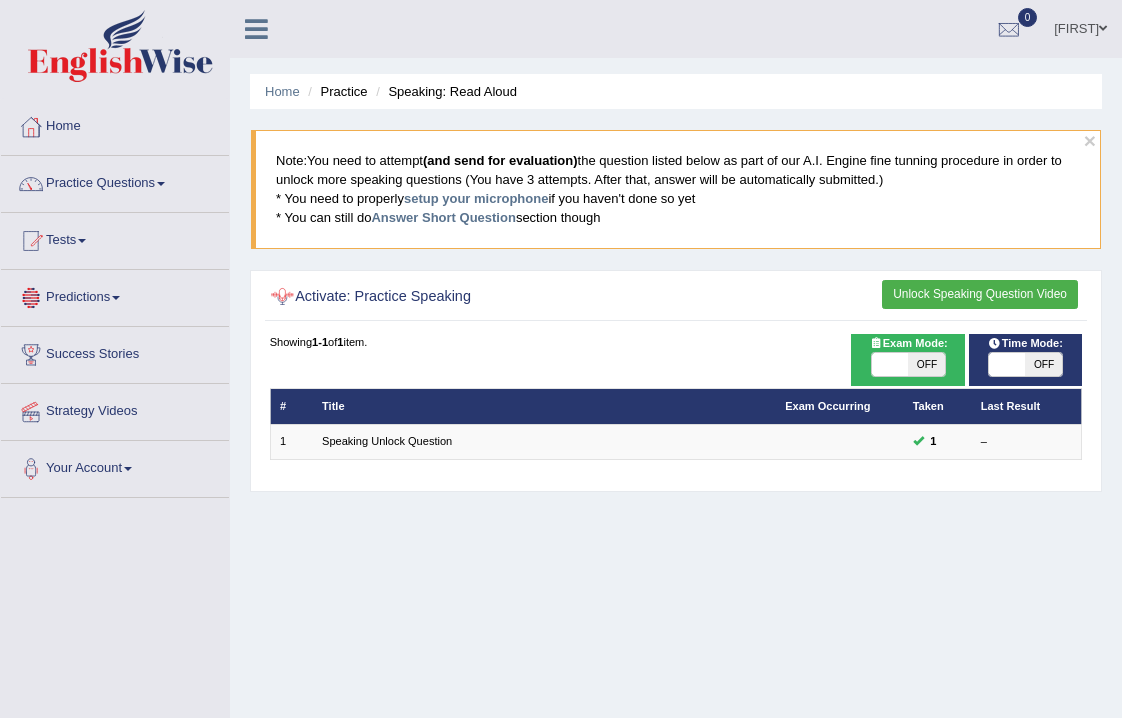 click at bounding box center (890, 365) 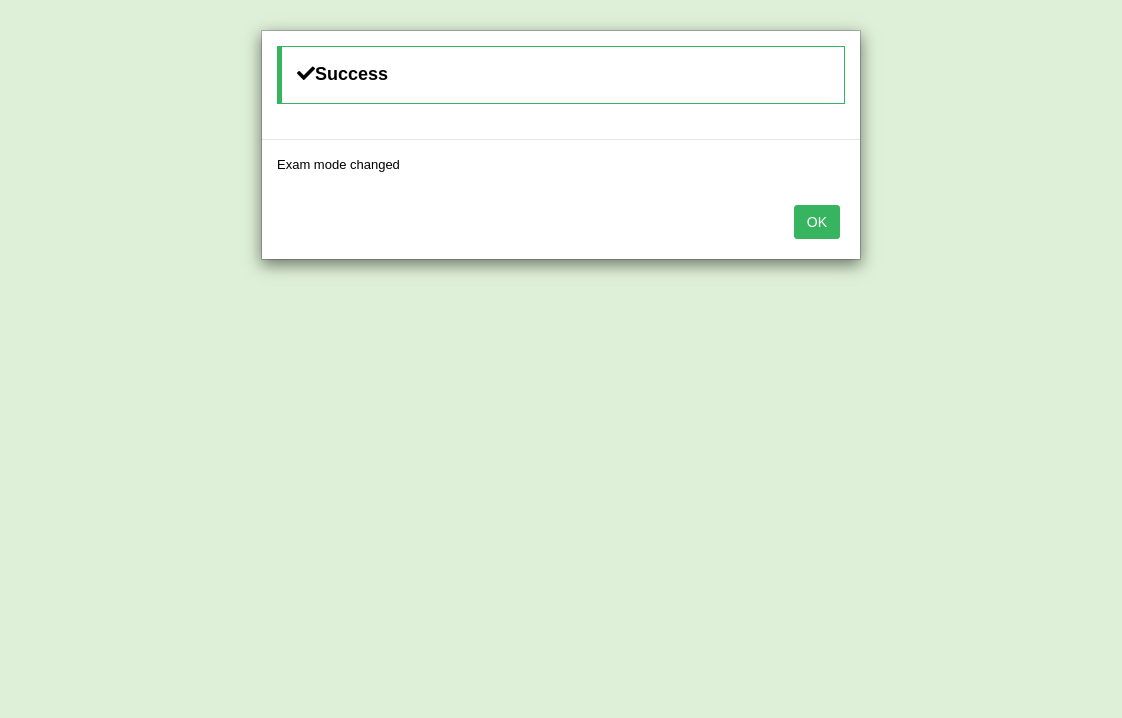 click on "OK" at bounding box center (817, 222) 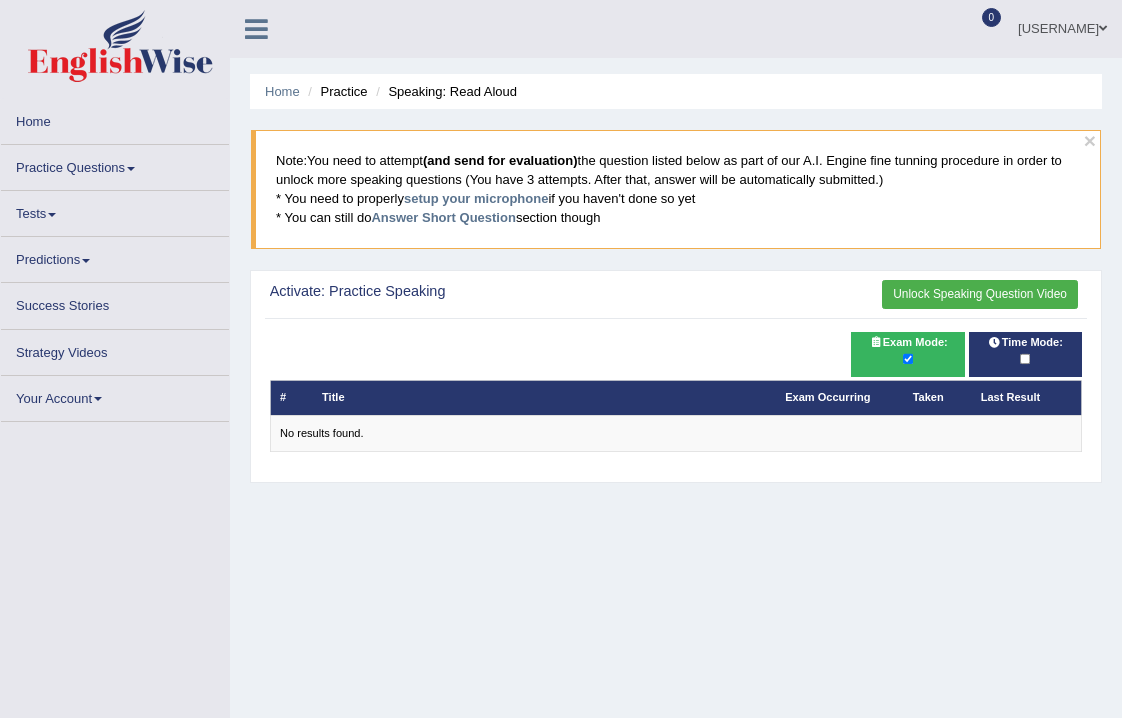 scroll, scrollTop: 0, scrollLeft: 0, axis: both 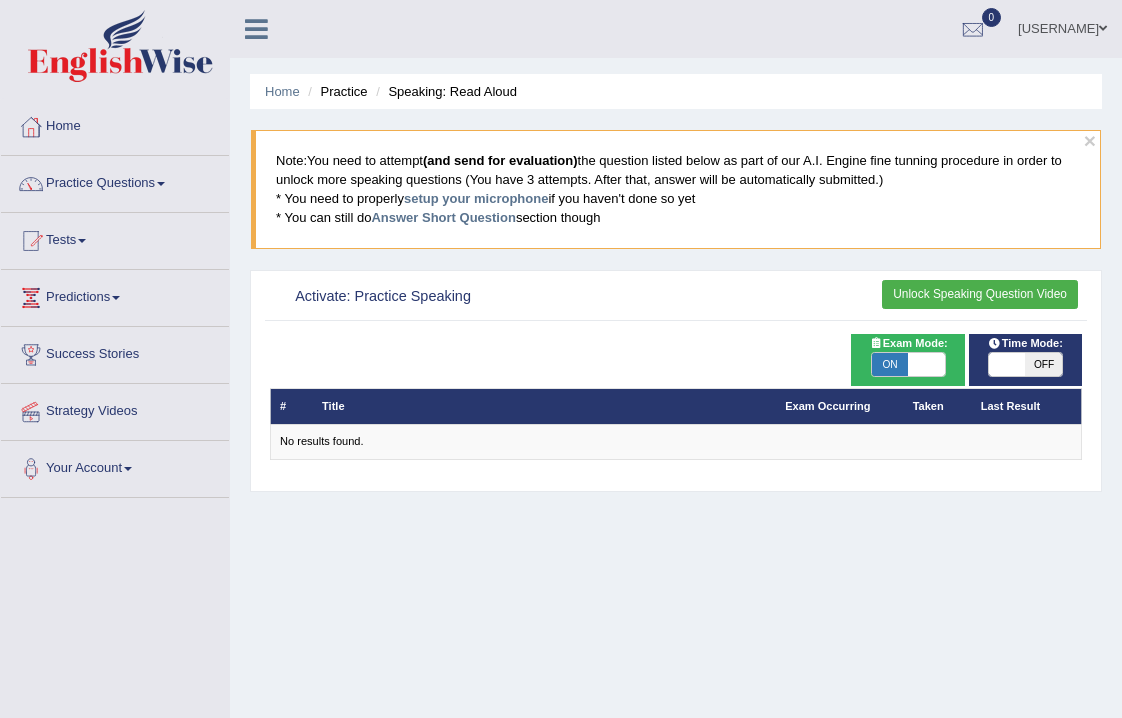 click on "OFF" at bounding box center (1043, 365) 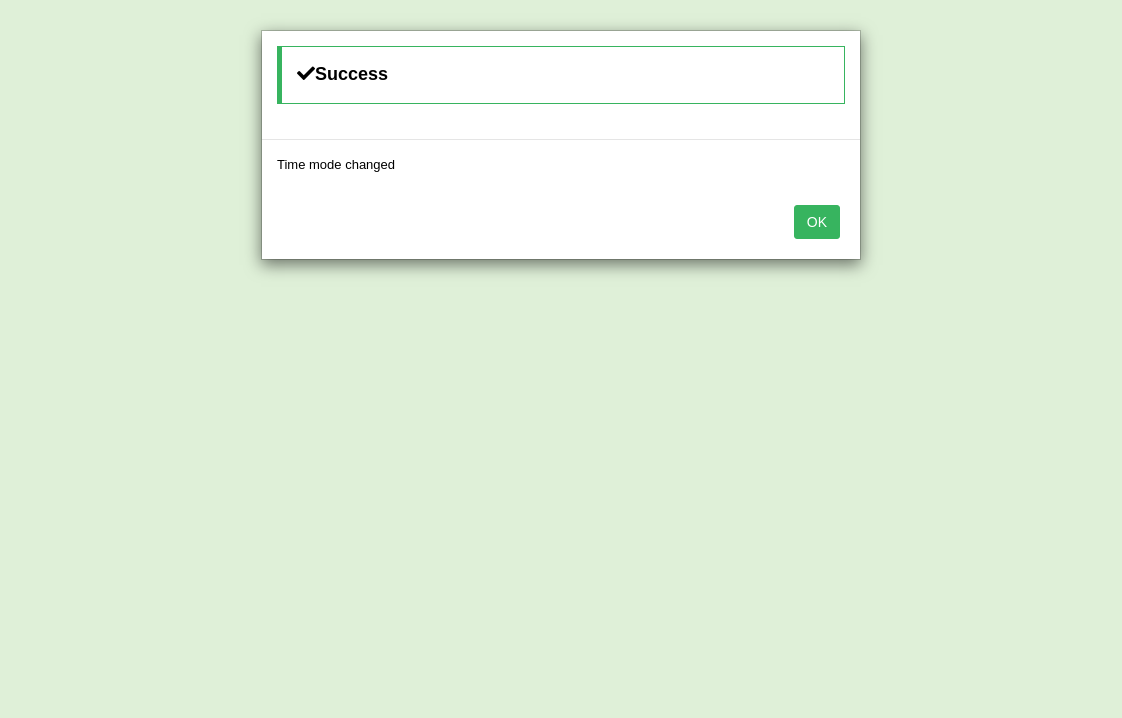 click on "OK" at bounding box center [817, 222] 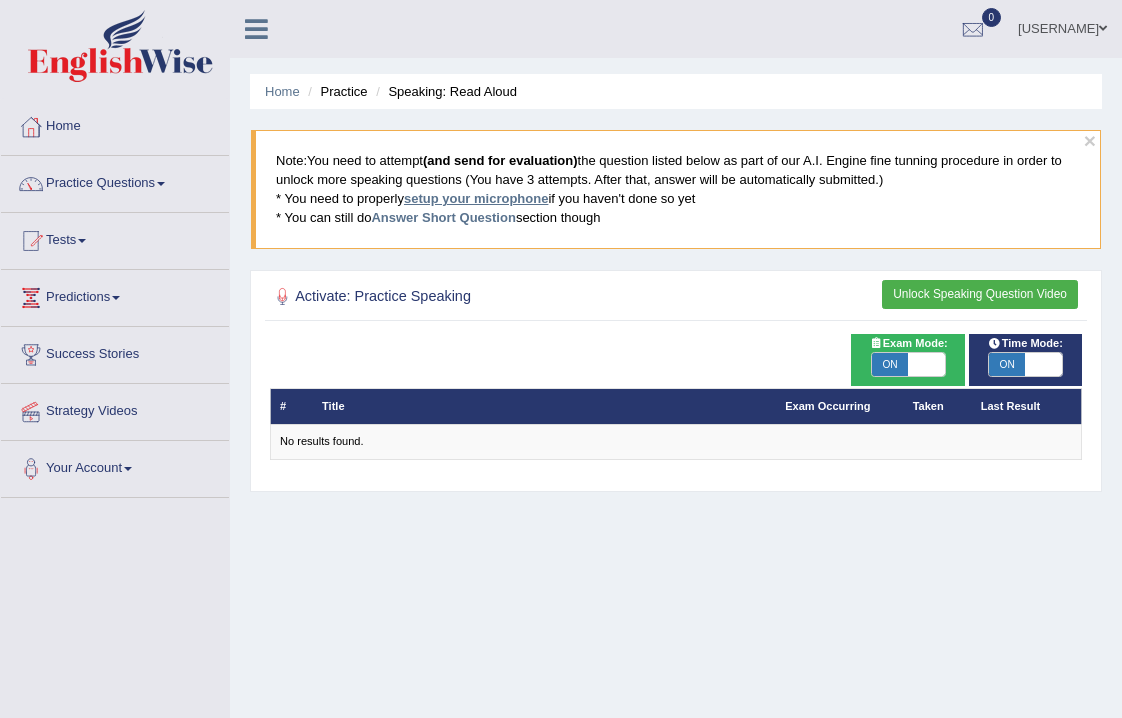 click on "setup your microphone" at bounding box center [476, 198] 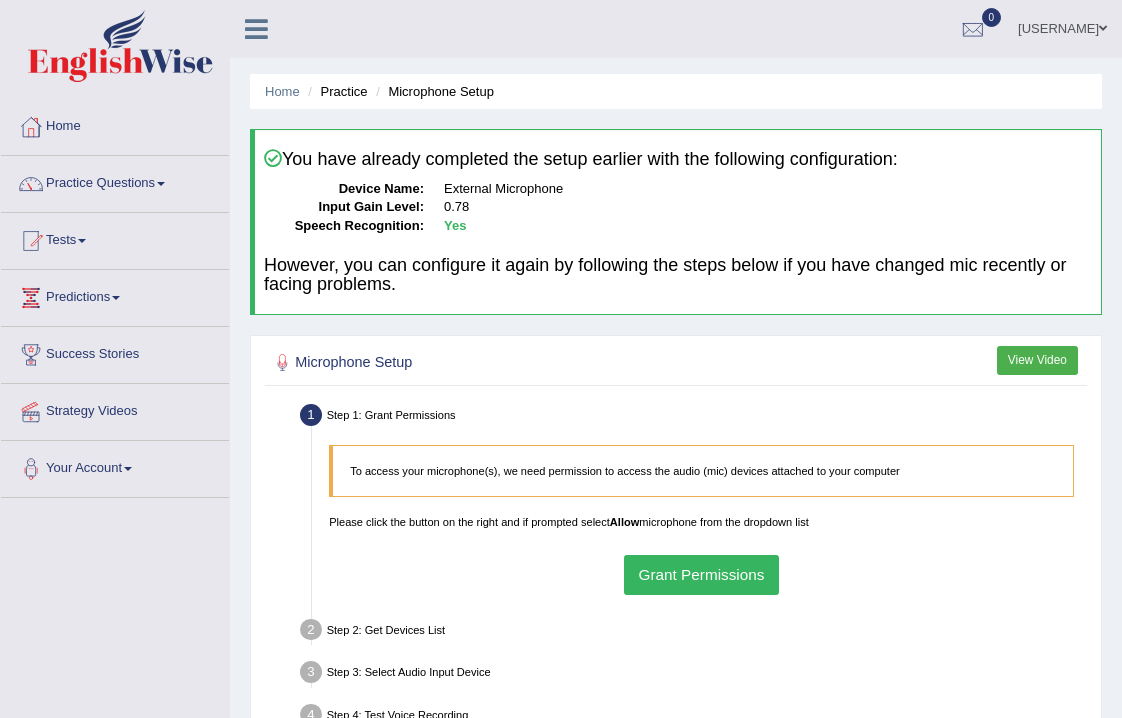 scroll, scrollTop: 0, scrollLeft: 0, axis: both 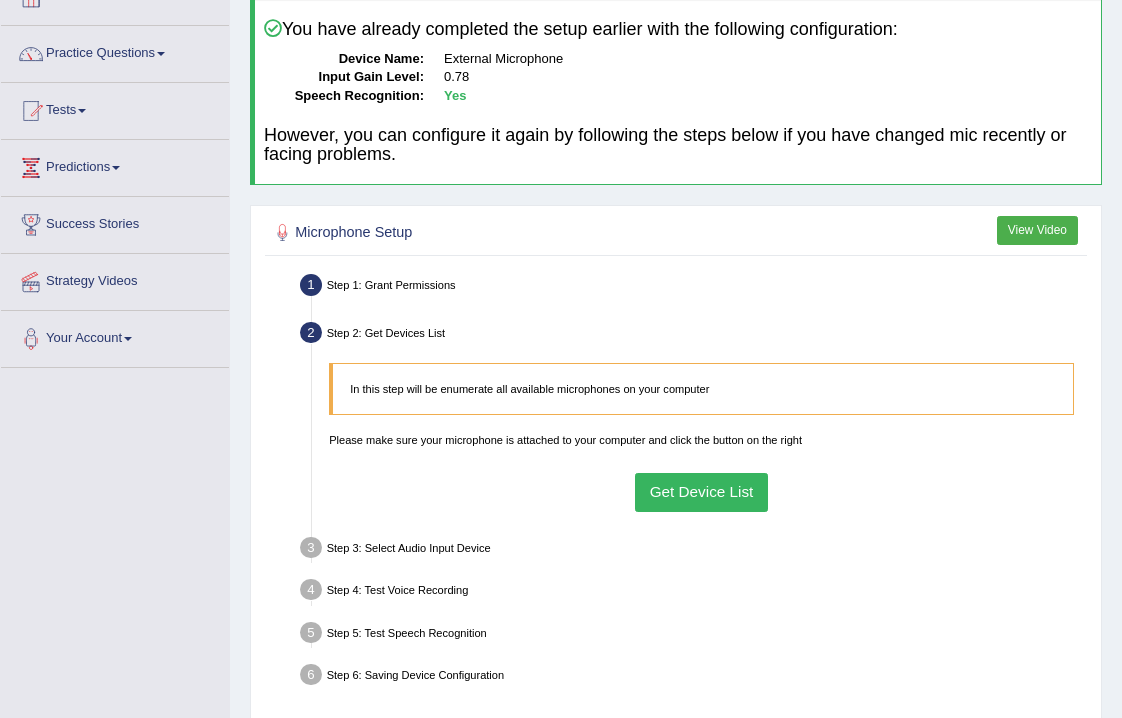 click on "Get Device List" at bounding box center (701, 492) 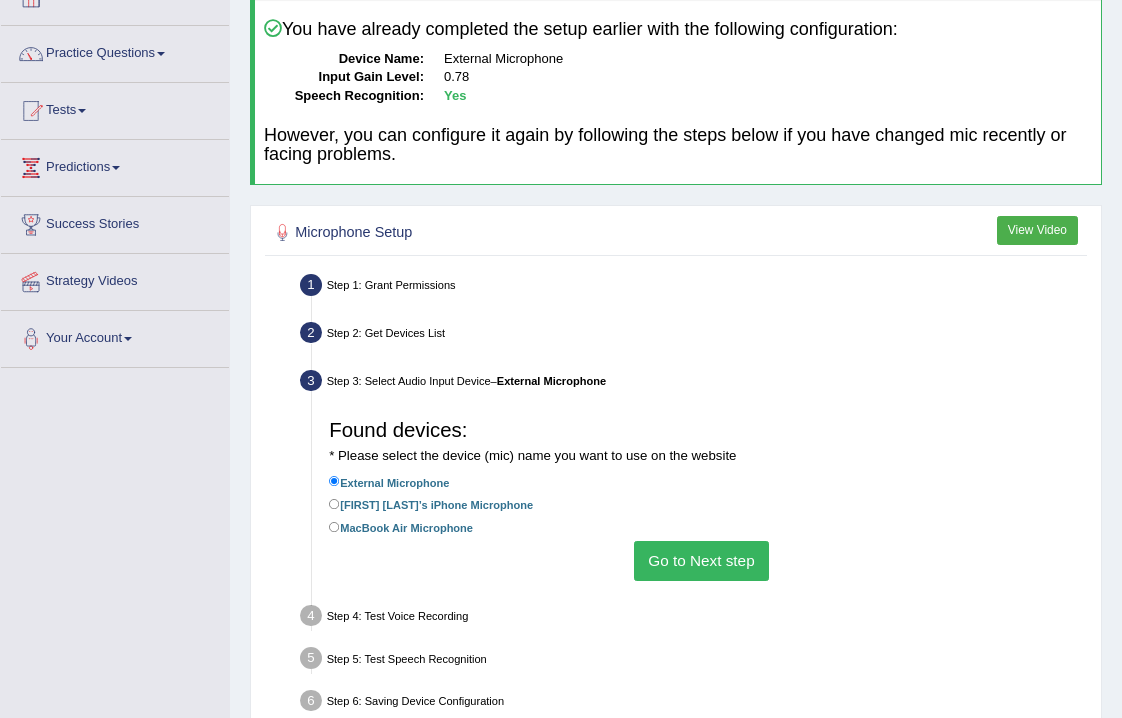click on "Go to Next step" at bounding box center [701, 560] 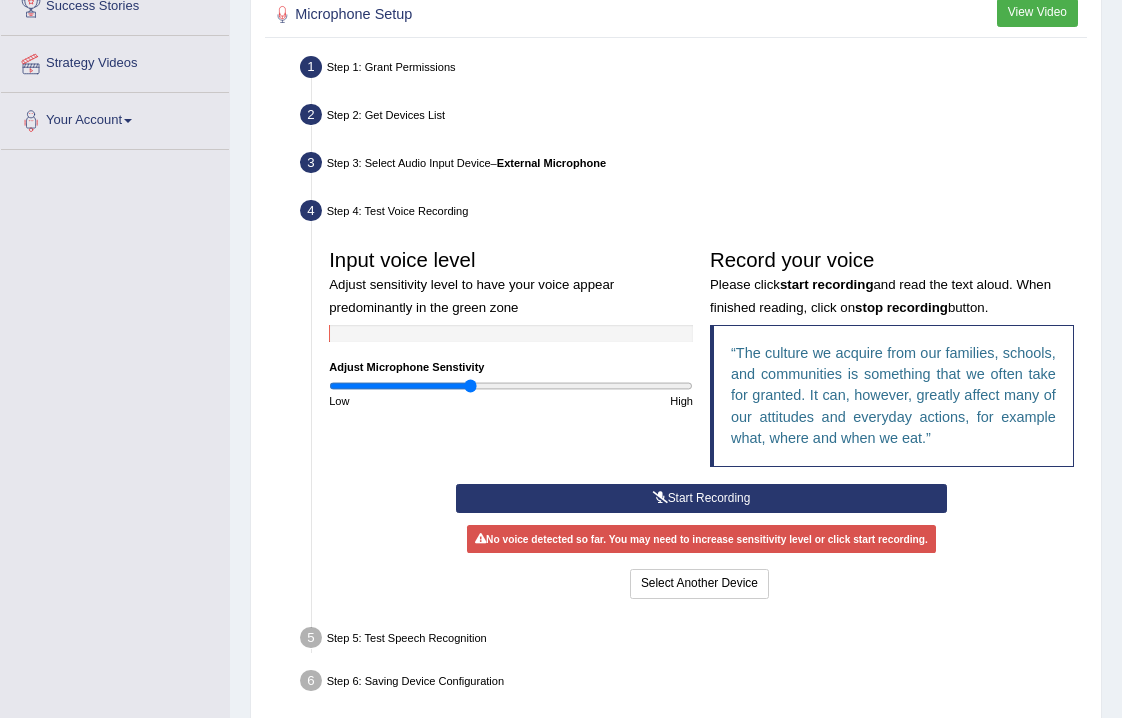 scroll, scrollTop: 363, scrollLeft: 0, axis: vertical 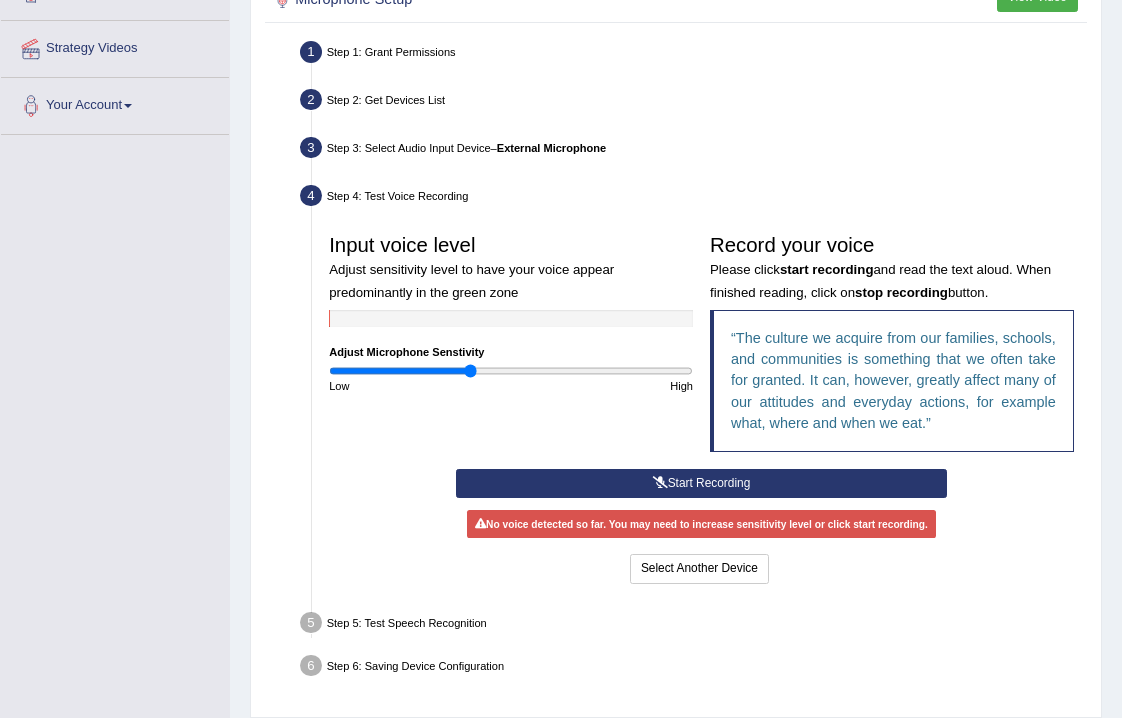 click at bounding box center (660, 483) 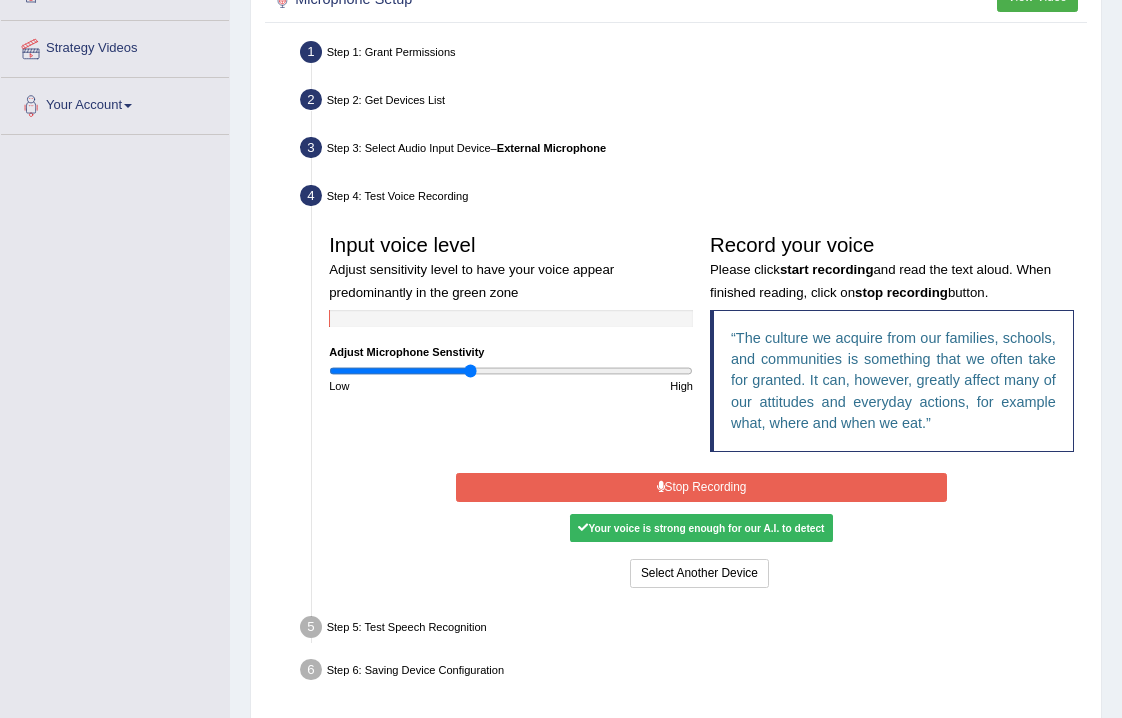 click on "Stop Recording" at bounding box center (701, 487) 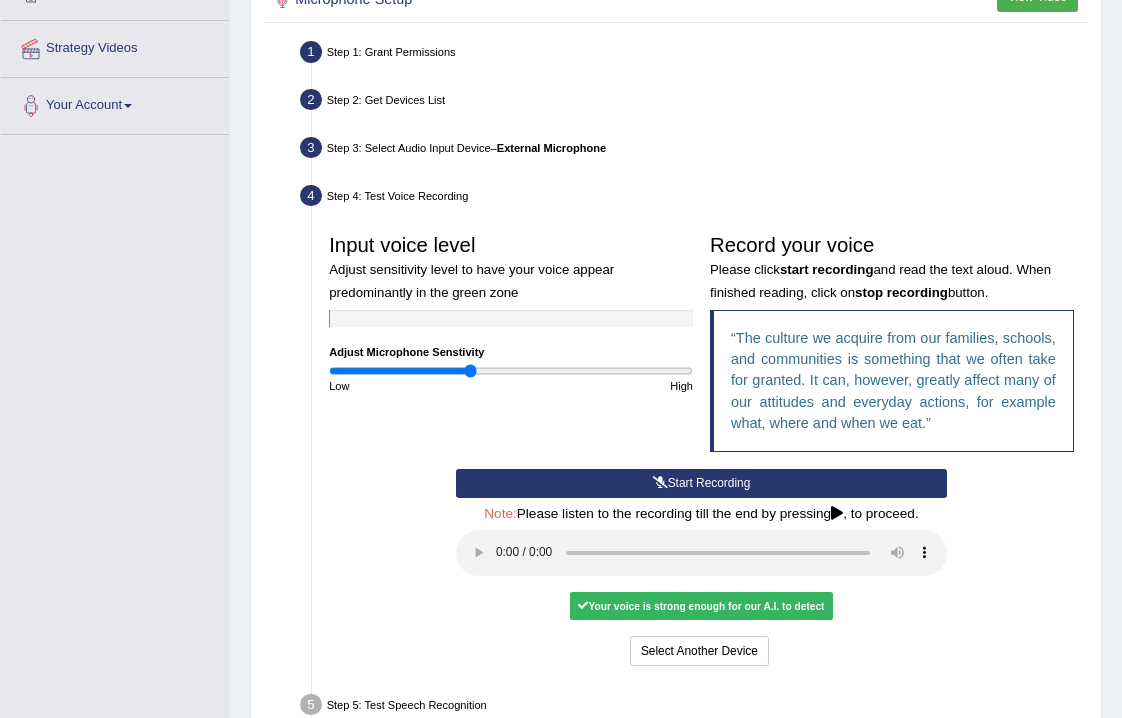 click on "Your voice is strong enough for our A.I. to detect" at bounding box center [701, 606] 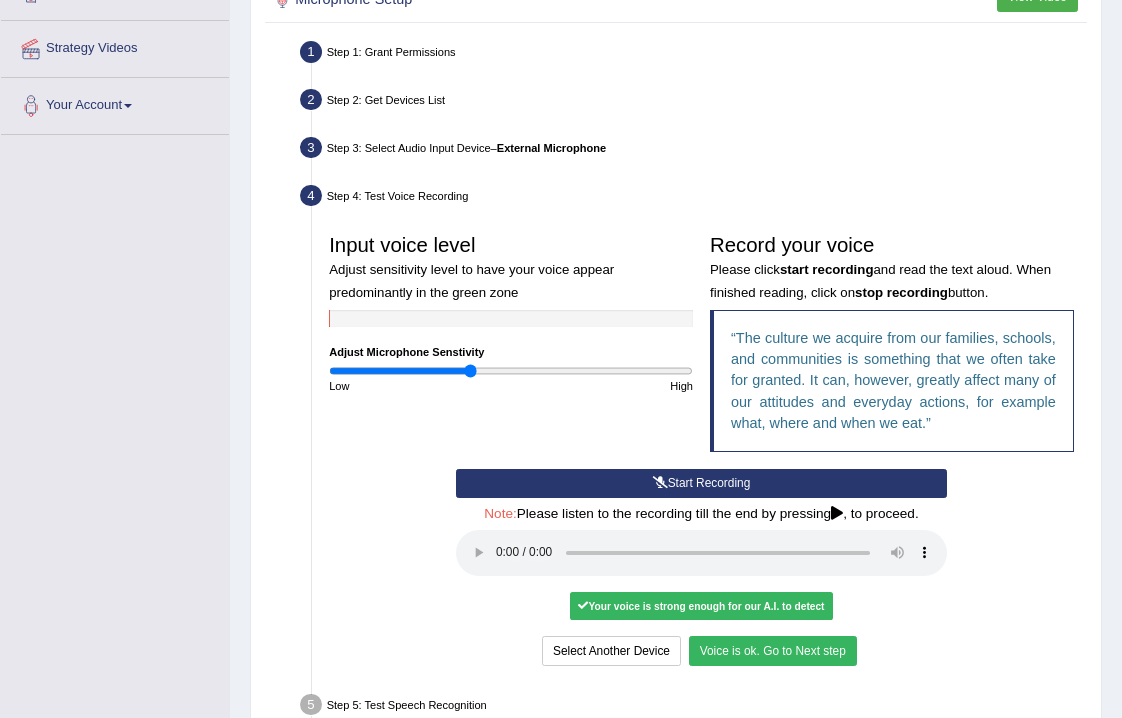 click on "Voice is ok. Go to Next step" at bounding box center [773, 650] 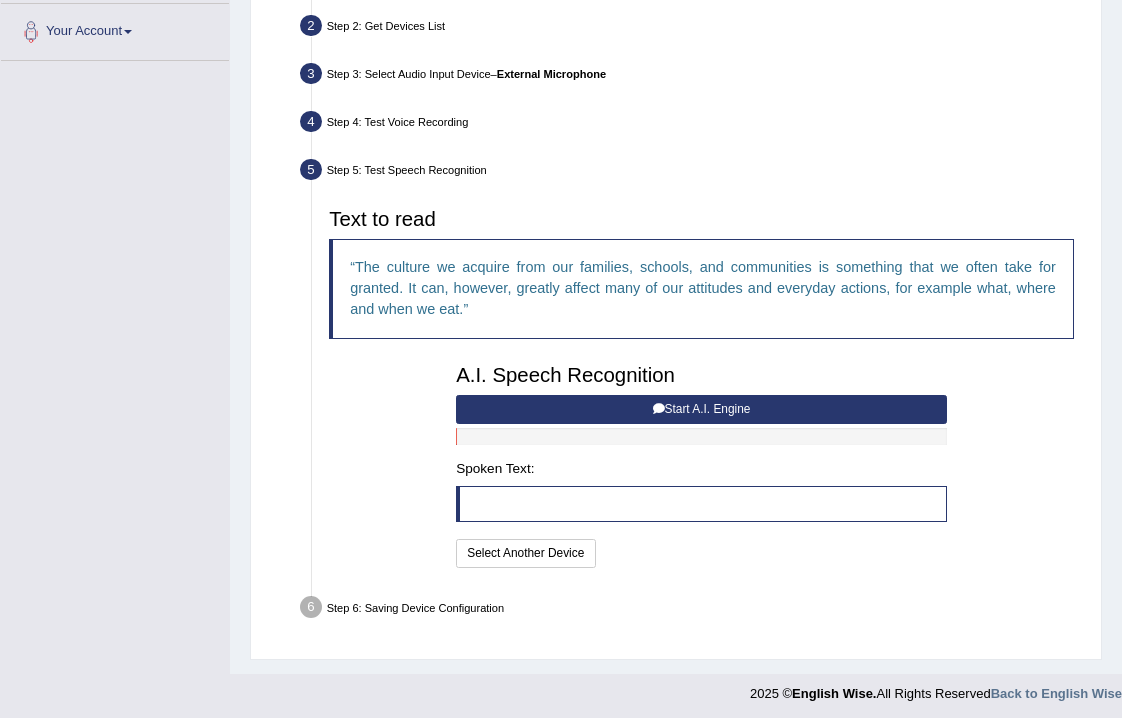 scroll, scrollTop: 441, scrollLeft: 0, axis: vertical 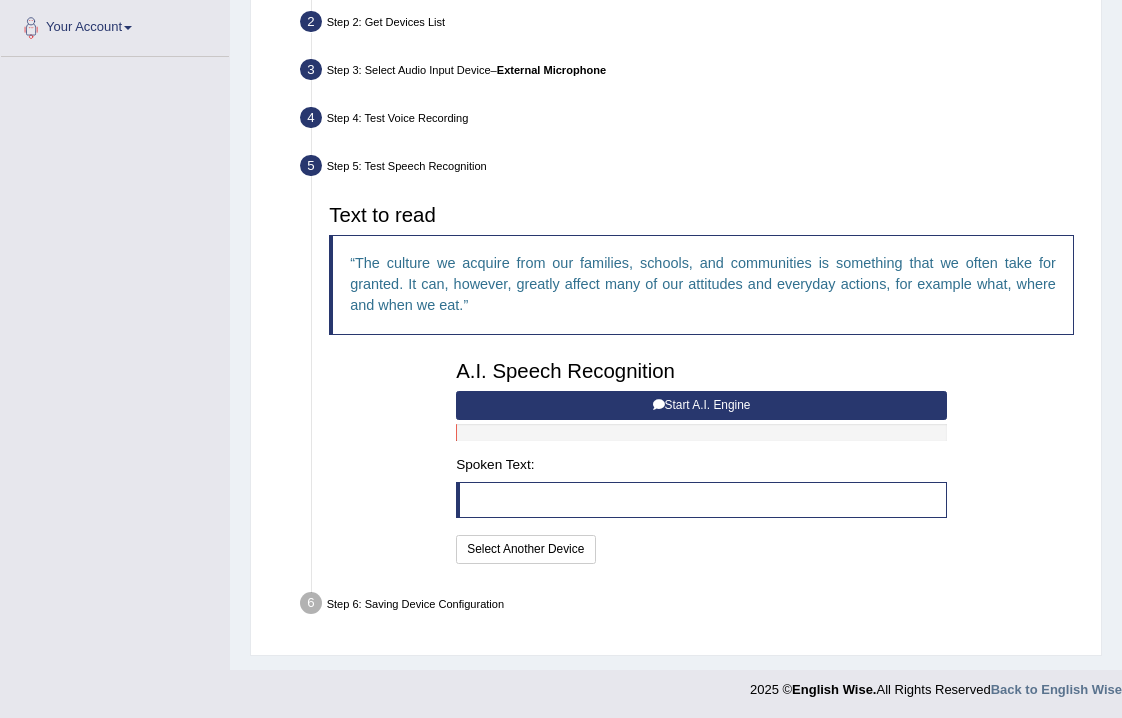 click on "Start A.I. Engine" at bounding box center (701, 405) 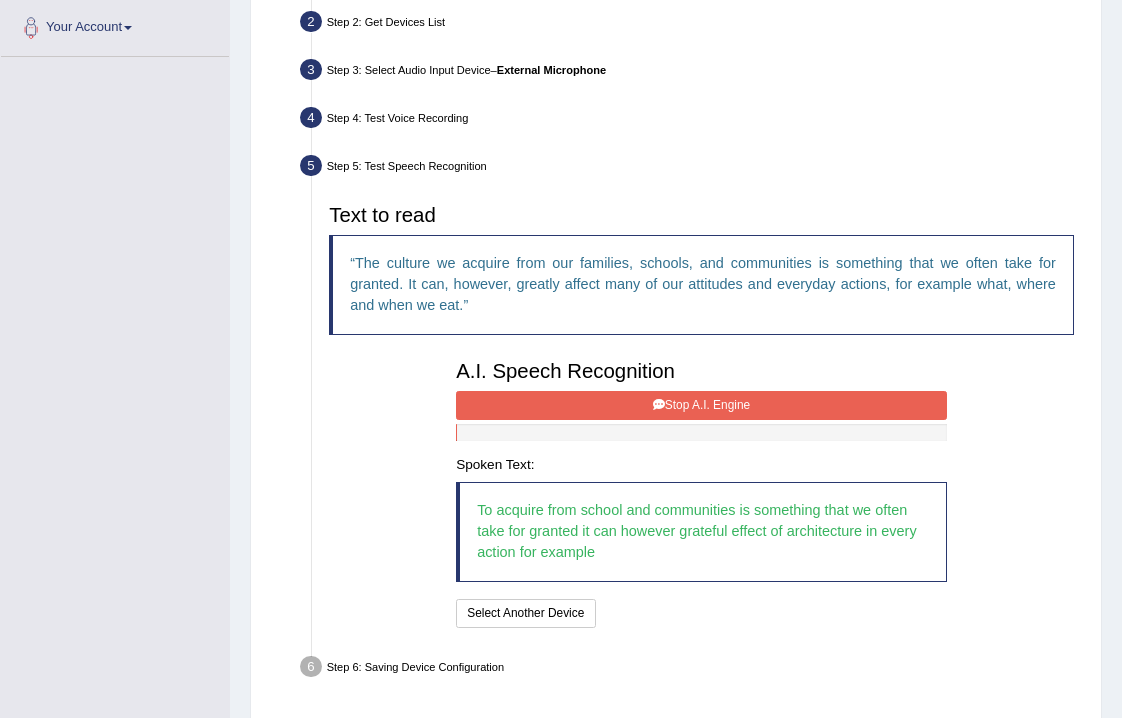 click on "Stop A.I. Engine" at bounding box center [701, 405] 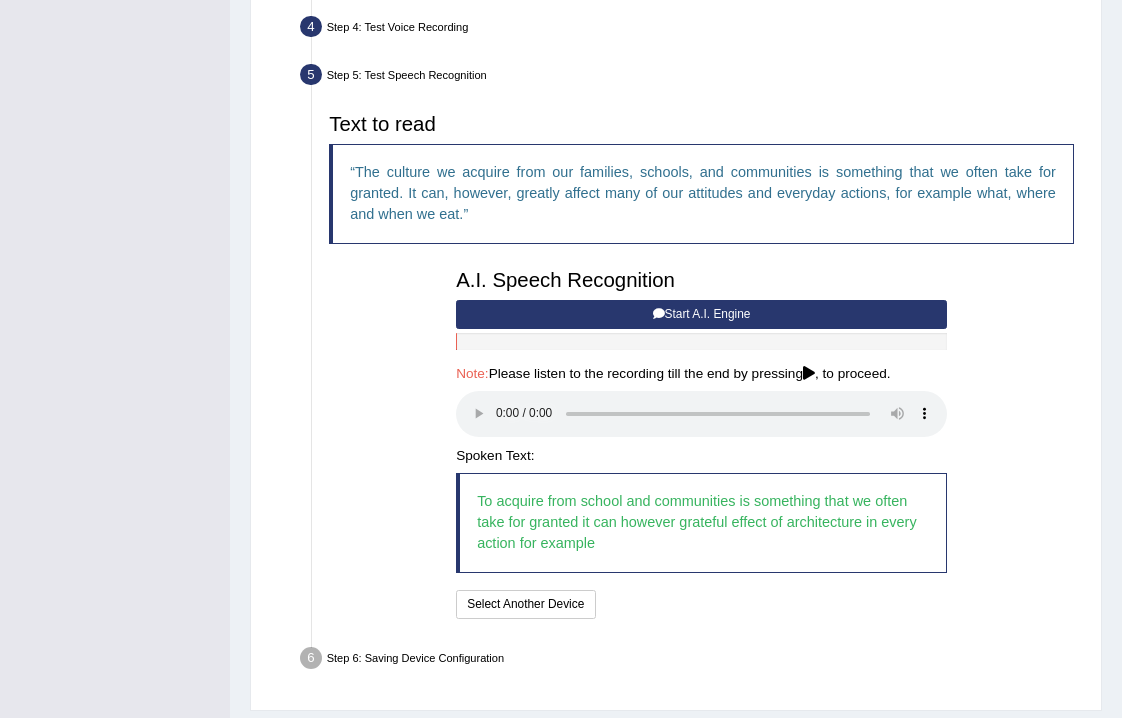 scroll, scrollTop: 536, scrollLeft: 0, axis: vertical 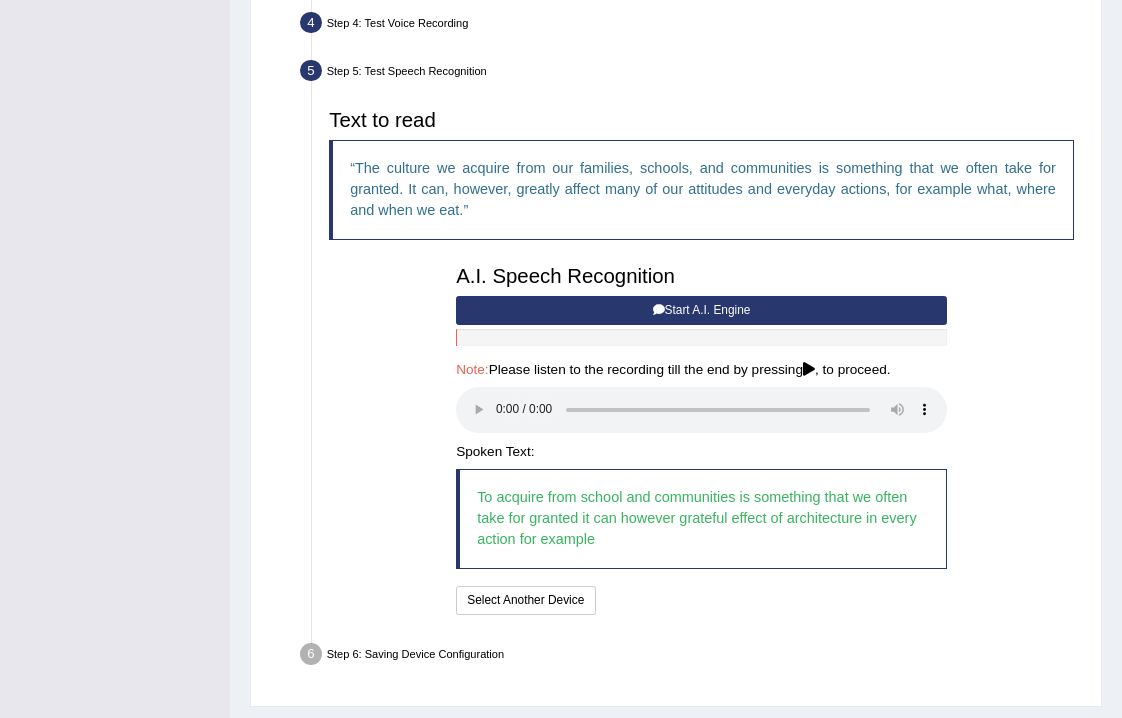 click at bounding box center [701, 410] 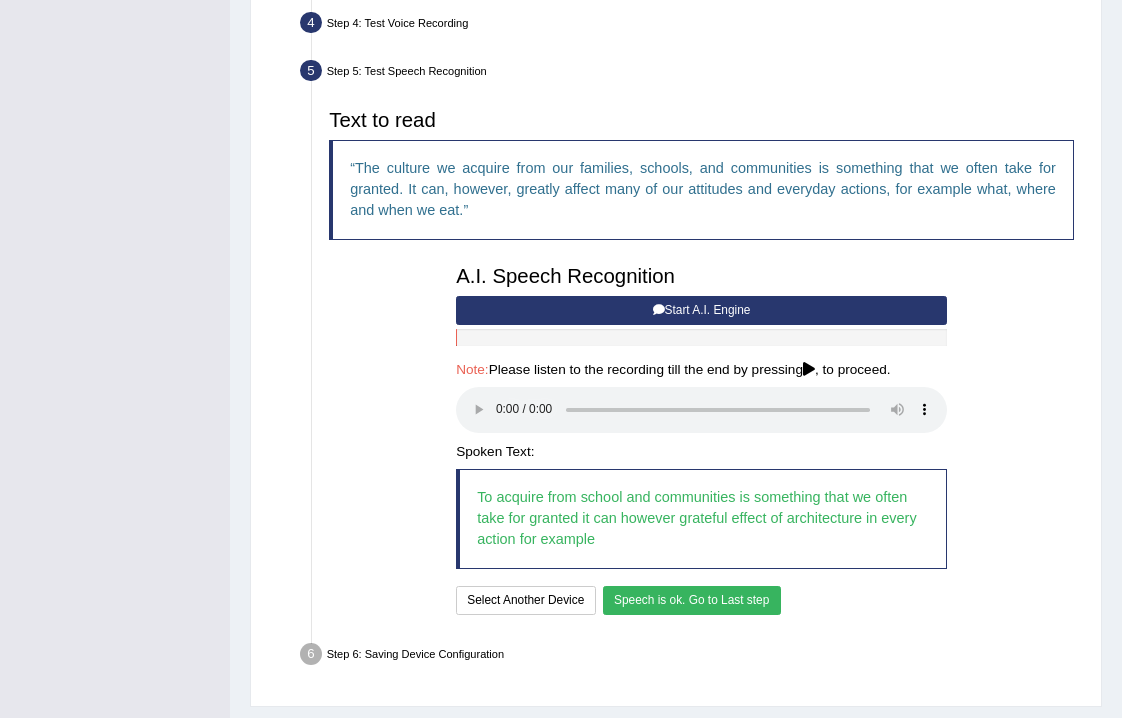 click on "Speech is ok. Go to Last step" at bounding box center (692, 600) 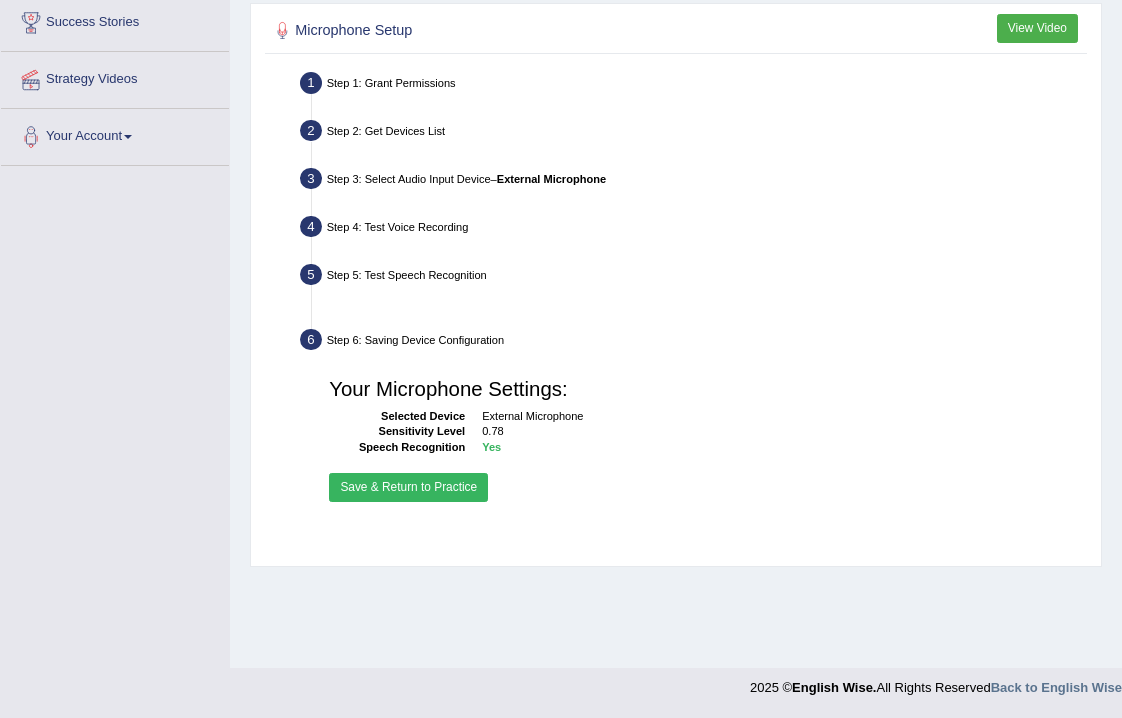scroll, scrollTop: 332, scrollLeft: 0, axis: vertical 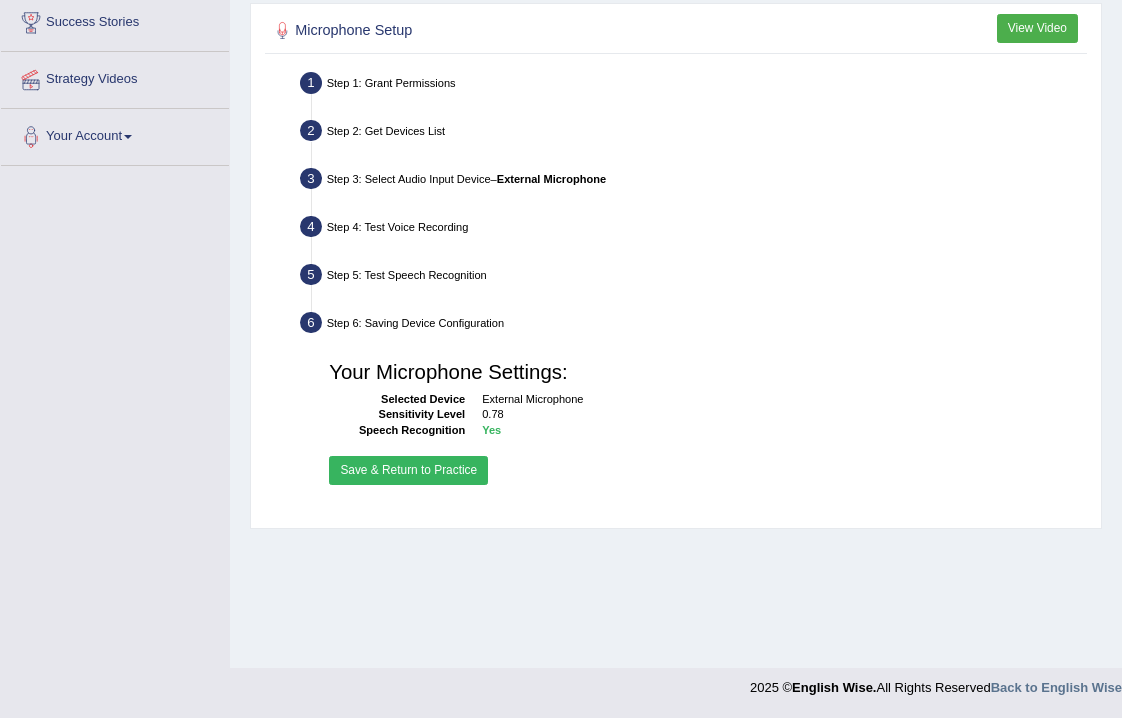 click on "Save & Return to Practice" at bounding box center [408, 470] 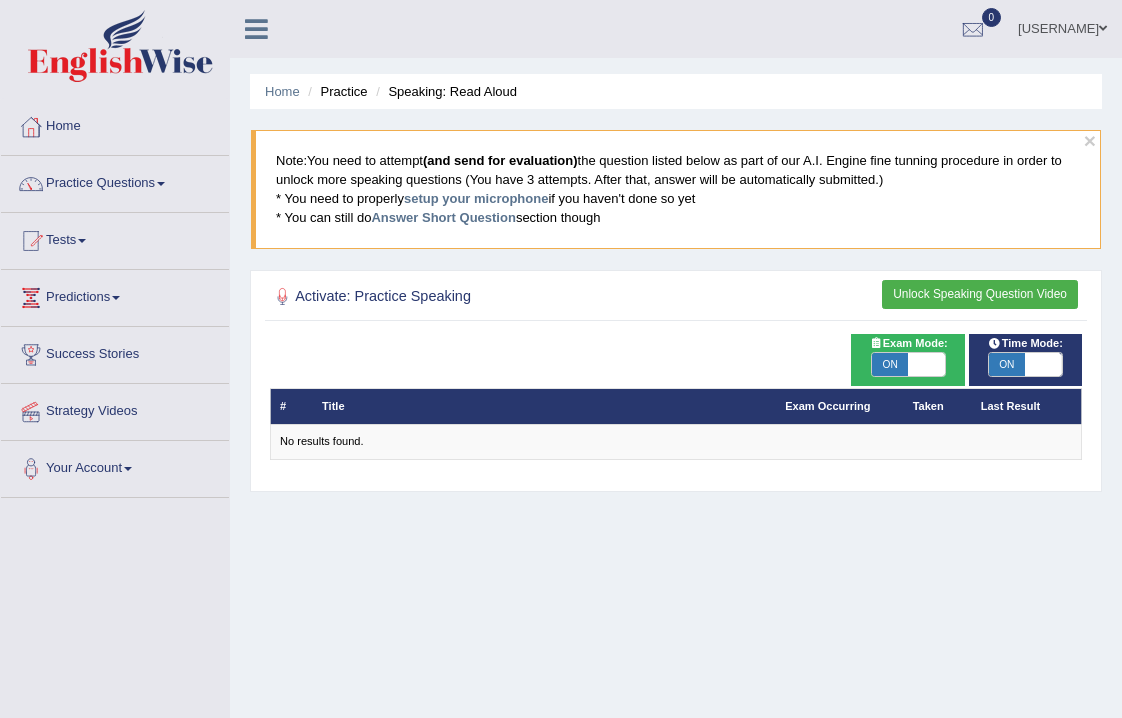scroll, scrollTop: 0, scrollLeft: 0, axis: both 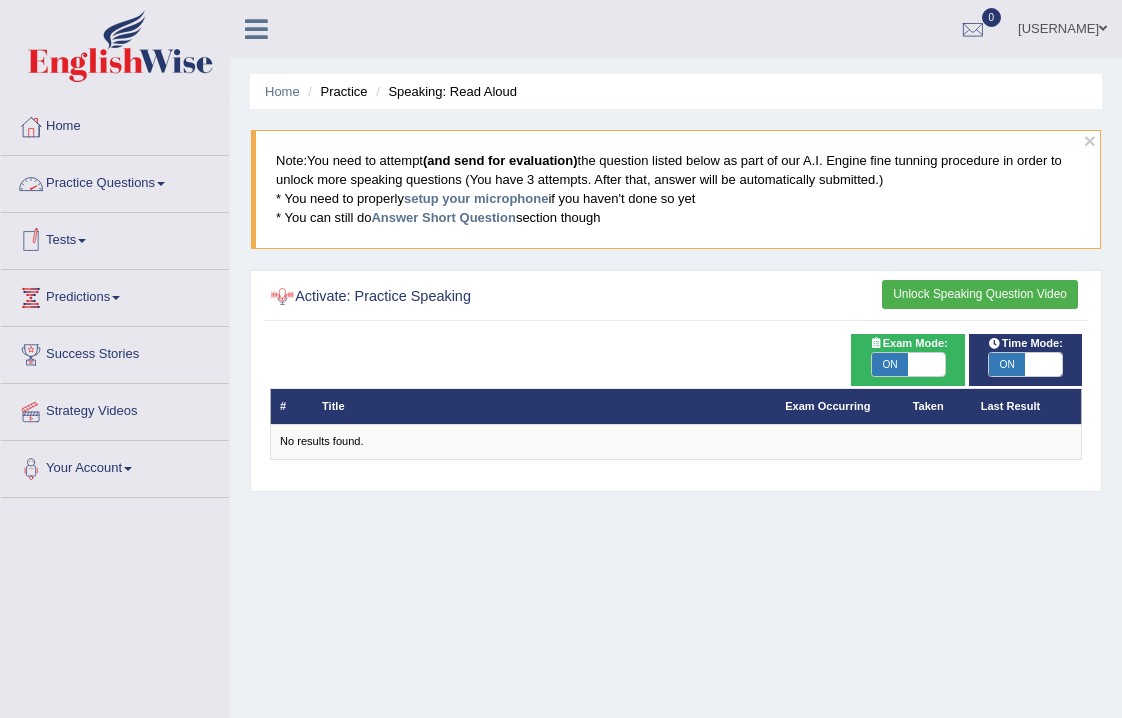 click on "Practice Questions" at bounding box center (115, 181) 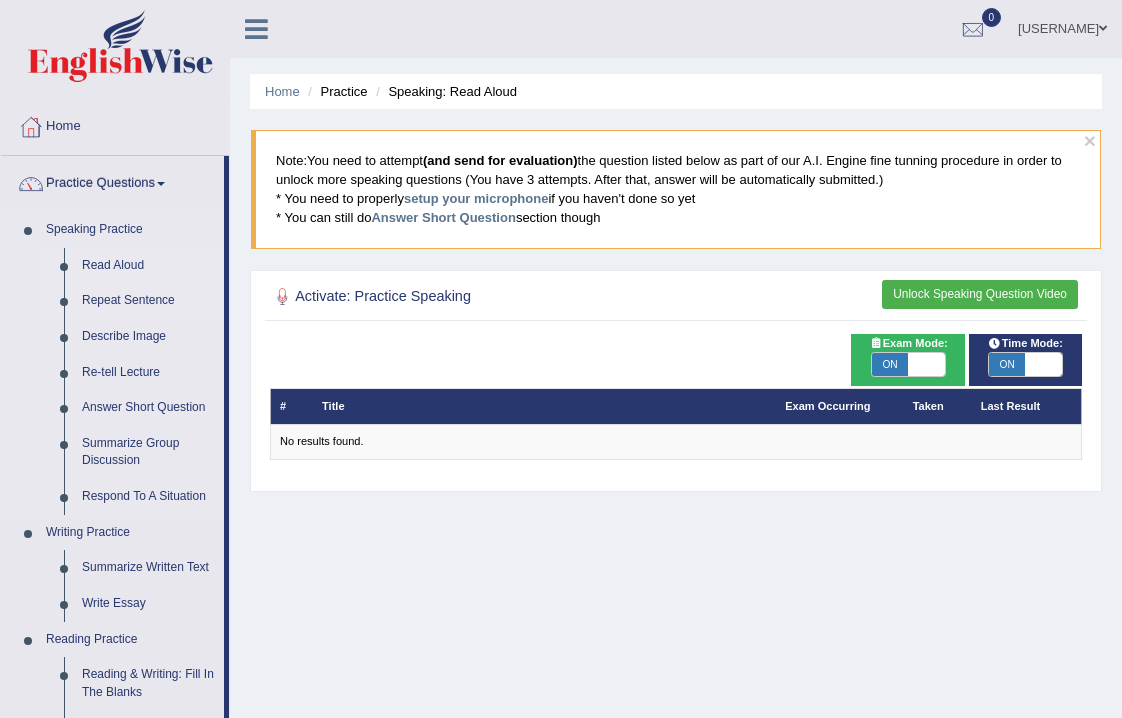 click on "Repeat Sentence" at bounding box center [148, 301] 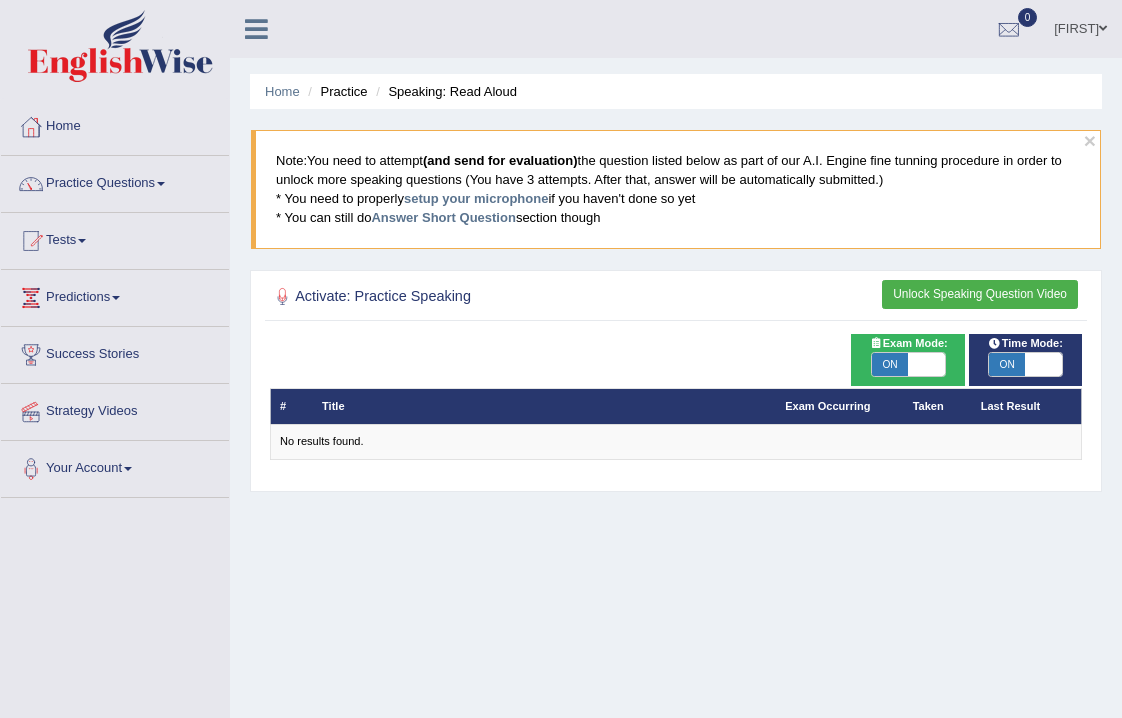 scroll, scrollTop: 0, scrollLeft: 0, axis: both 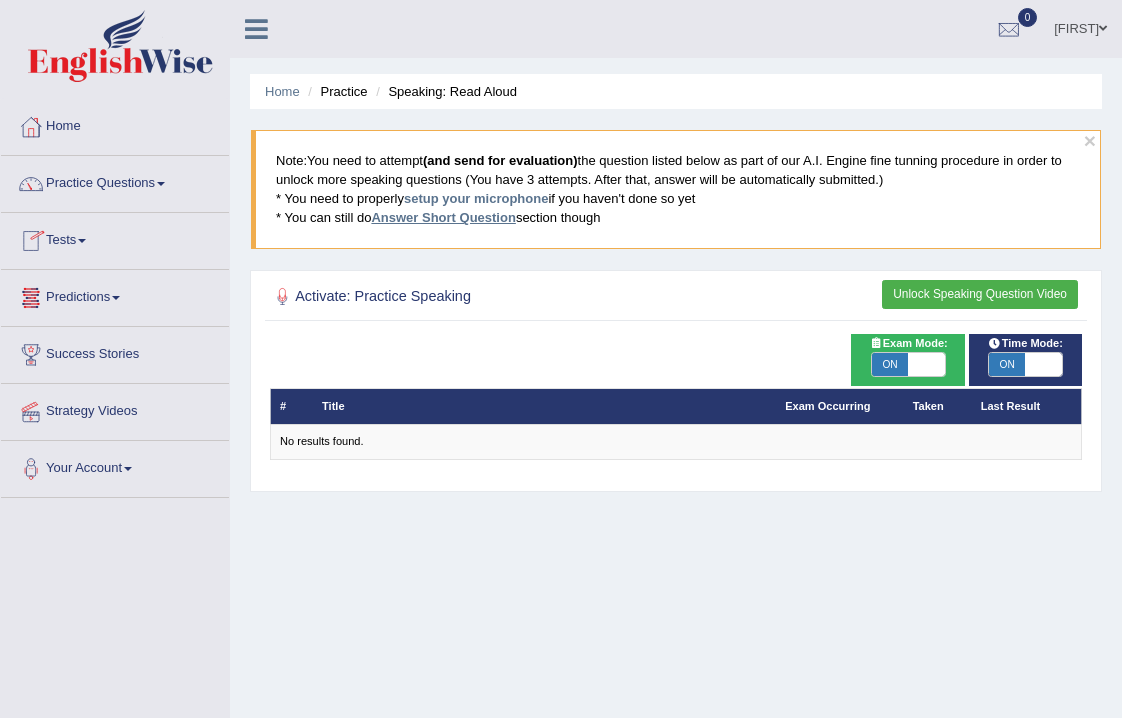 click on "Answer Short Question" at bounding box center [443, 217] 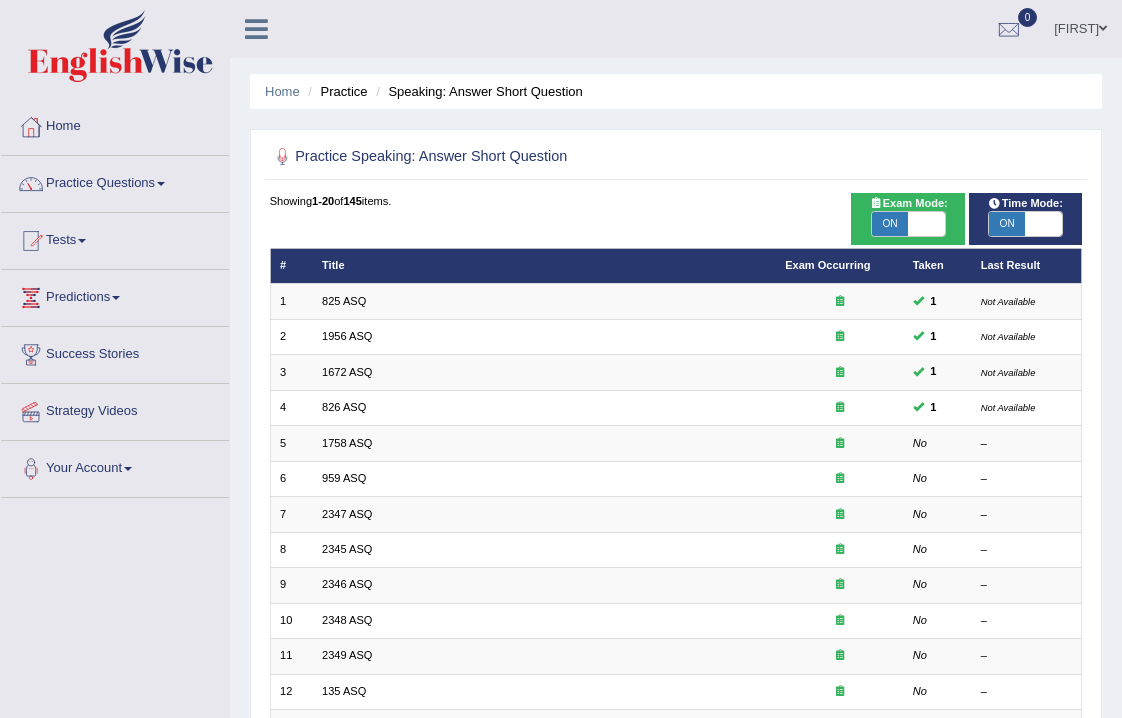 scroll, scrollTop: 0, scrollLeft: 0, axis: both 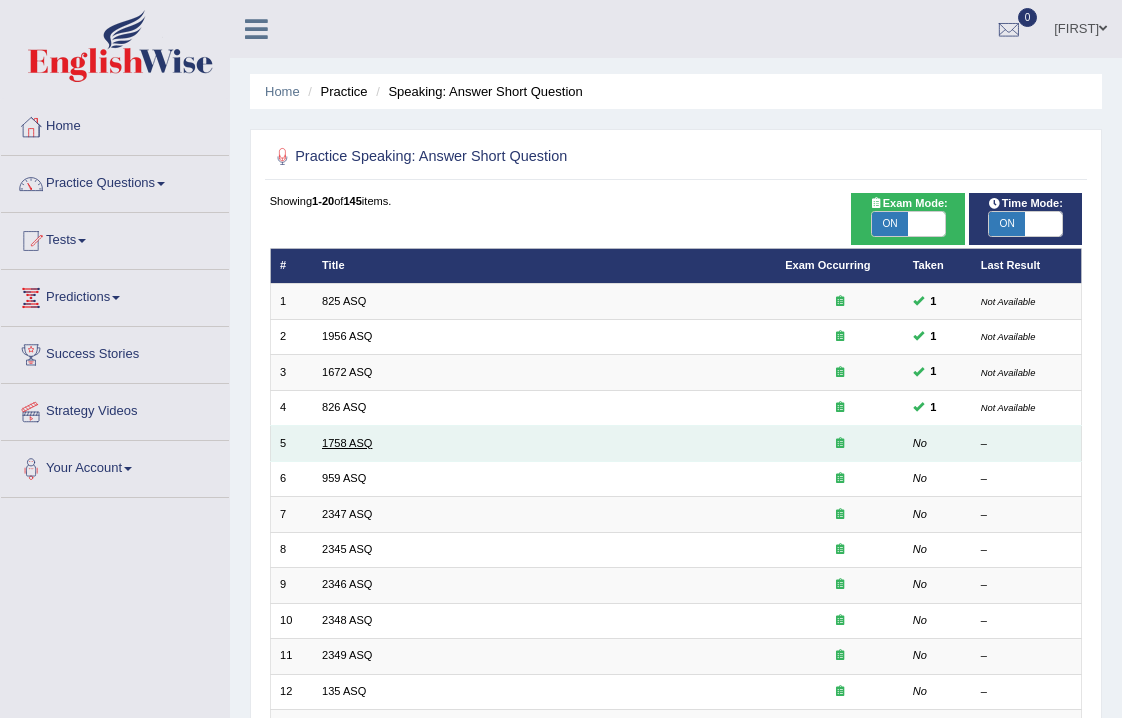 click on "1758 ASQ" at bounding box center (347, 443) 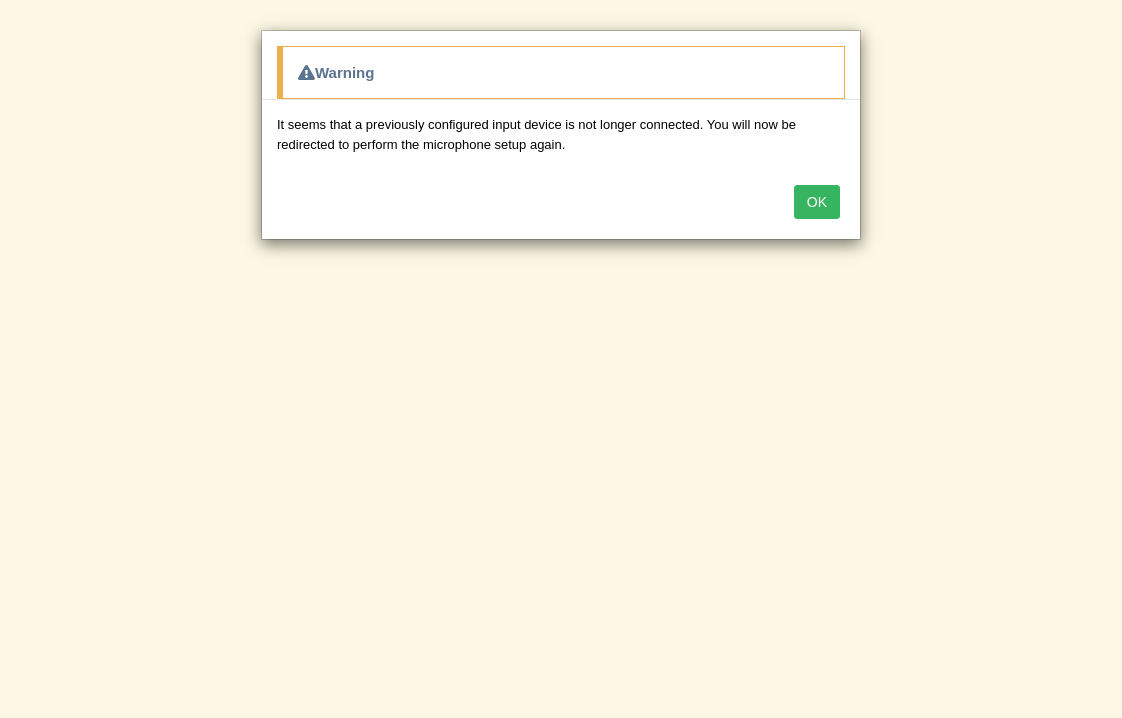 scroll, scrollTop: 0, scrollLeft: 0, axis: both 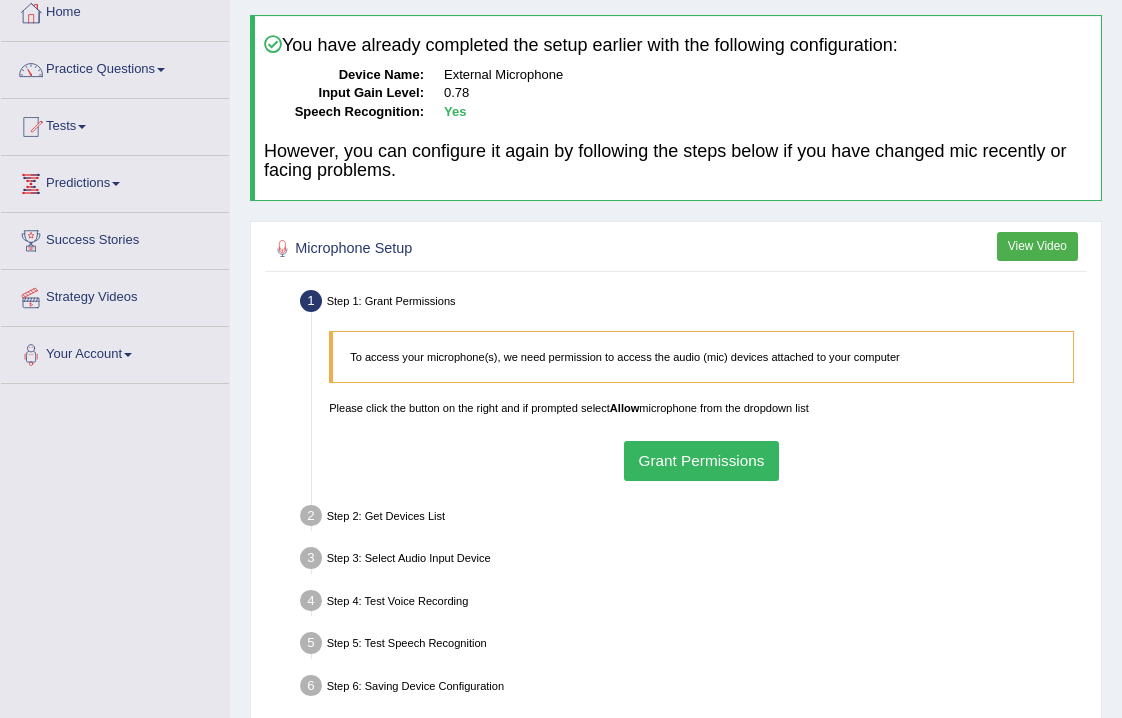 click on "Grant Permissions" at bounding box center [701, 460] 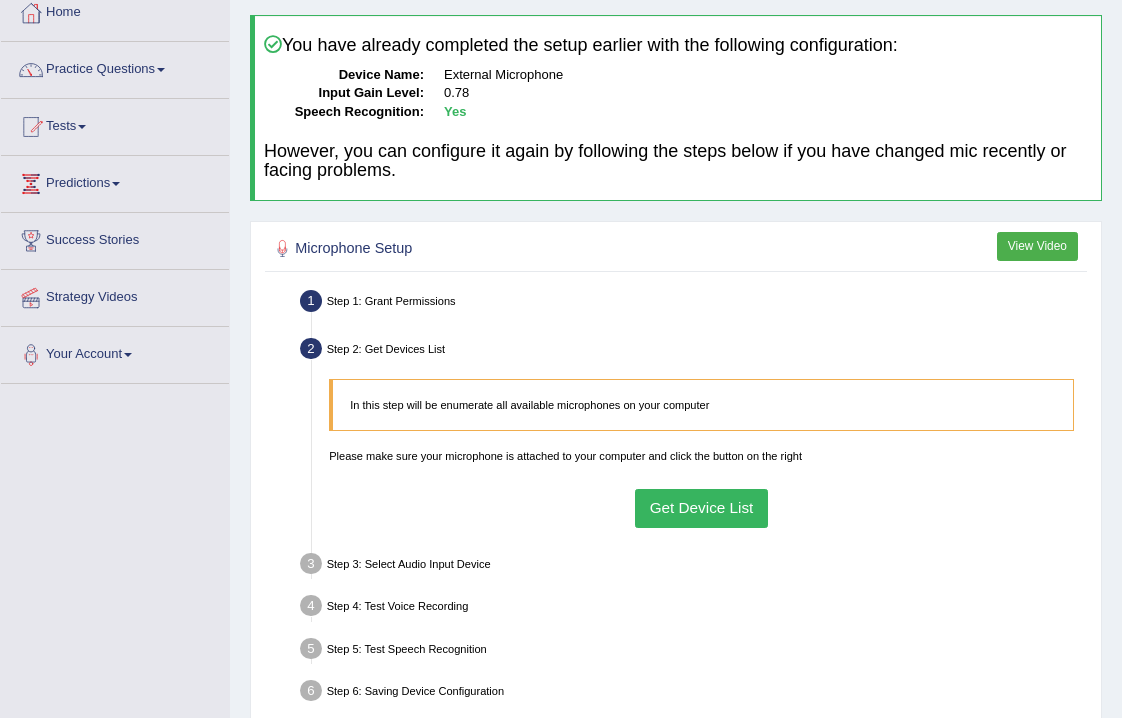 click on "Get Device List" at bounding box center [701, 508] 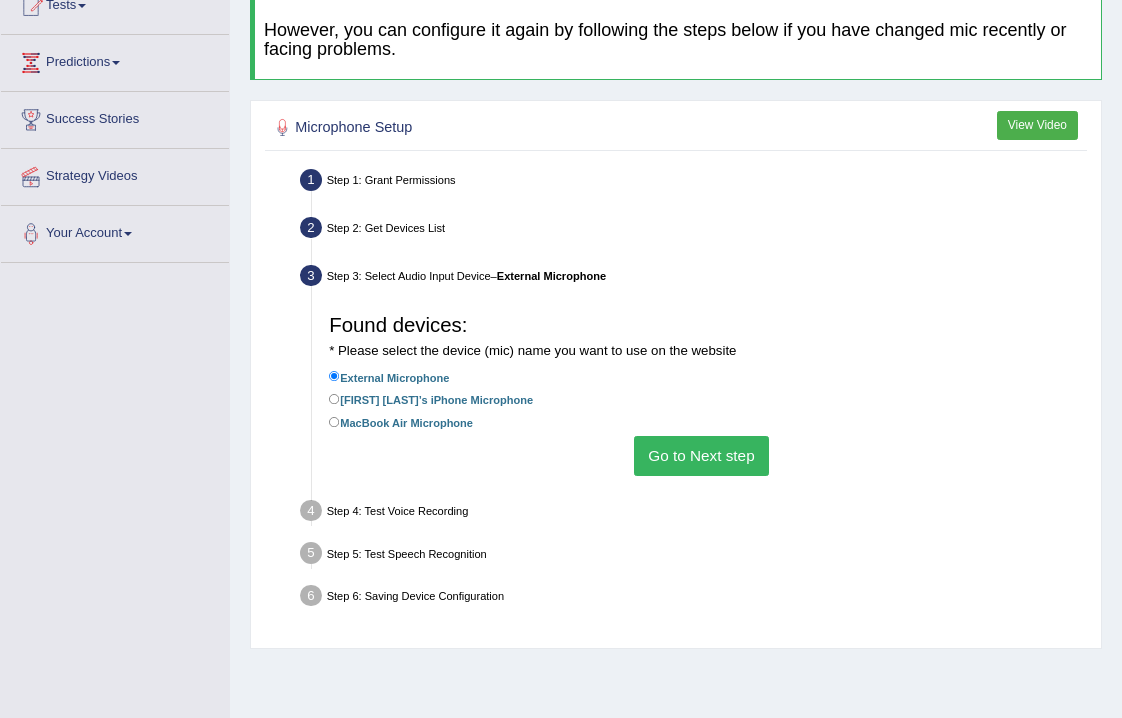 scroll, scrollTop: 239, scrollLeft: 0, axis: vertical 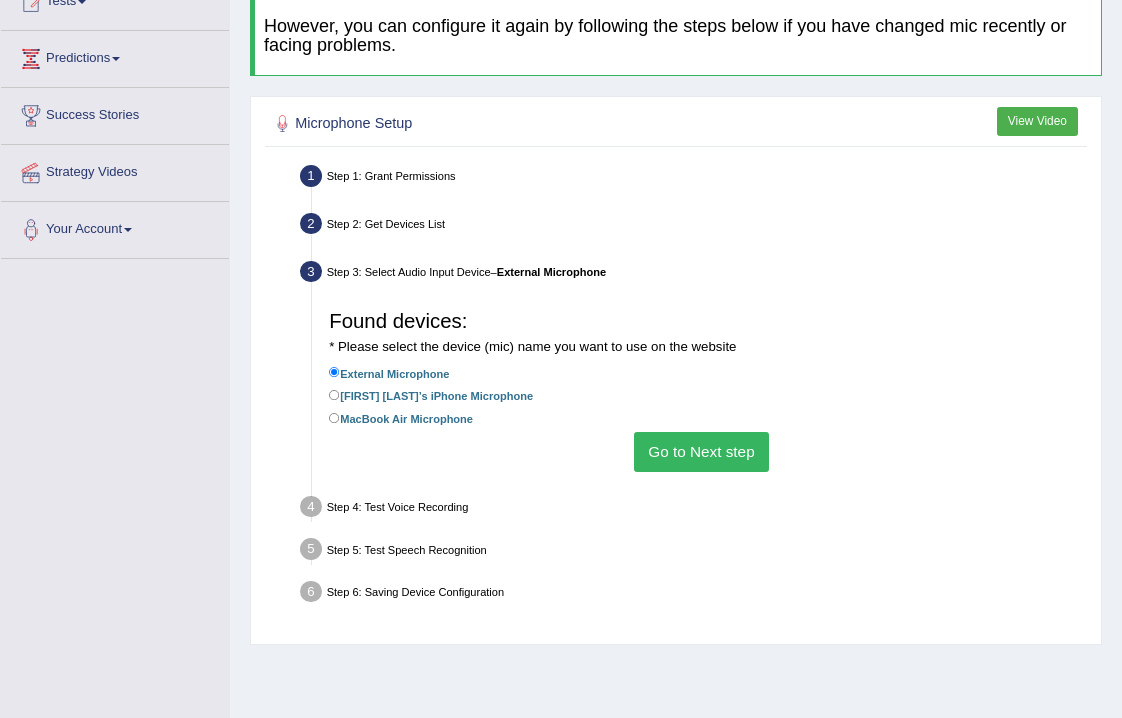 click on "John paulo’s iPhone Microphone" at bounding box center [334, 395] 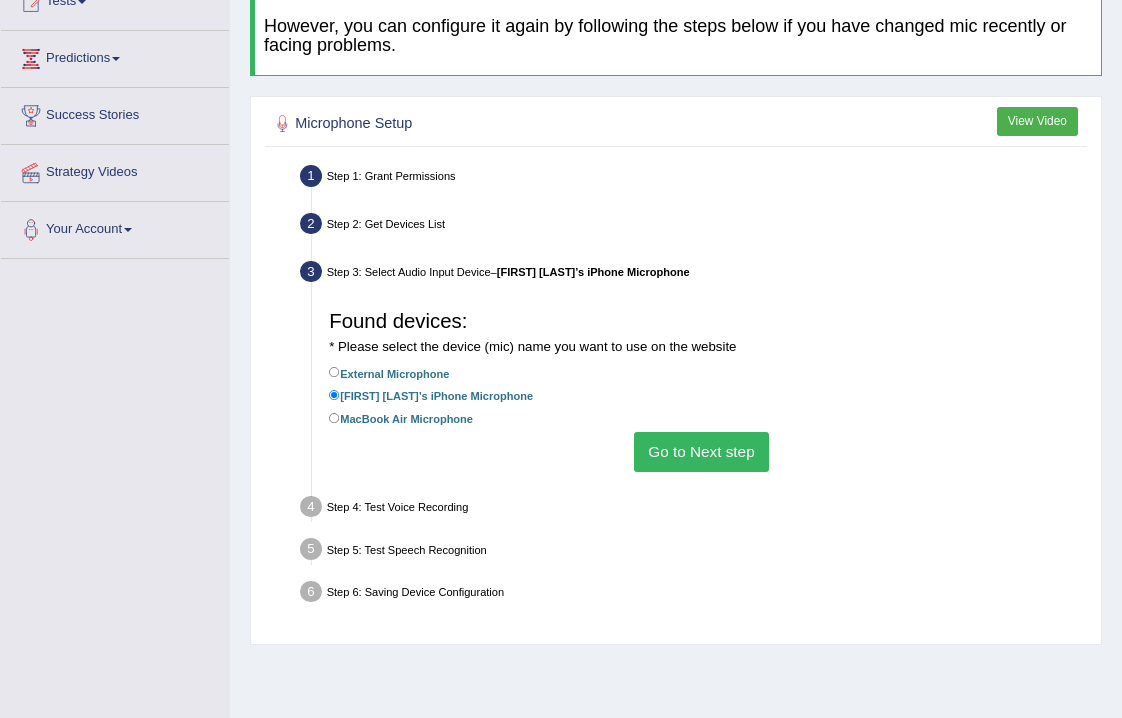 click on "Go to Next step" at bounding box center [701, 451] 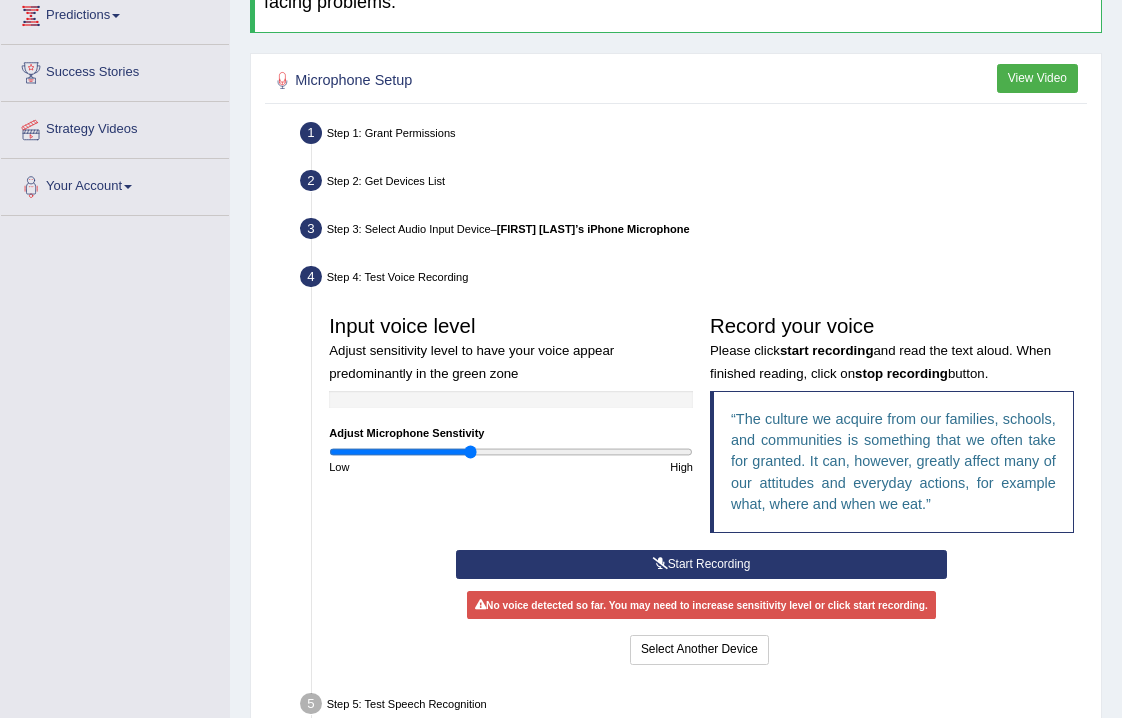 scroll, scrollTop: 303, scrollLeft: 0, axis: vertical 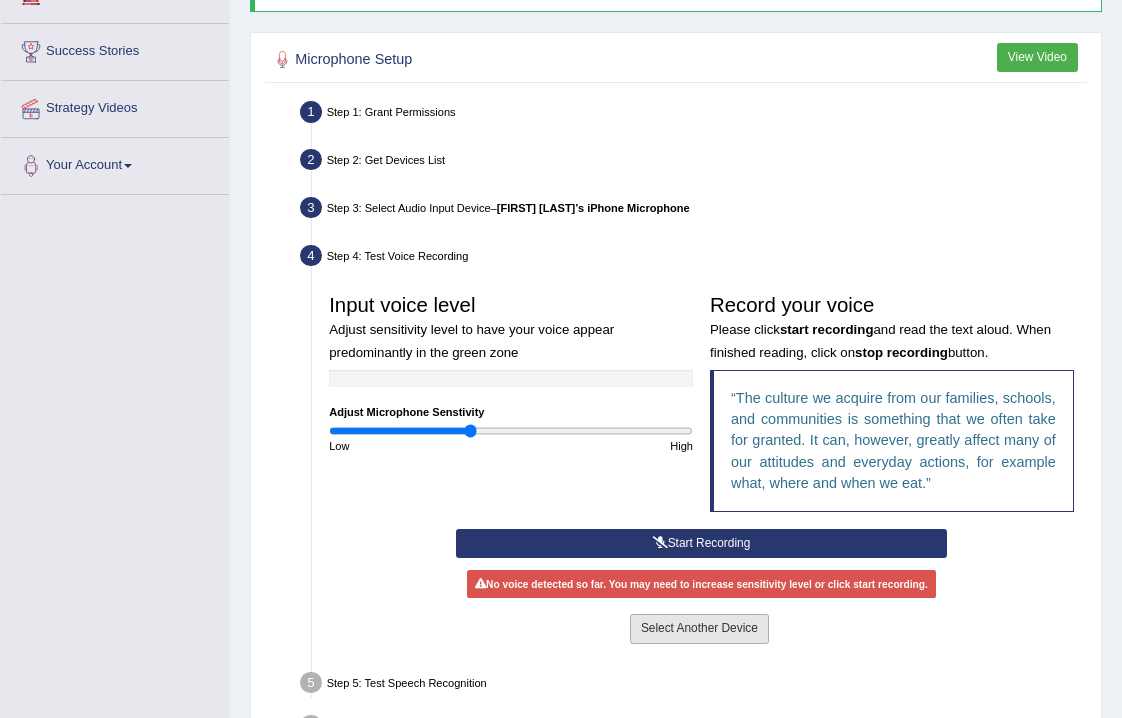 click on "Select Another Device" at bounding box center (699, 628) 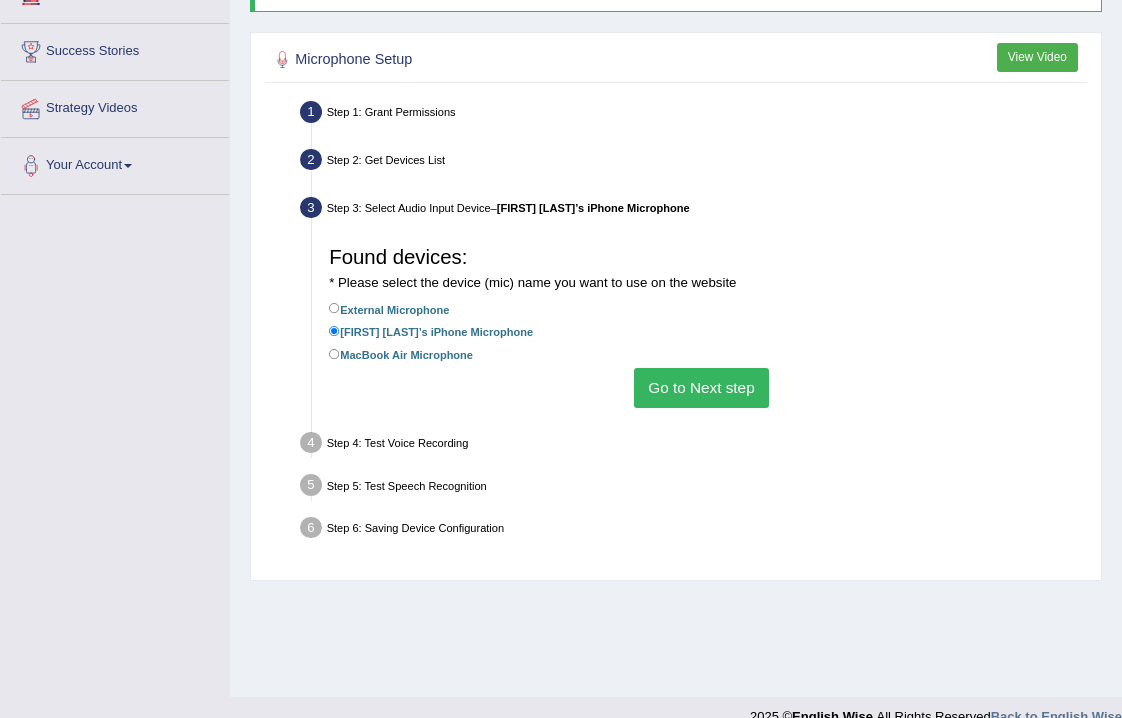 click on "External Microphone" at bounding box center (389, 309) 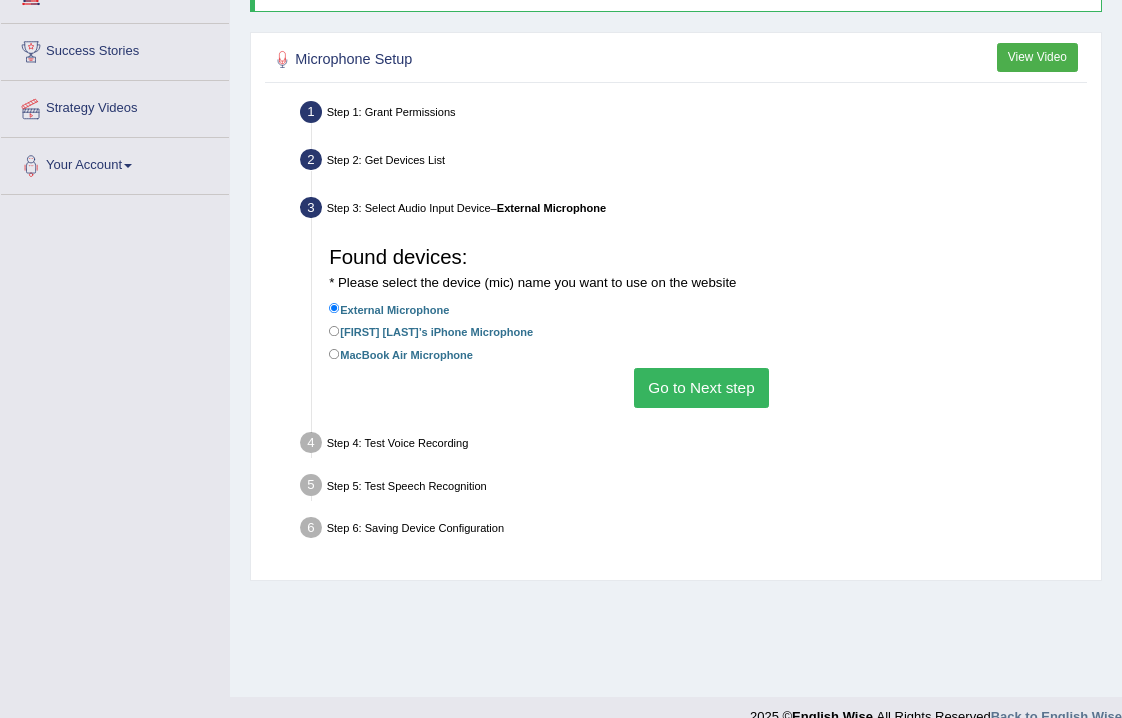 click on "Go to Next step" at bounding box center (701, 387) 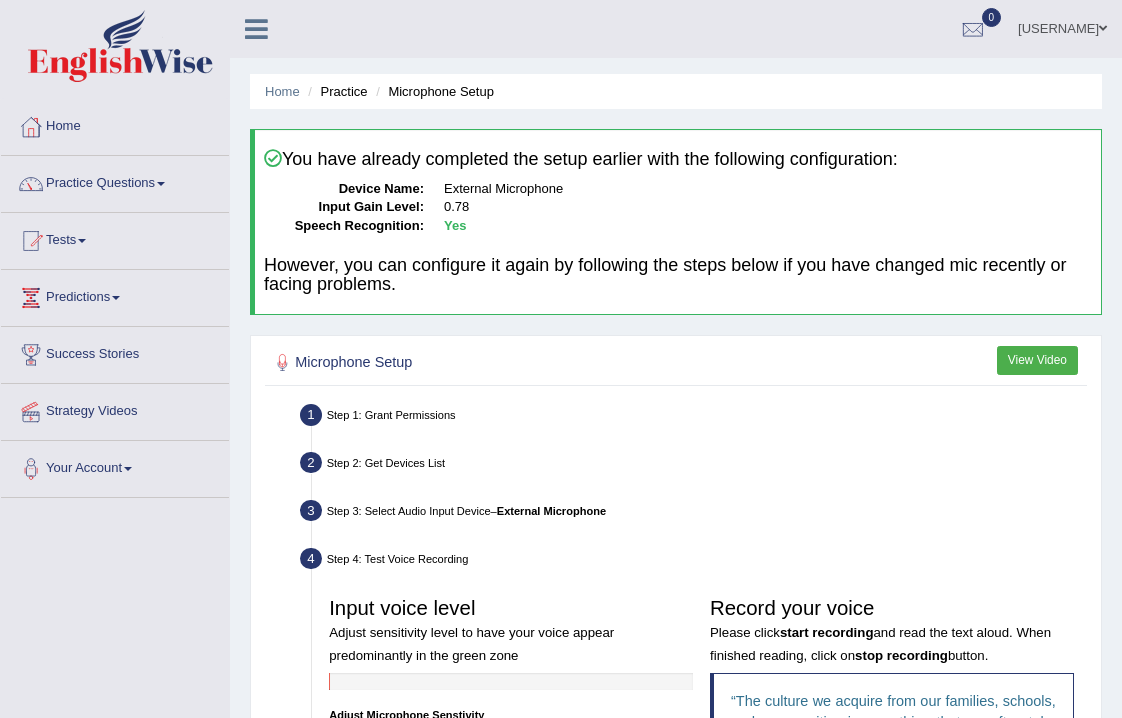 scroll, scrollTop: 0, scrollLeft: 0, axis: both 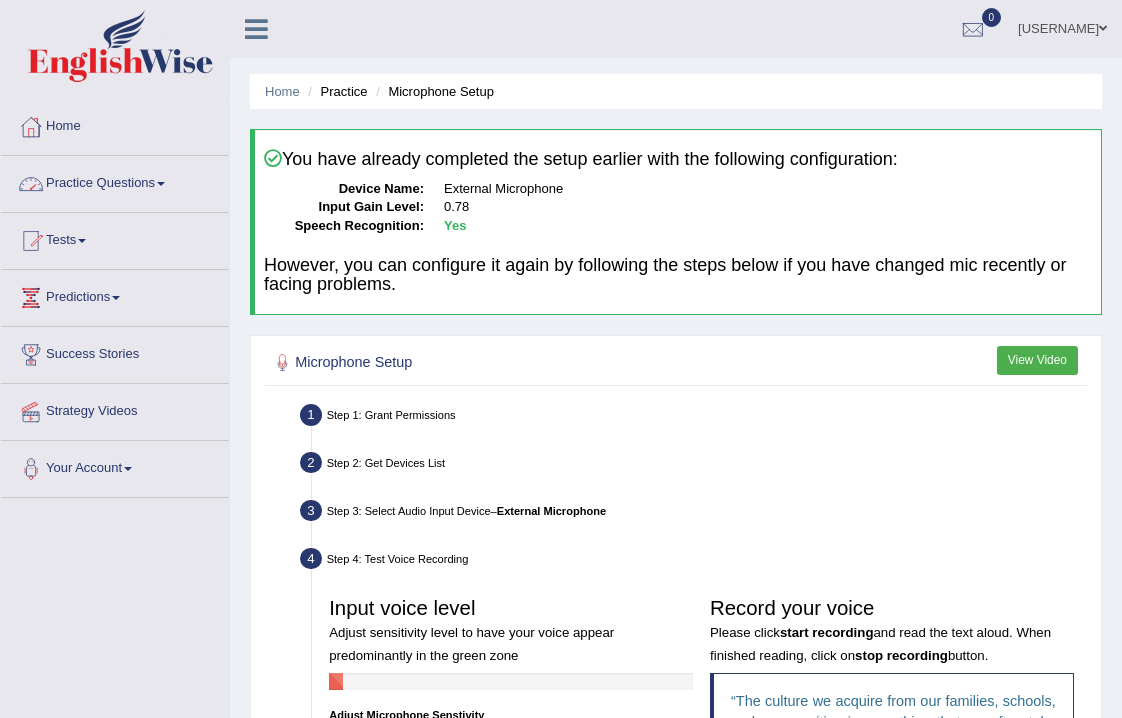 click at bounding box center (161, 184) 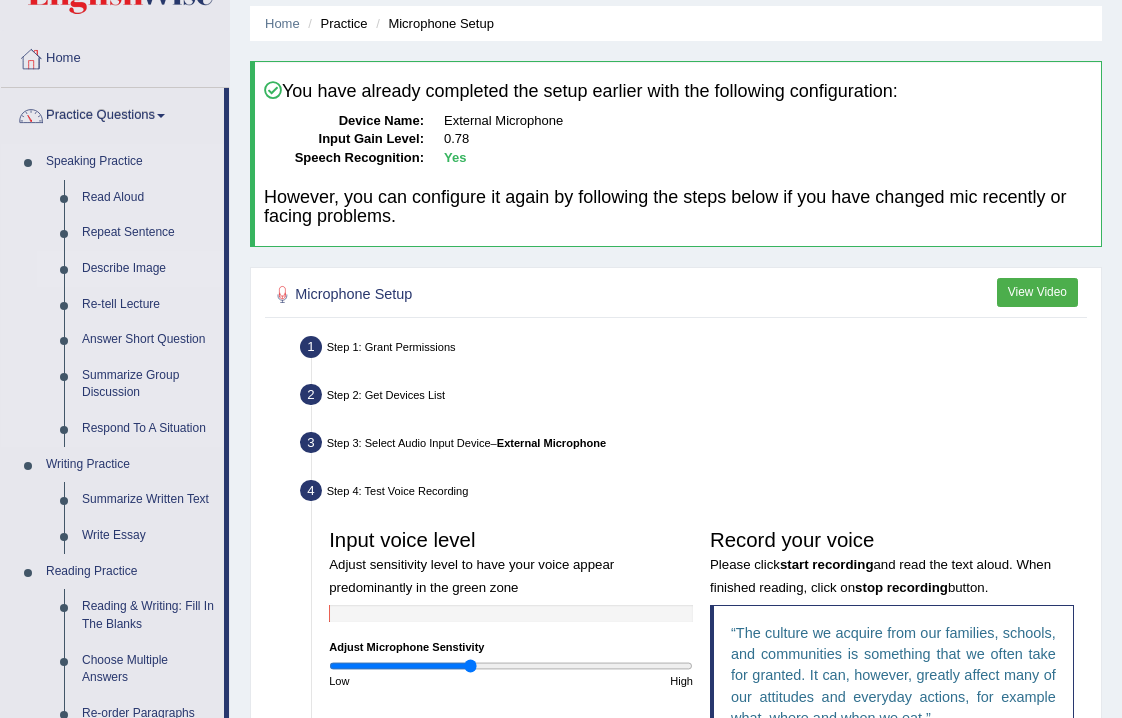scroll, scrollTop: 81, scrollLeft: 0, axis: vertical 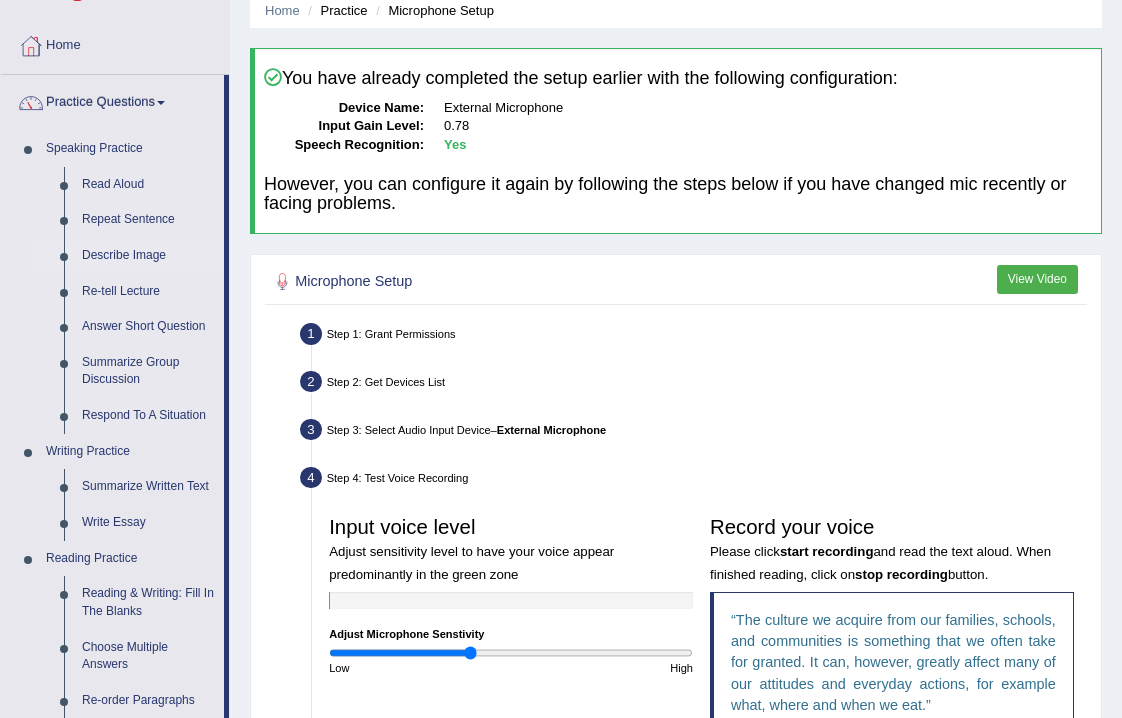 click on "Describe Image" at bounding box center [148, 256] 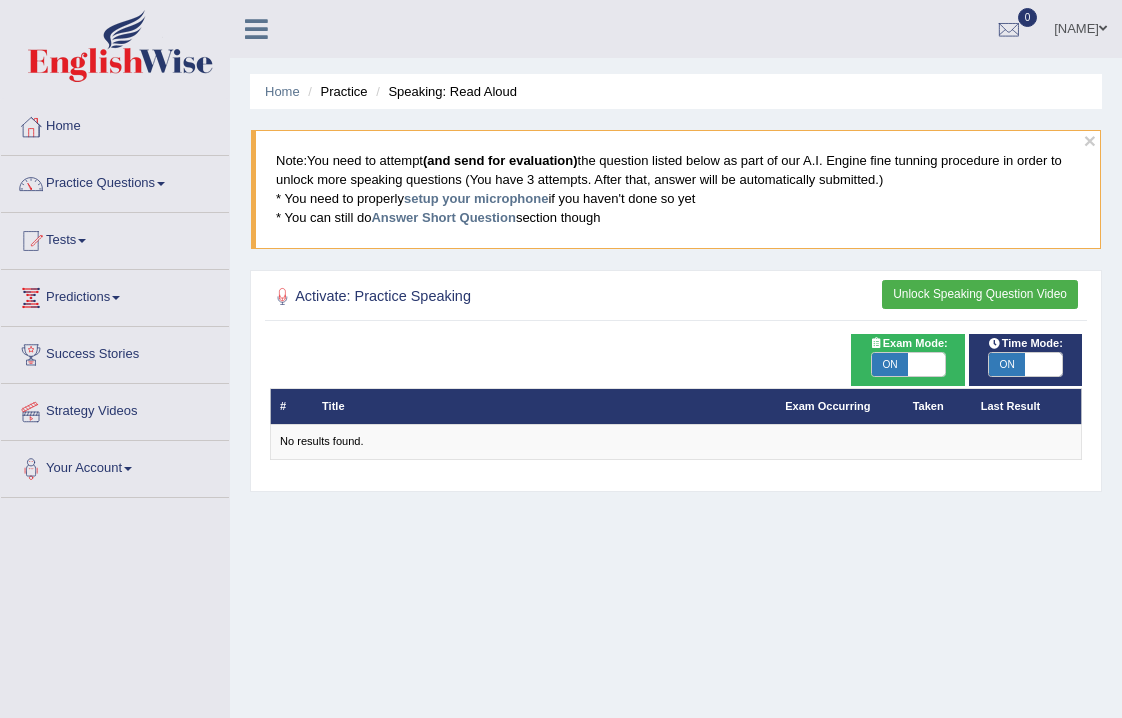 scroll, scrollTop: 0, scrollLeft: 0, axis: both 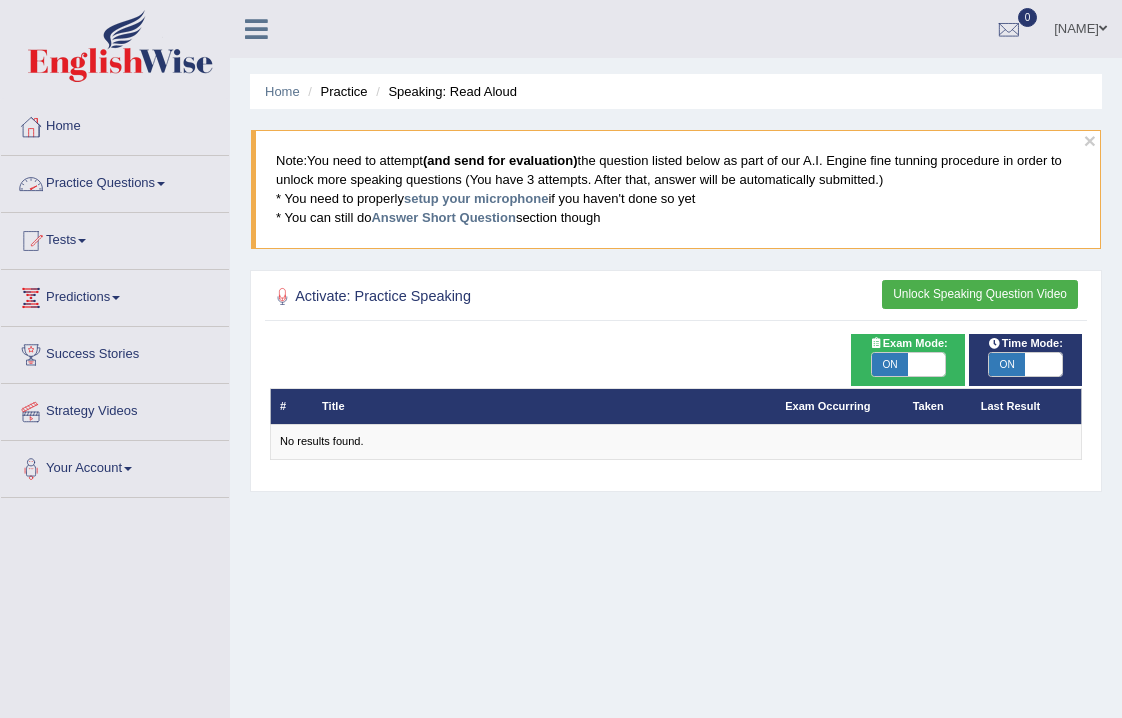 click at bounding box center (161, 184) 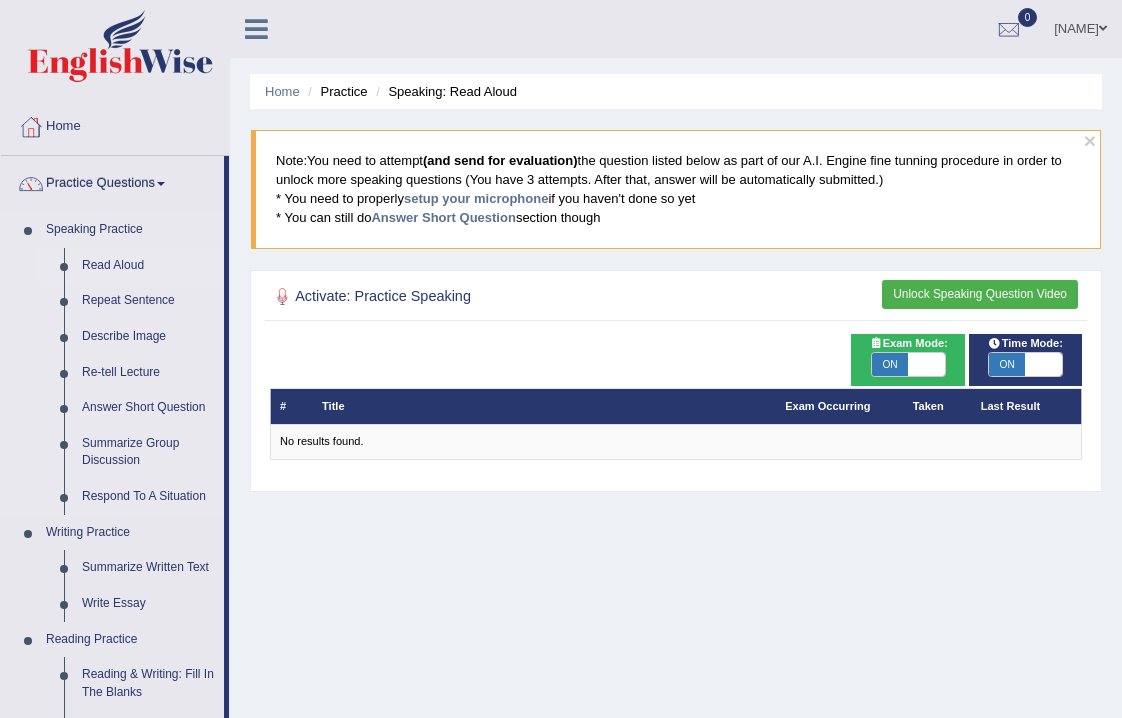 click on "Read Aloud" at bounding box center [148, 266] 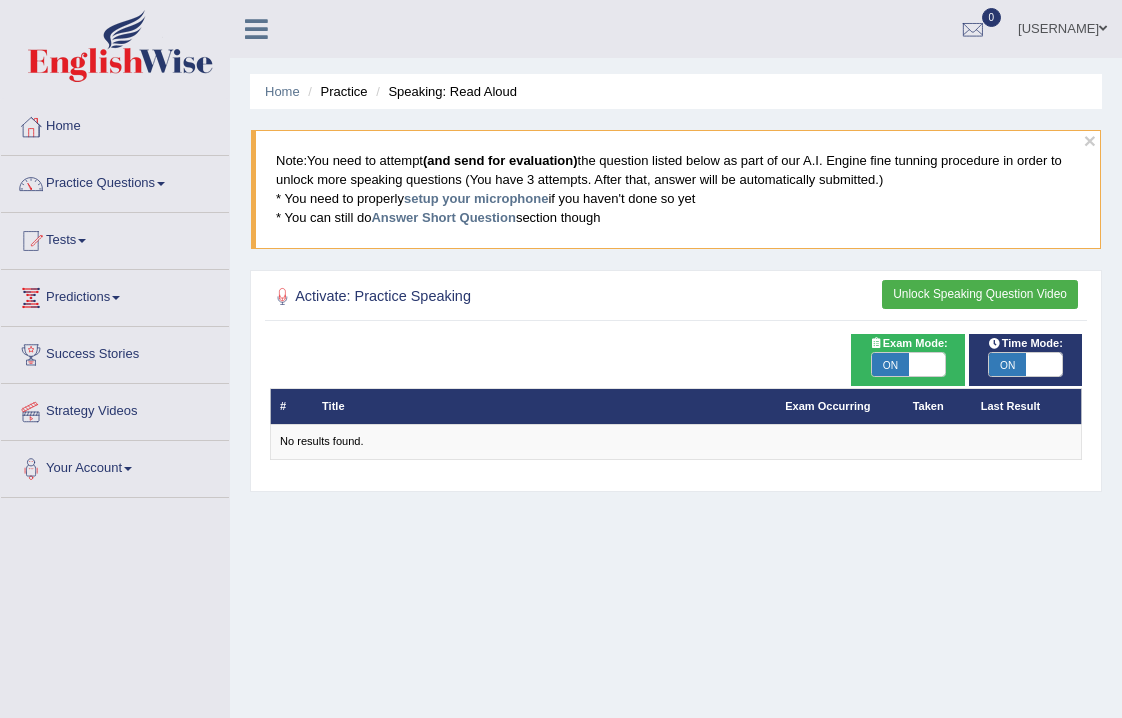 scroll, scrollTop: 0, scrollLeft: 0, axis: both 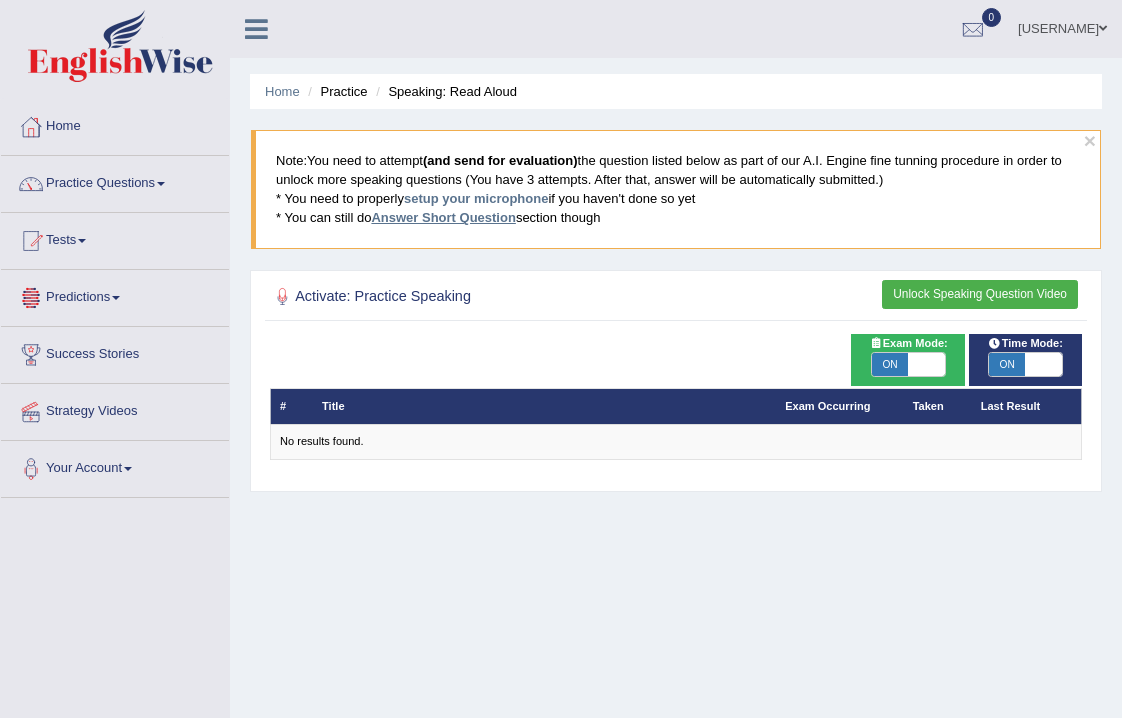 click on "Answer Short Question" at bounding box center [443, 217] 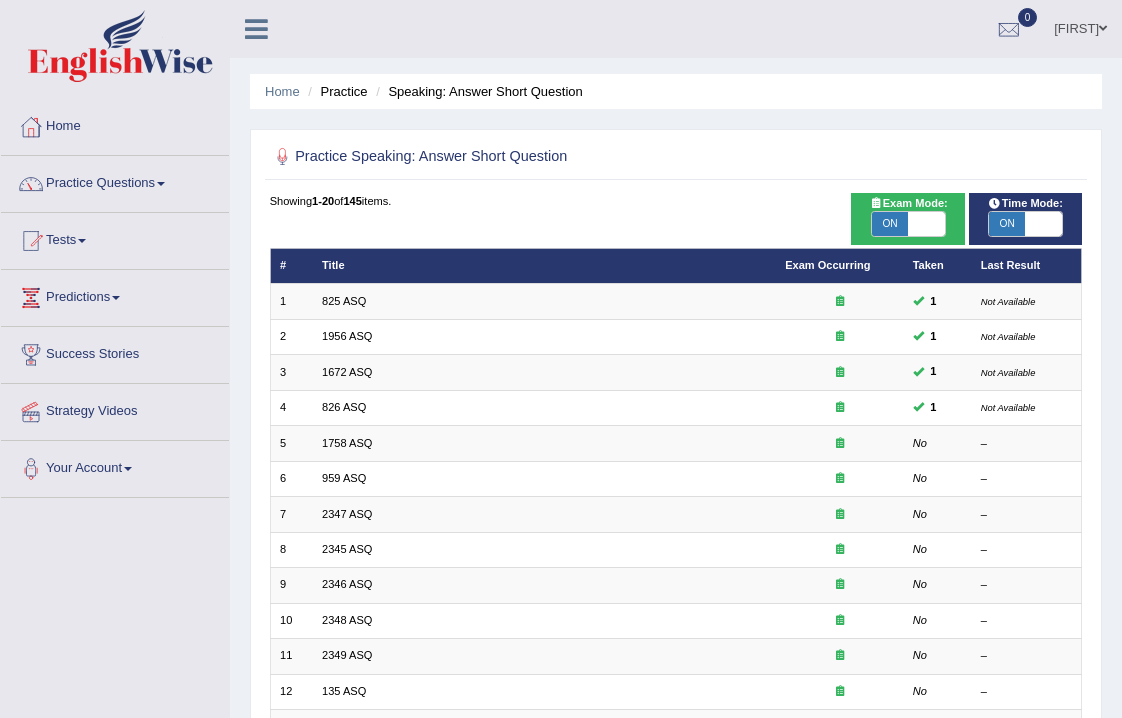 scroll, scrollTop: 0, scrollLeft: 0, axis: both 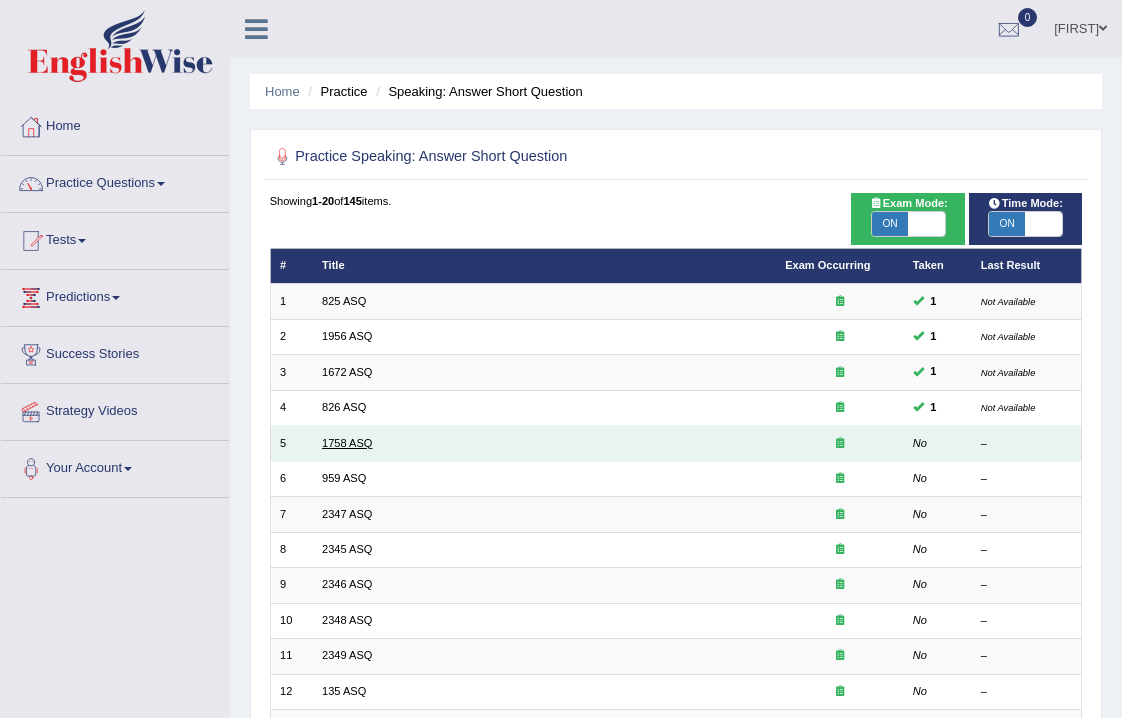 click on "1758 ASQ" at bounding box center (347, 443) 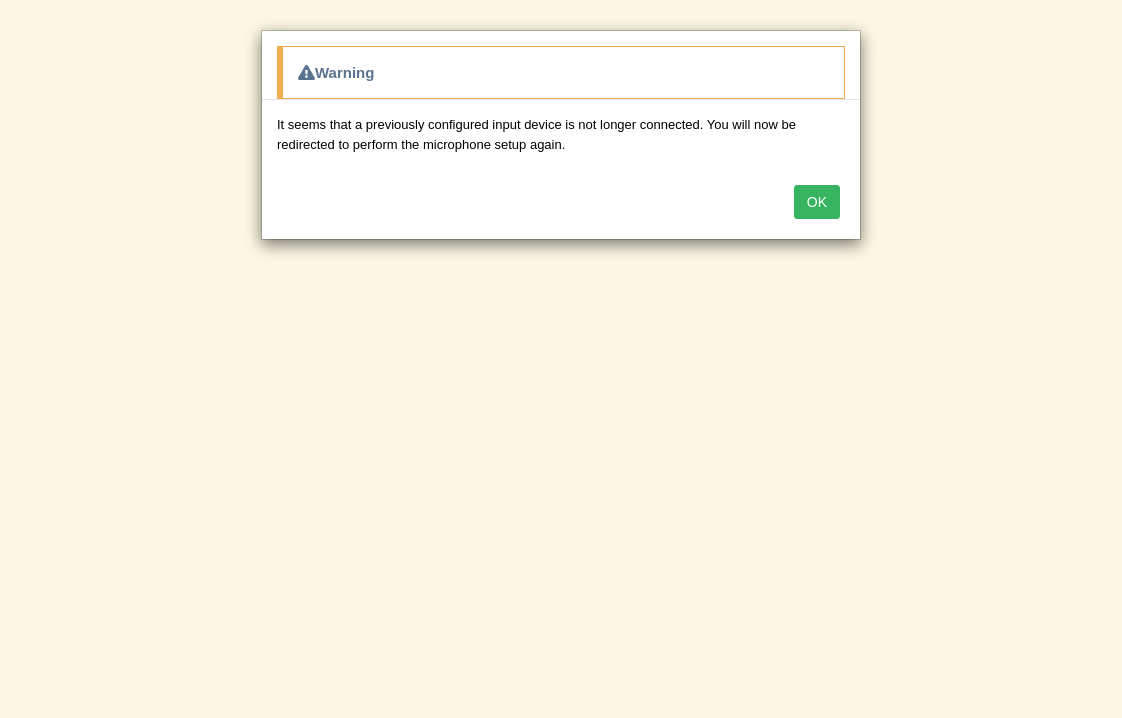 scroll, scrollTop: 0, scrollLeft: 0, axis: both 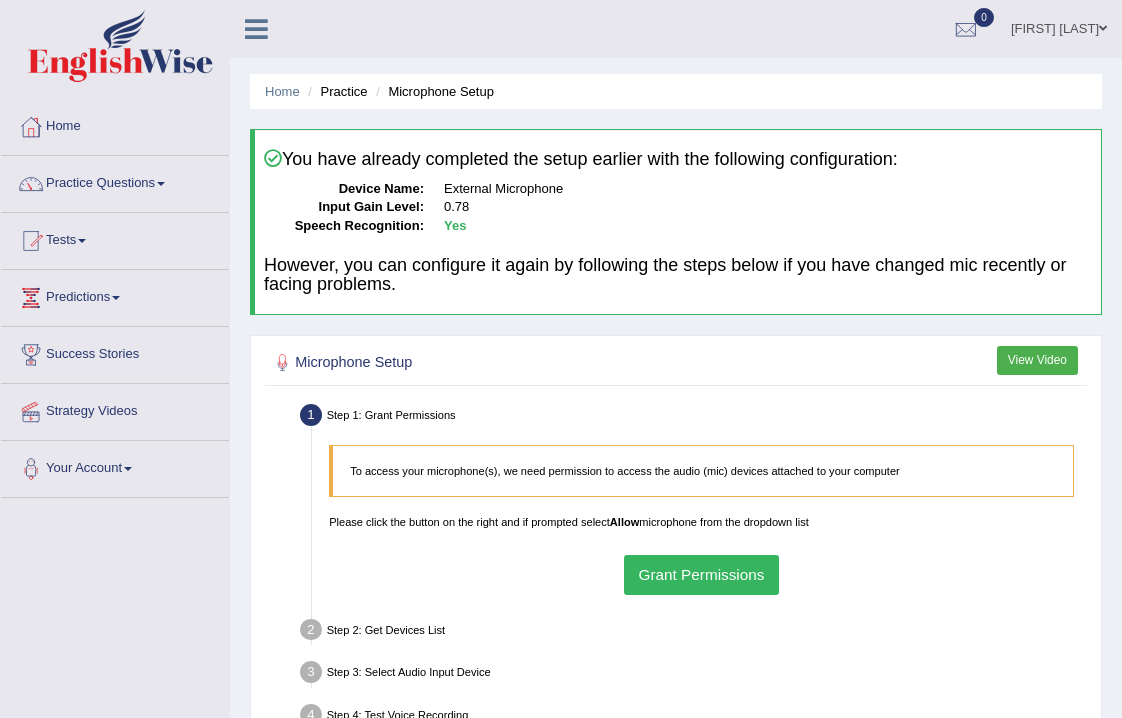 click on "Grant Permissions" at bounding box center (701, 574) 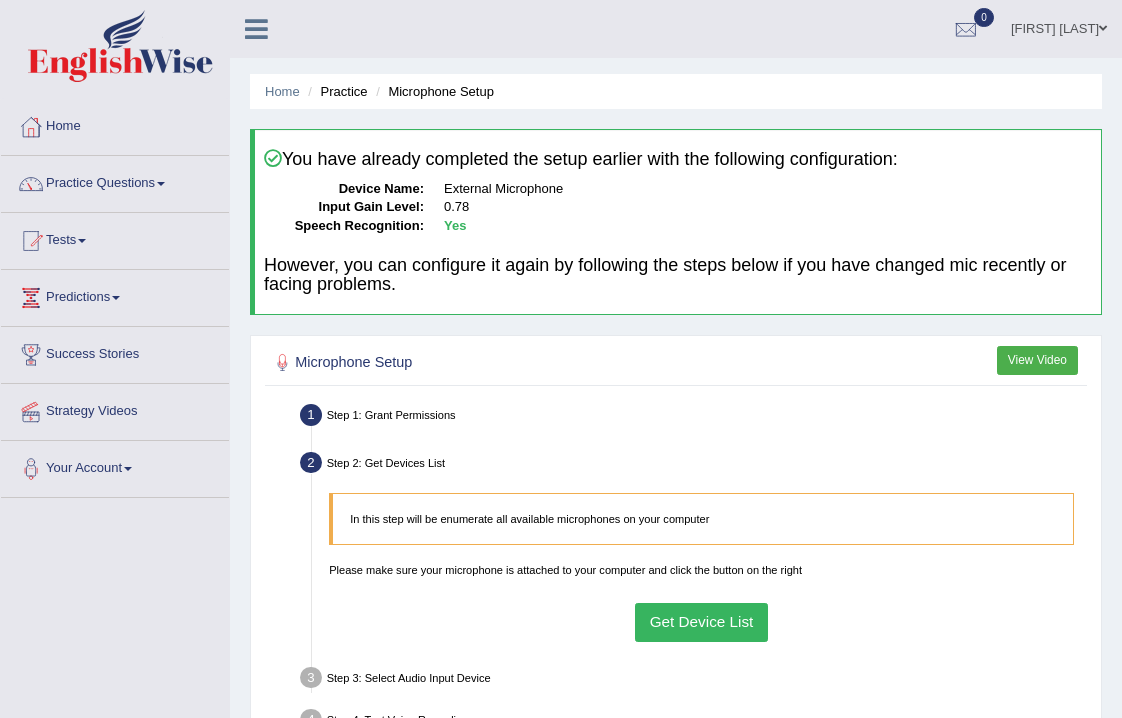 click on "Get Device List" at bounding box center (701, 622) 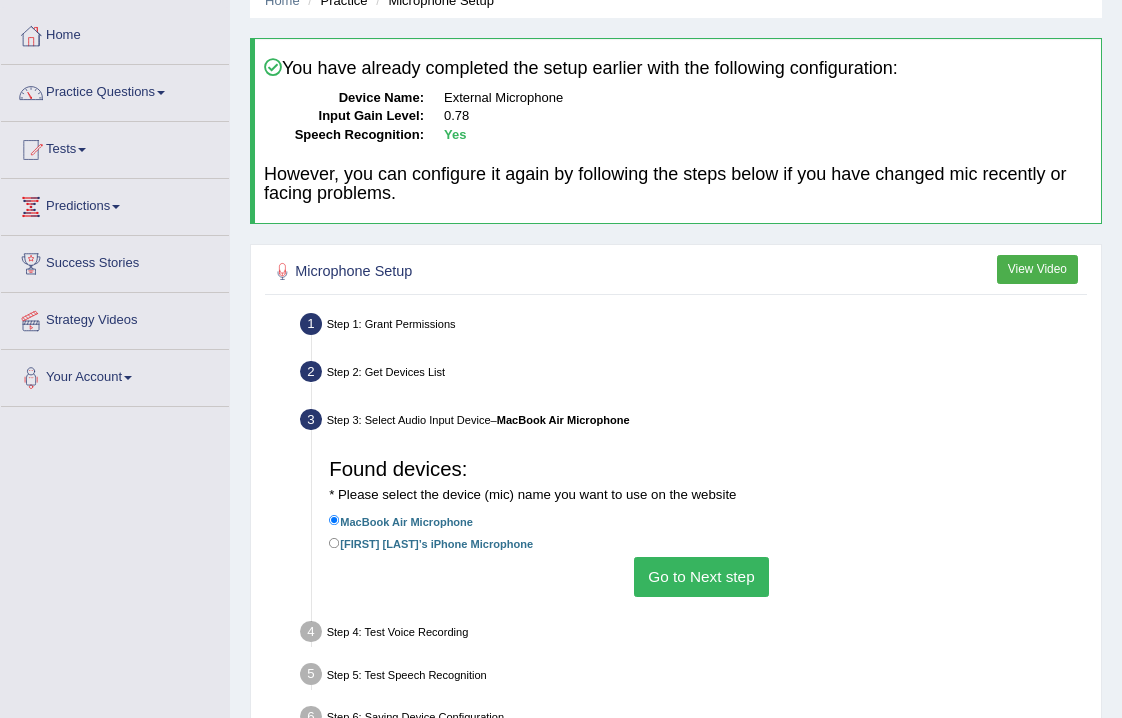scroll, scrollTop: 109, scrollLeft: 0, axis: vertical 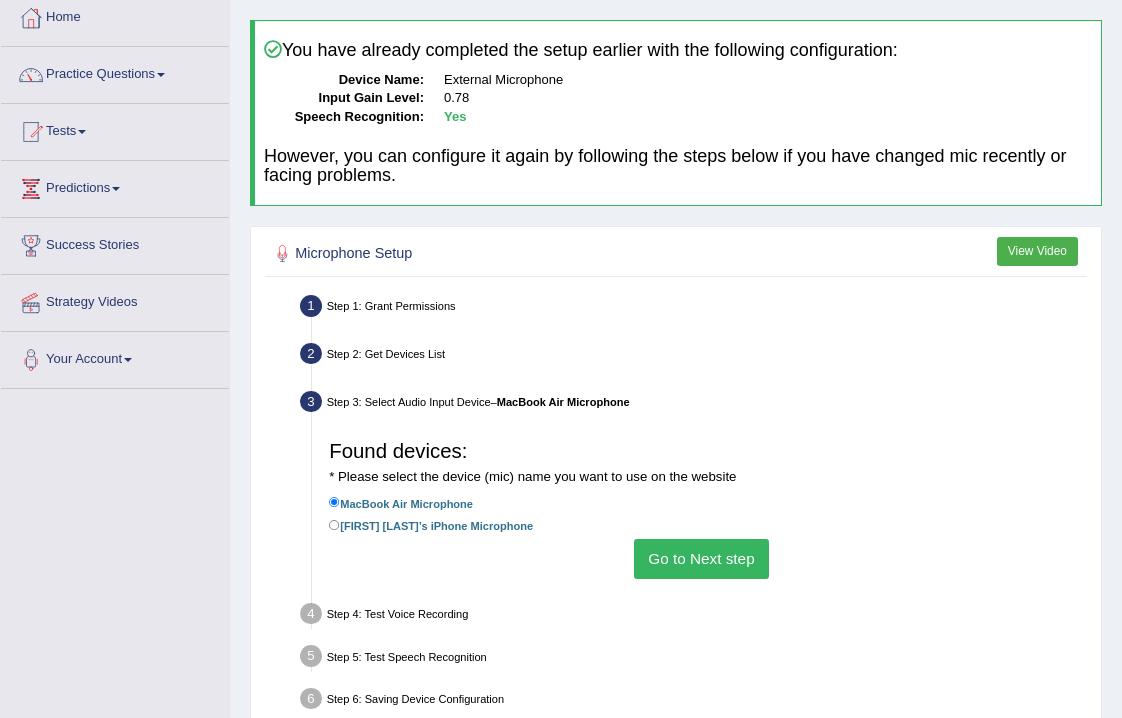 click on "Go to Next step" at bounding box center [701, 558] 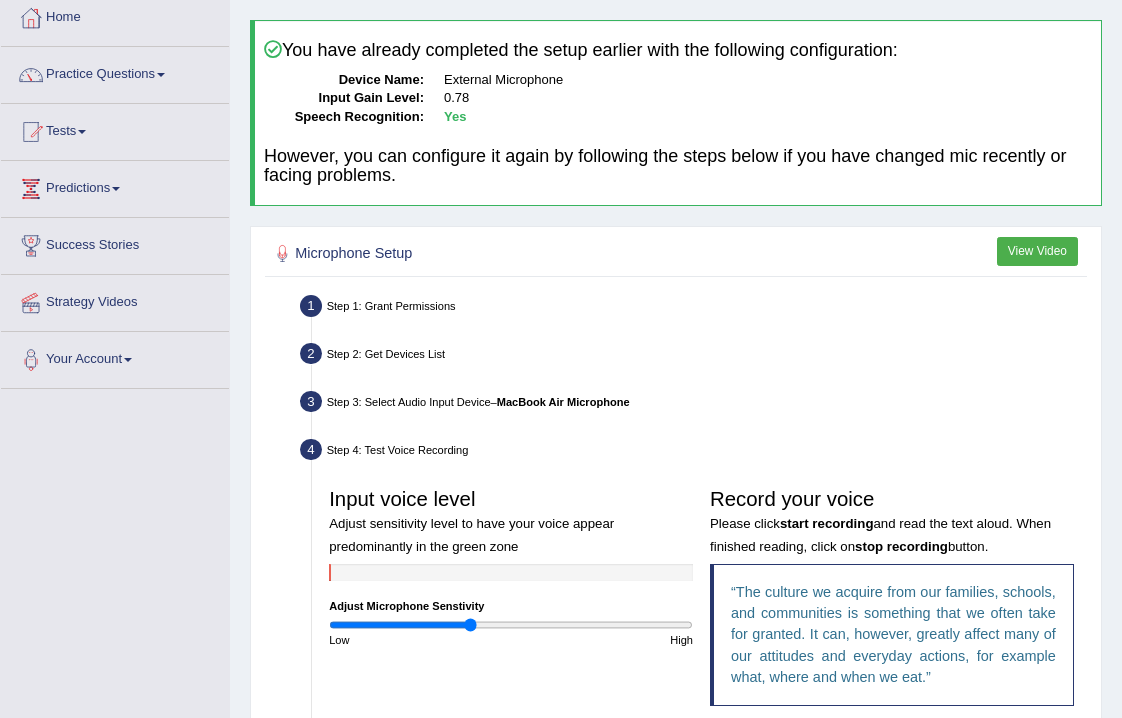 scroll, scrollTop: 205, scrollLeft: 0, axis: vertical 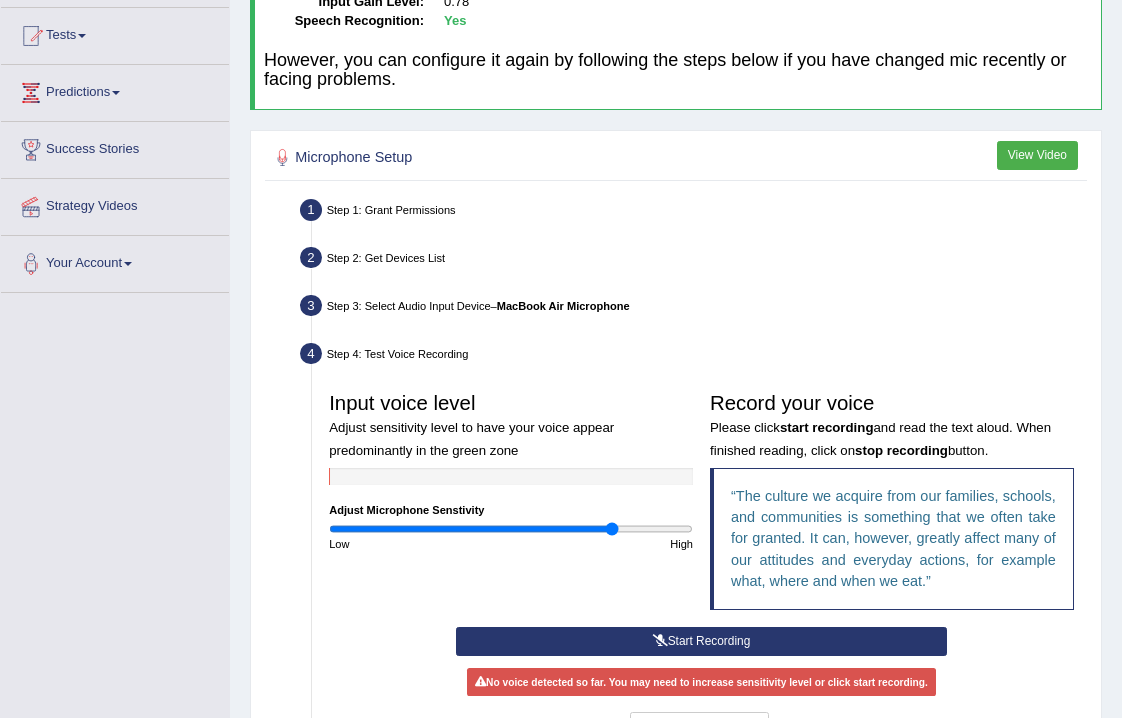 click at bounding box center [511, 529] 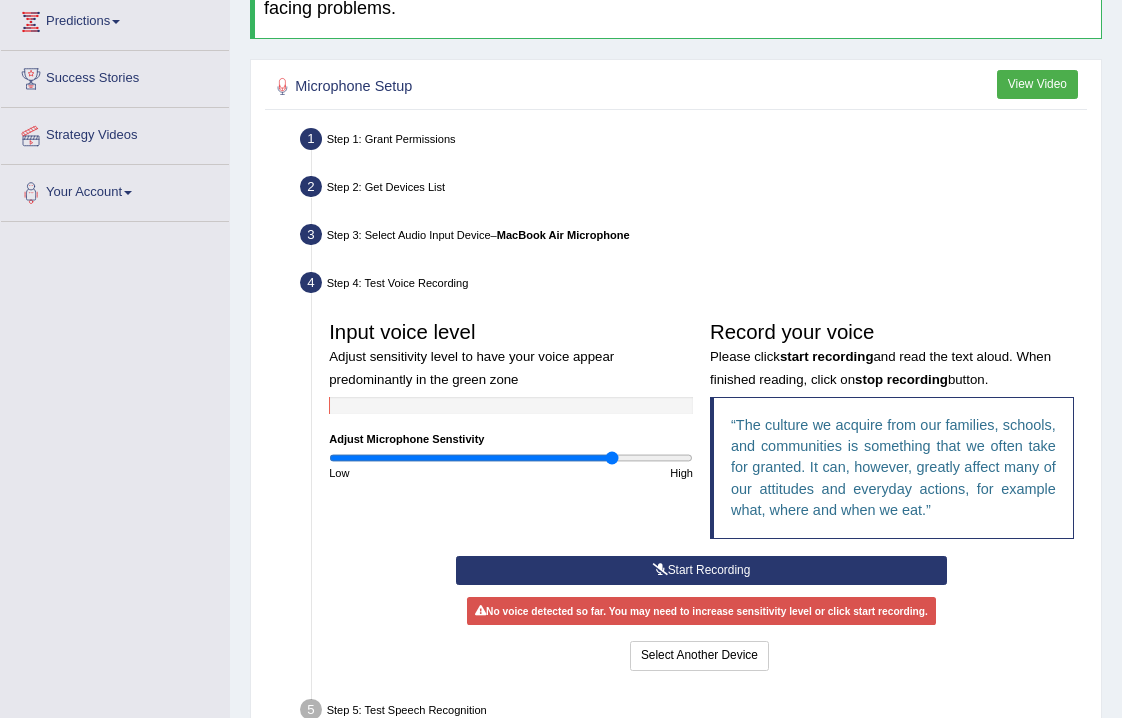 scroll, scrollTop: 280, scrollLeft: 0, axis: vertical 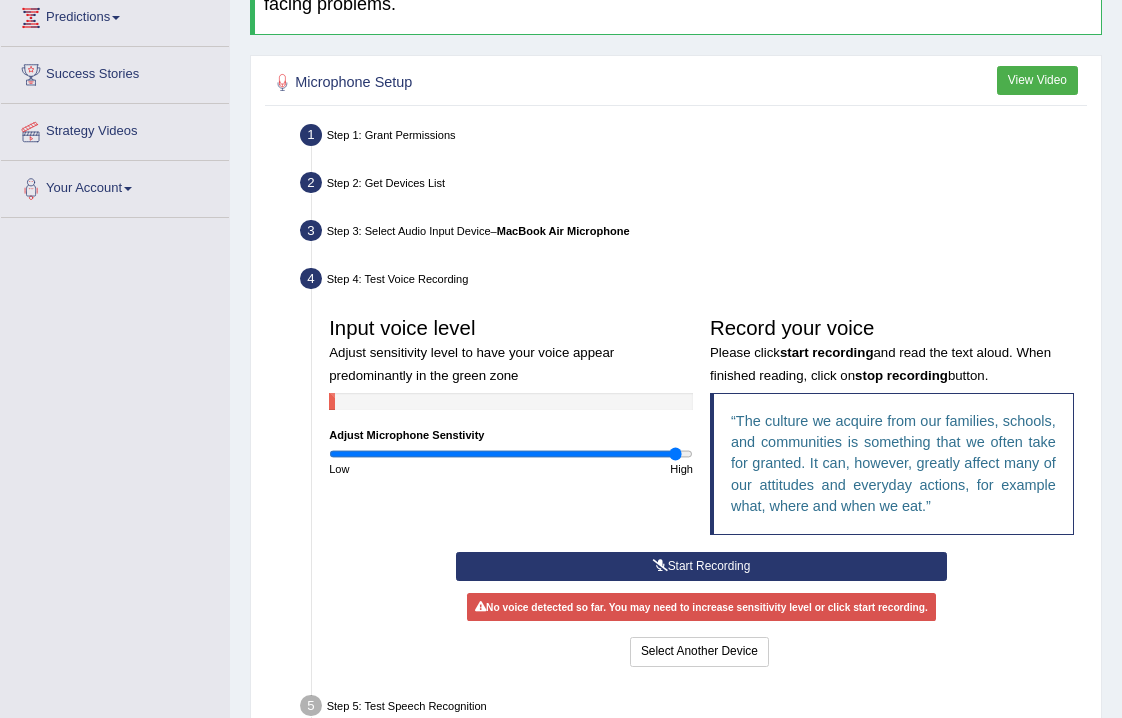 type on "1.94" 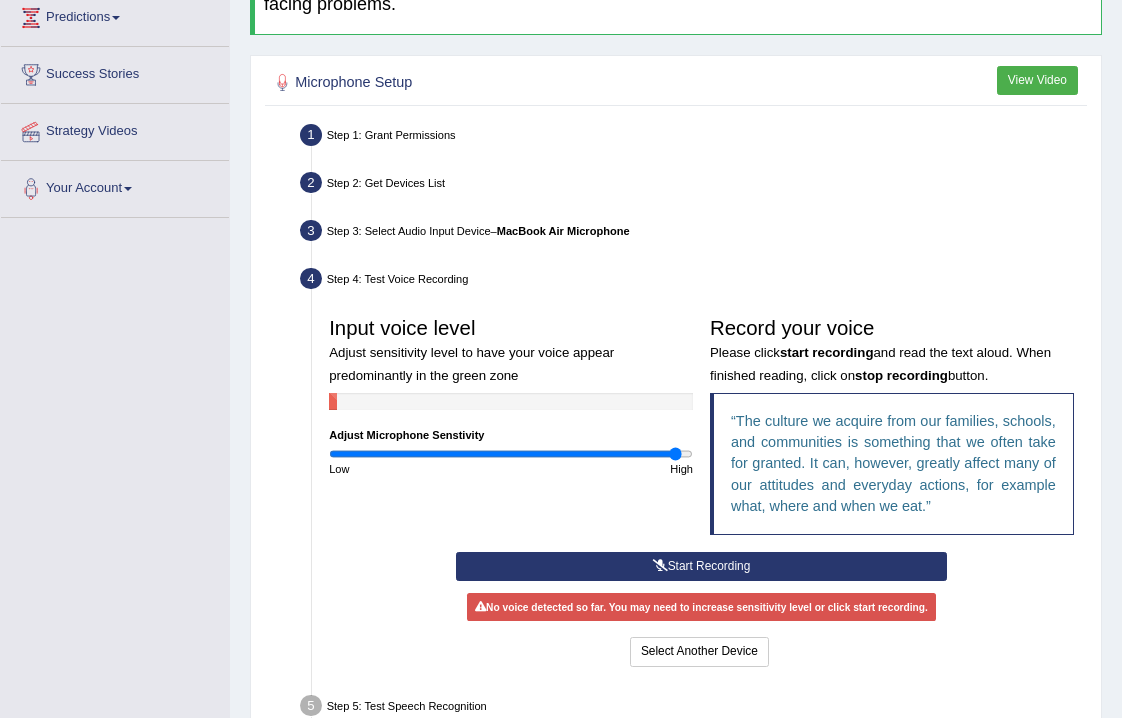 click on "Start Recording" at bounding box center [701, 566] 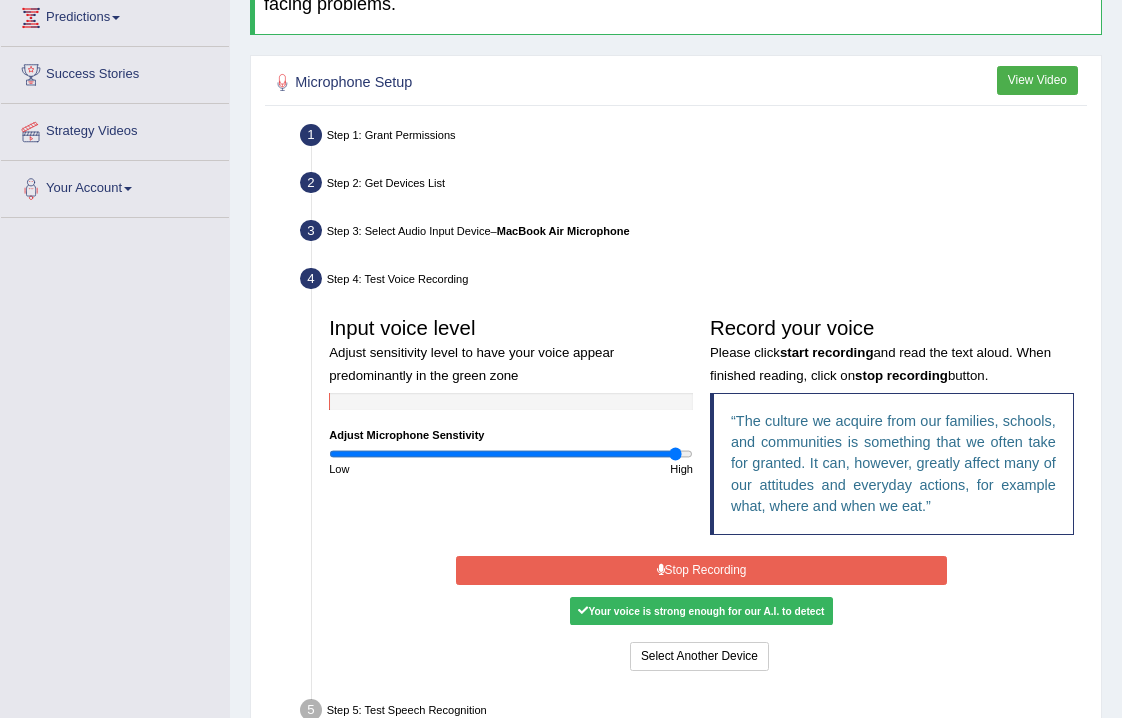 click on "Stop Recording" at bounding box center [701, 570] 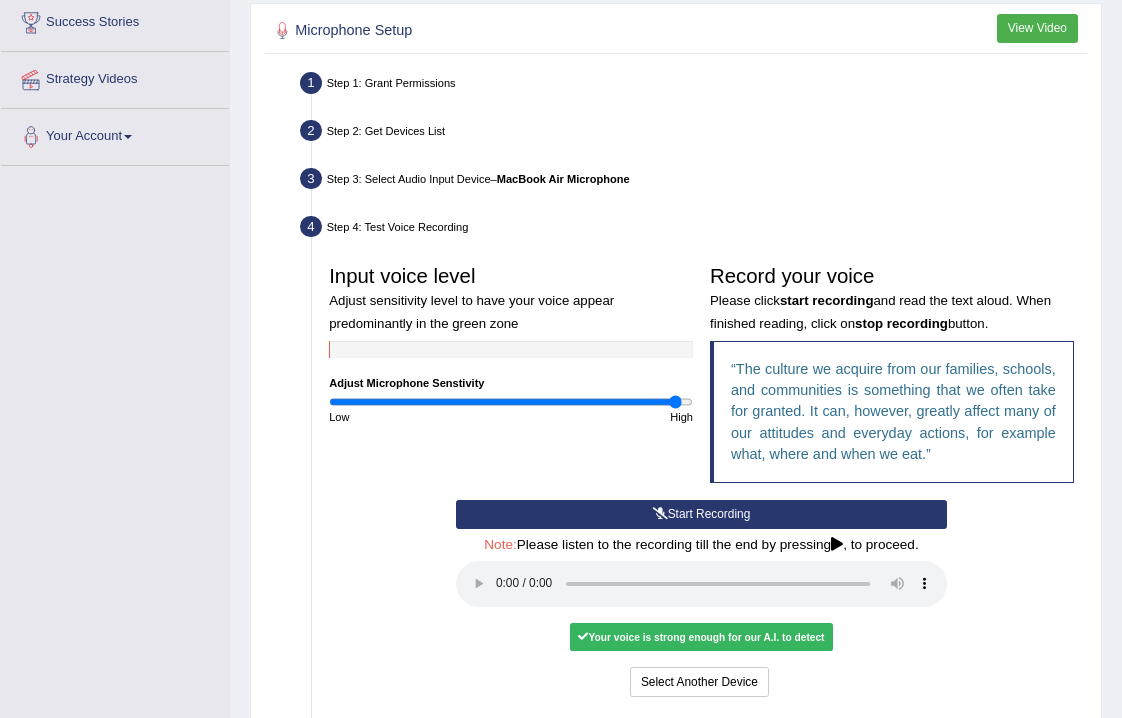 scroll, scrollTop: 333, scrollLeft: 0, axis: vertical 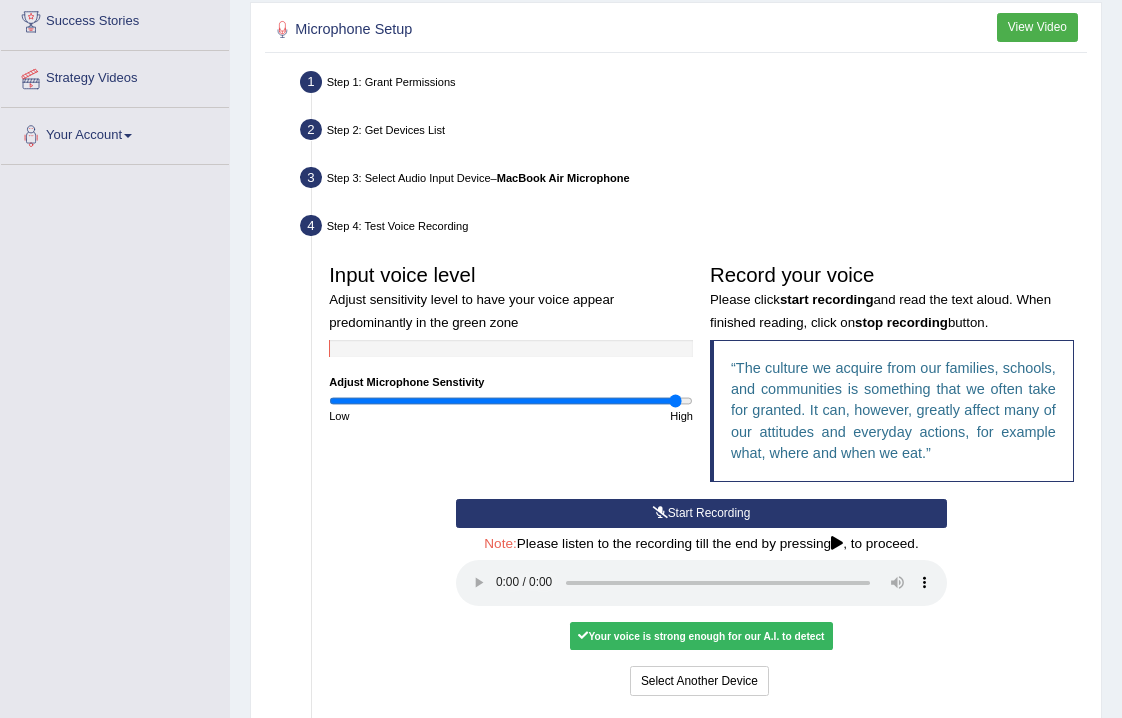 click at bounding box center [701, 583] 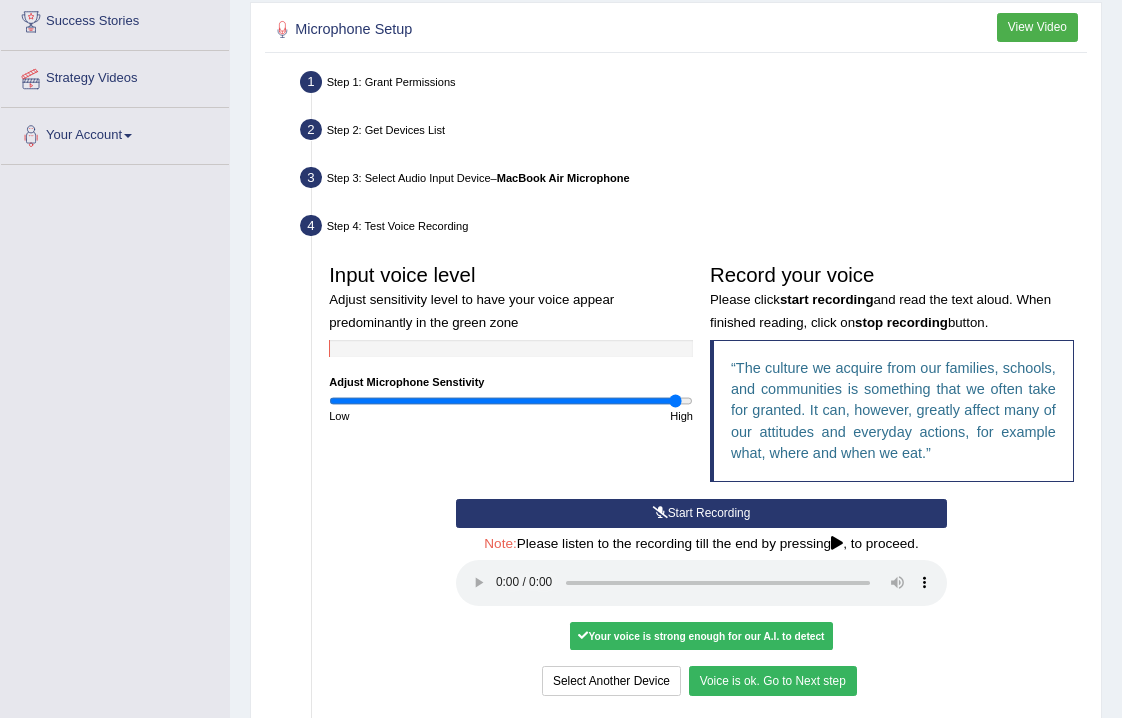 click on "Voice is ok. Go to Next step" at bounding box center [773, 680] 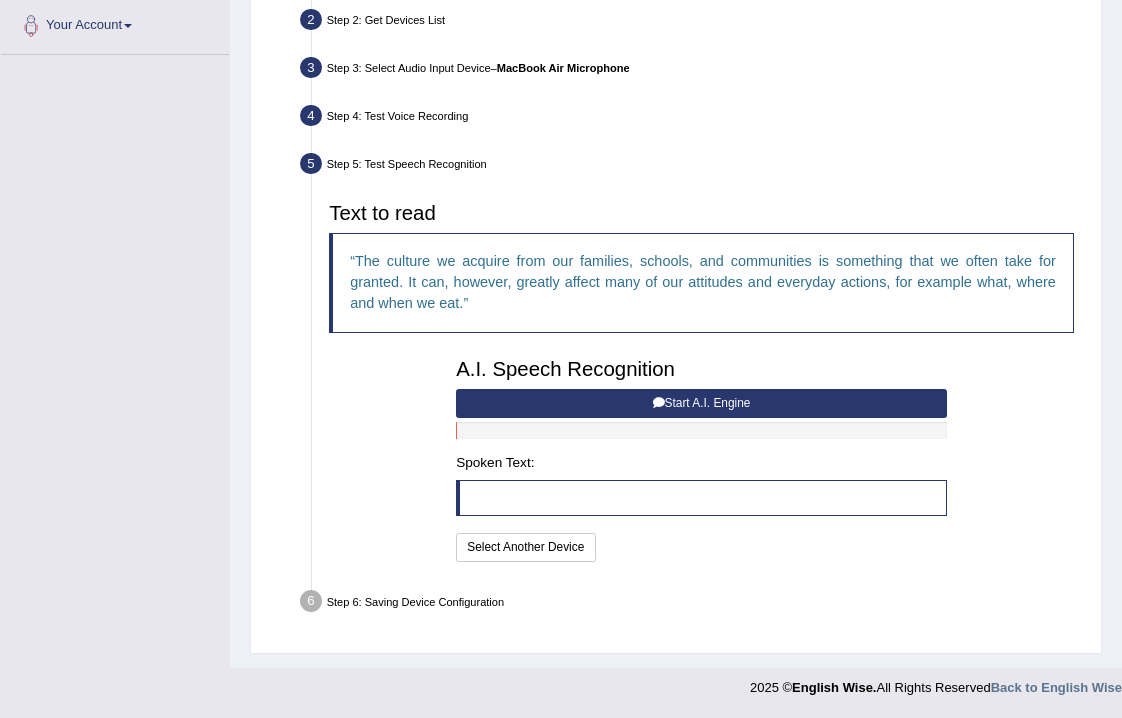 scroll, scrollTop: 465, scrollLeft: 0, axis: vertical 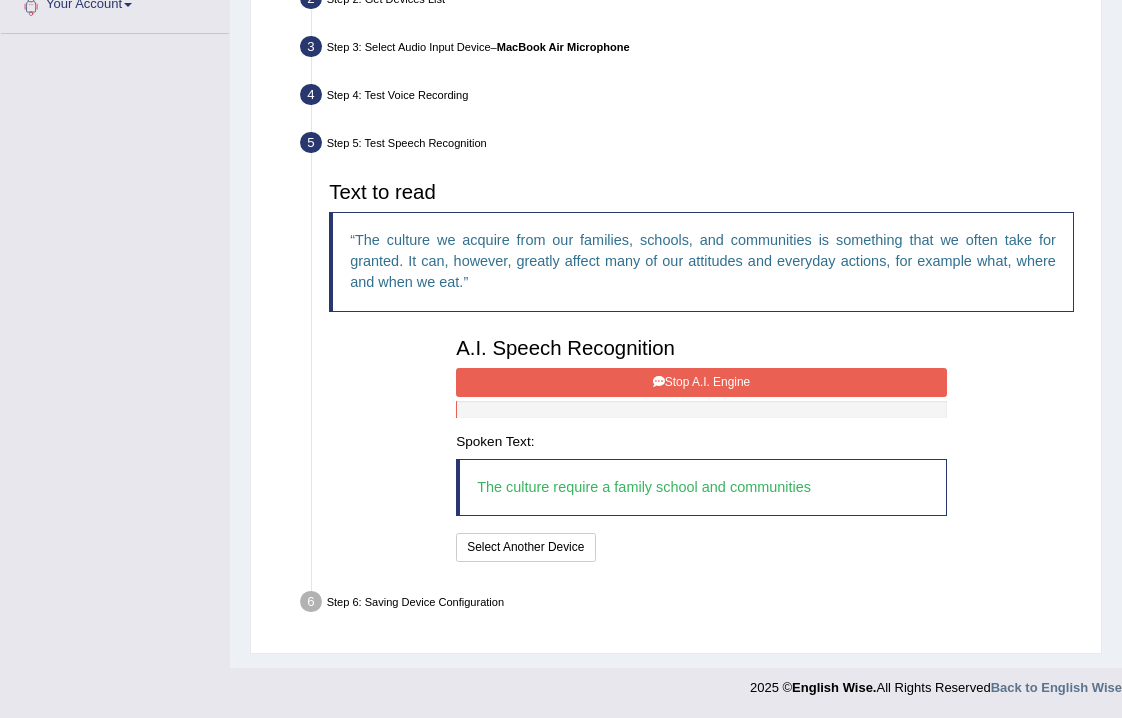 click on "Stop A.I. Engine" at bounding box center [701, 382] 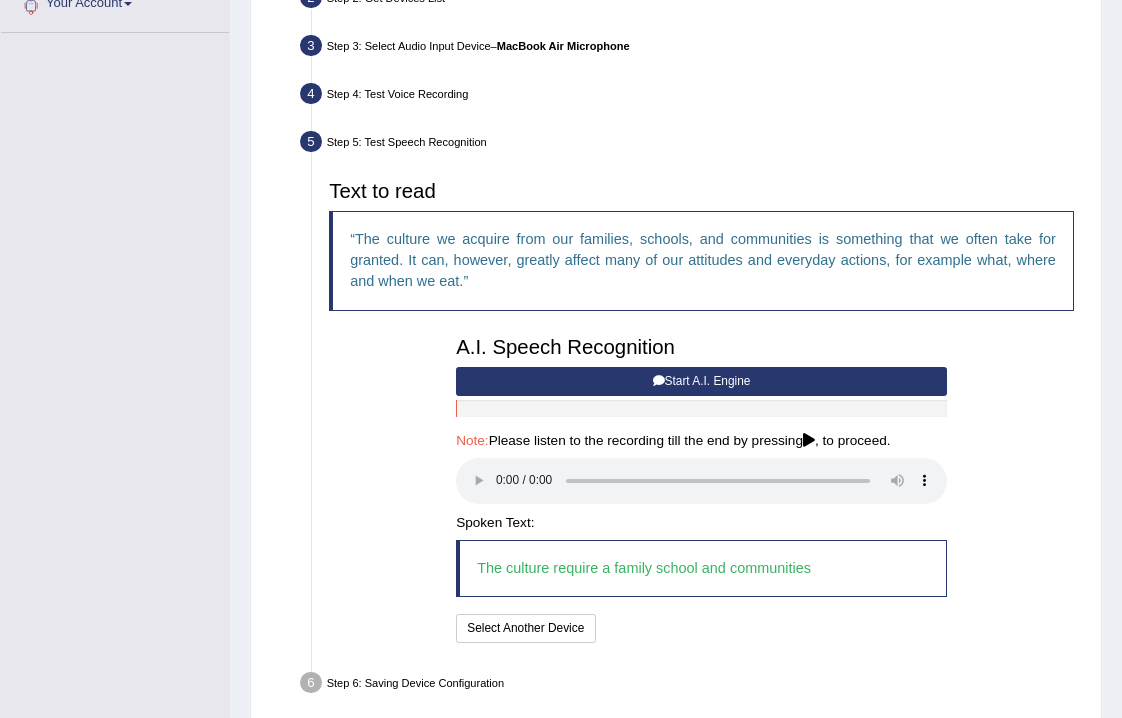 click at bounding box center (701, 481) 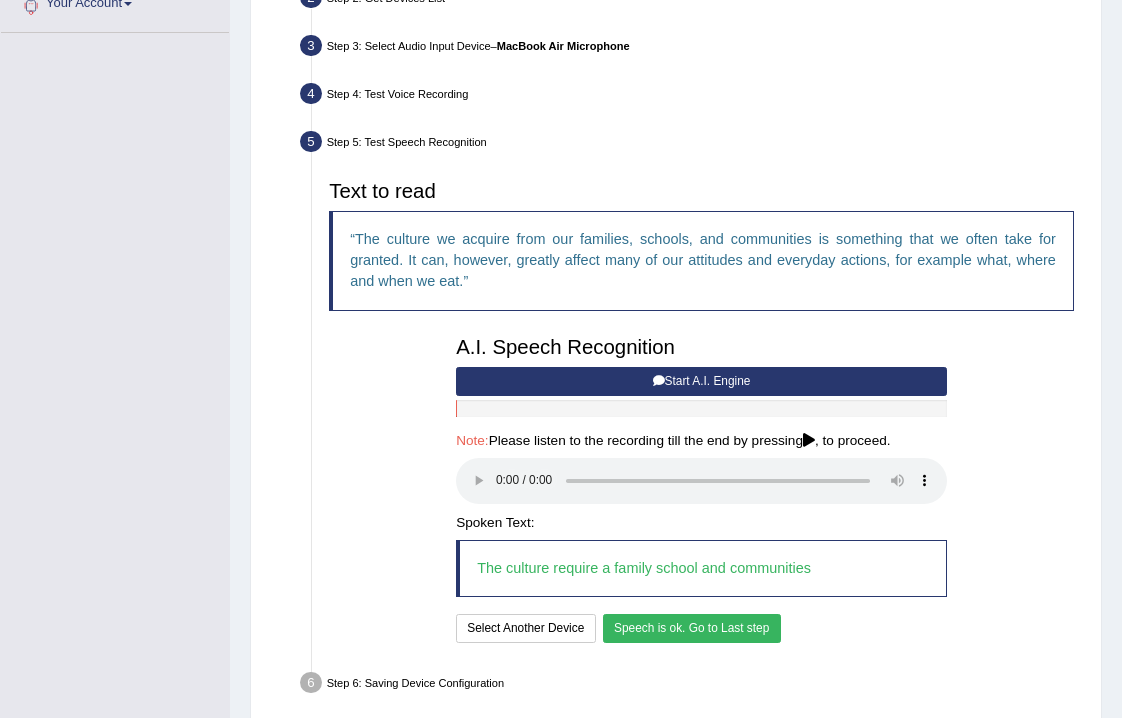 click on "Speech is ok. Go to Last step" at bounding box center (692, 628) 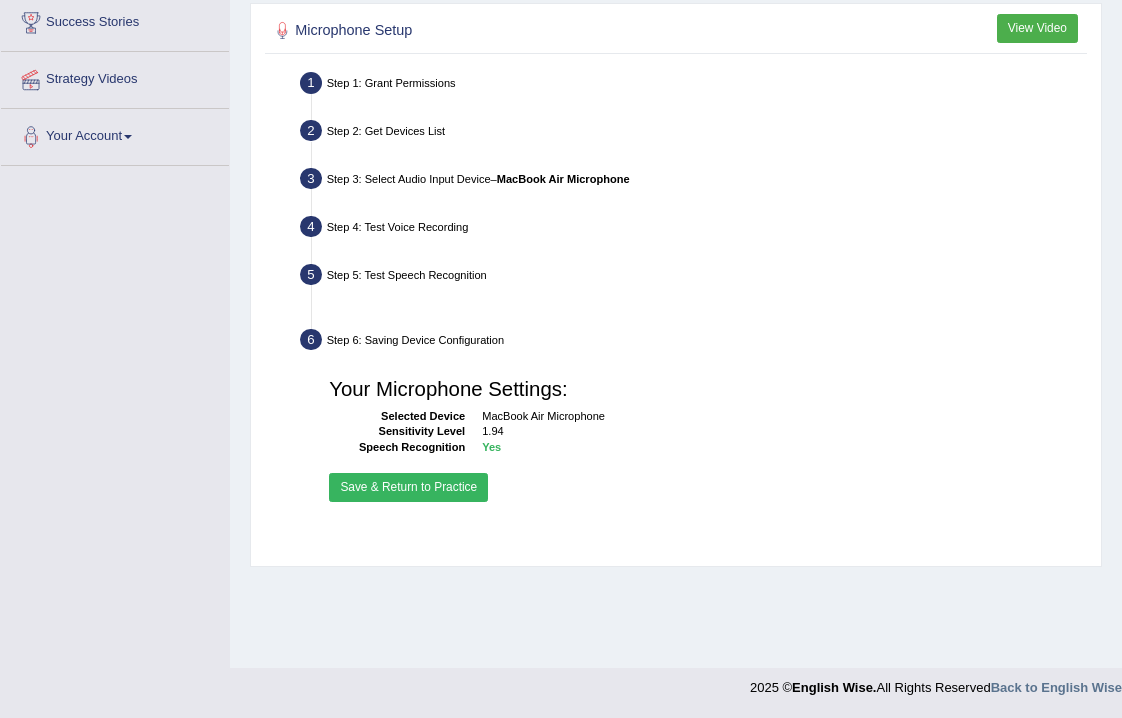 scroll, scrollTop: 332, scrollLeft: 0, axis: vertical 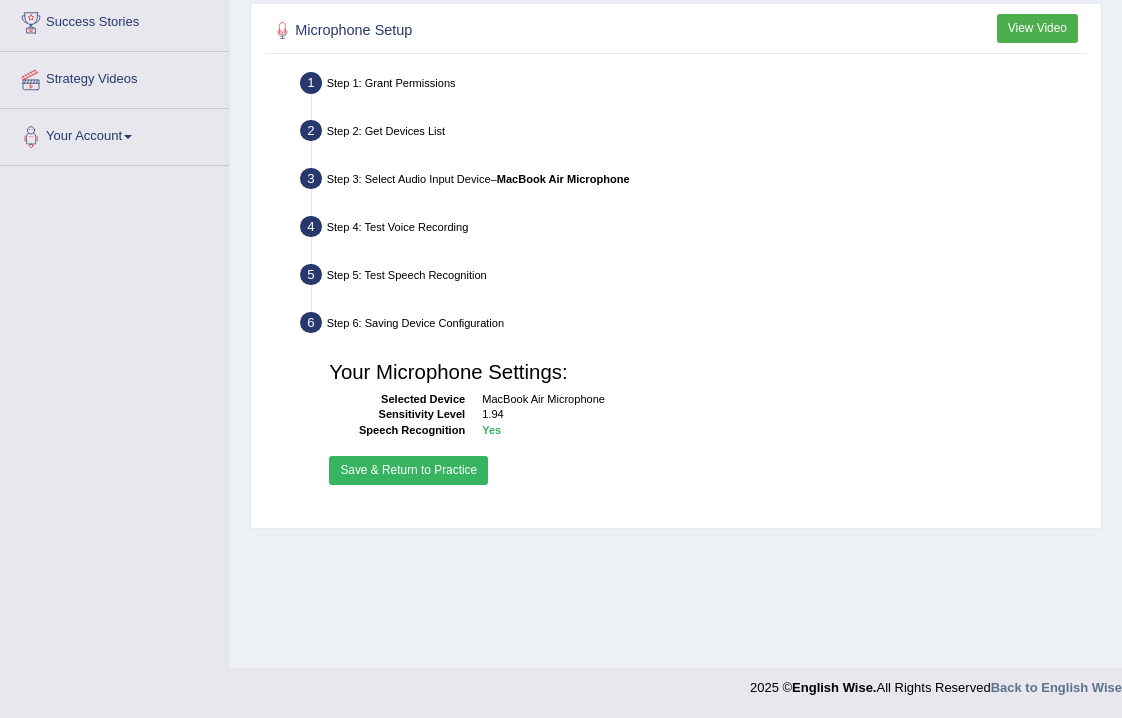 click on "Save & Return to Practice" at bounding box center (408, 470) 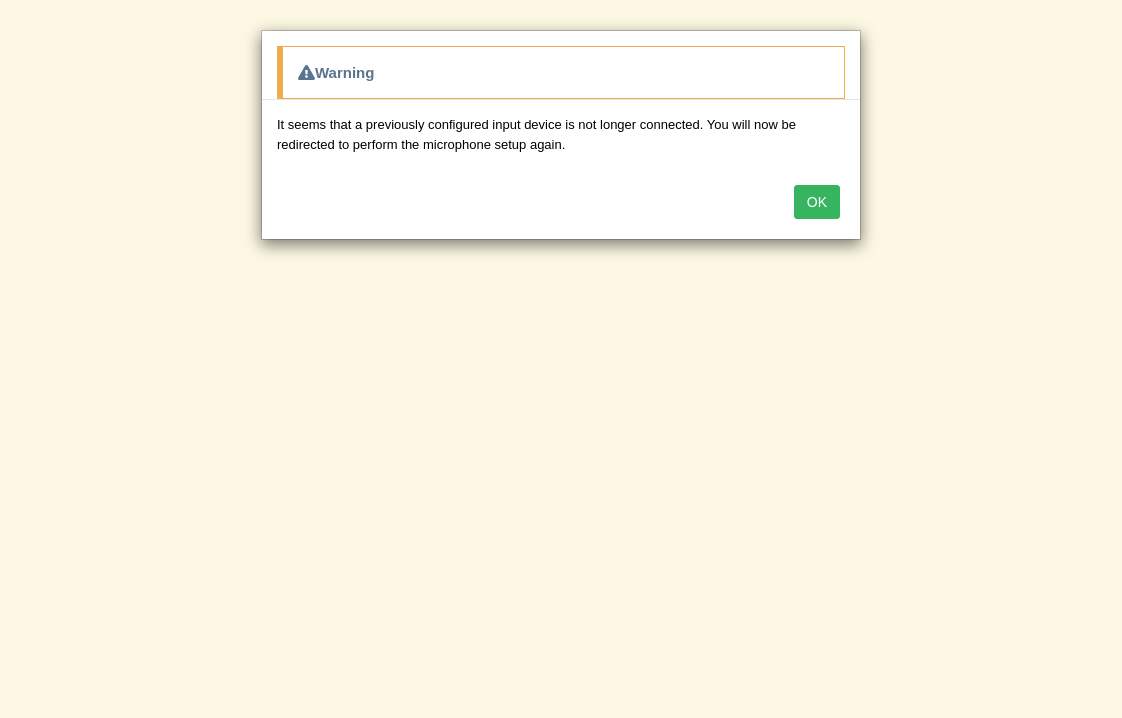scroll, scrollTop: 0, scrollLeft: 0, axis: both 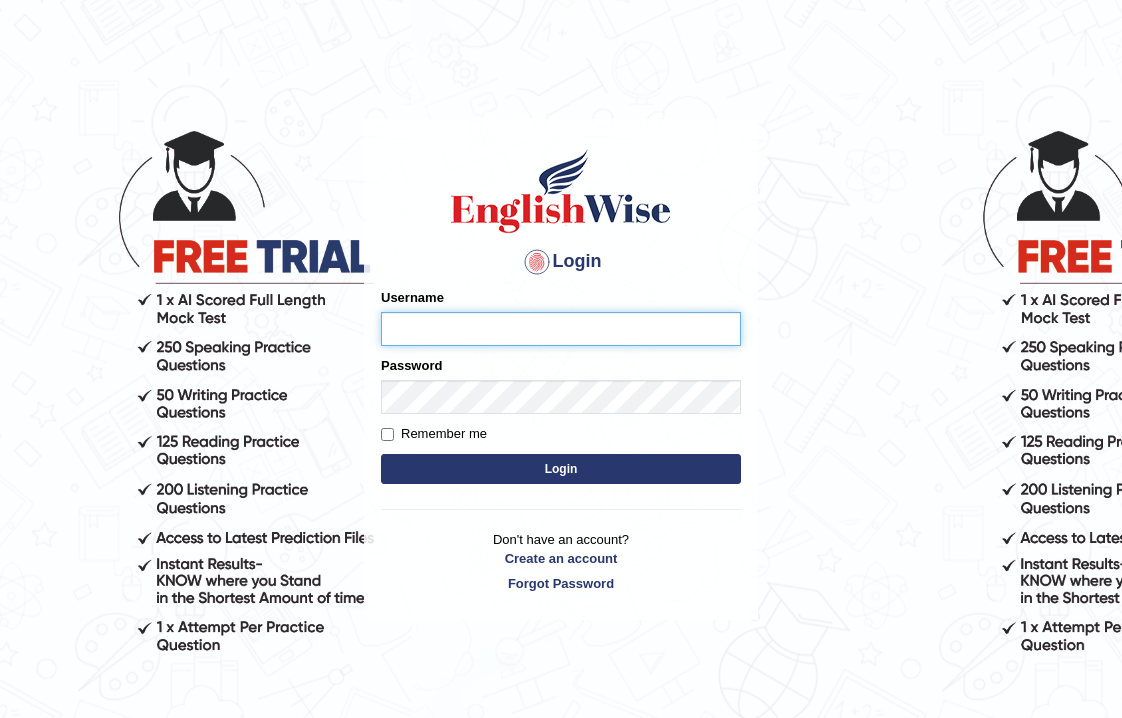 type on "devera" 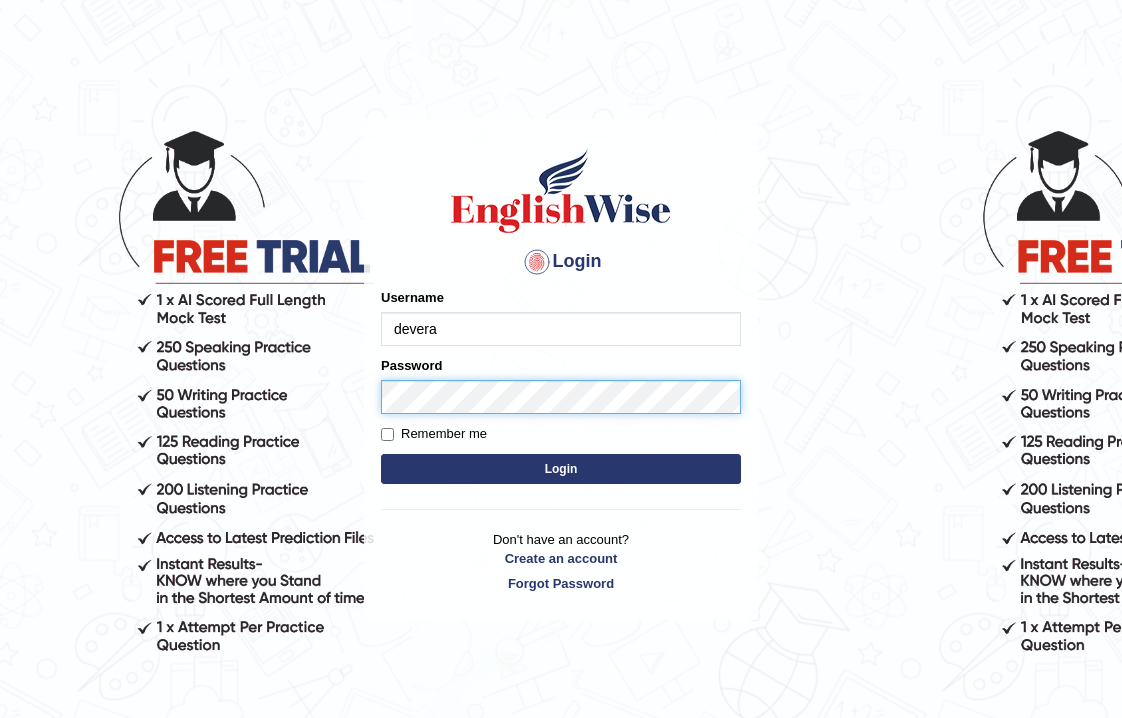 click on "Login" at bounding box center (561, 469) 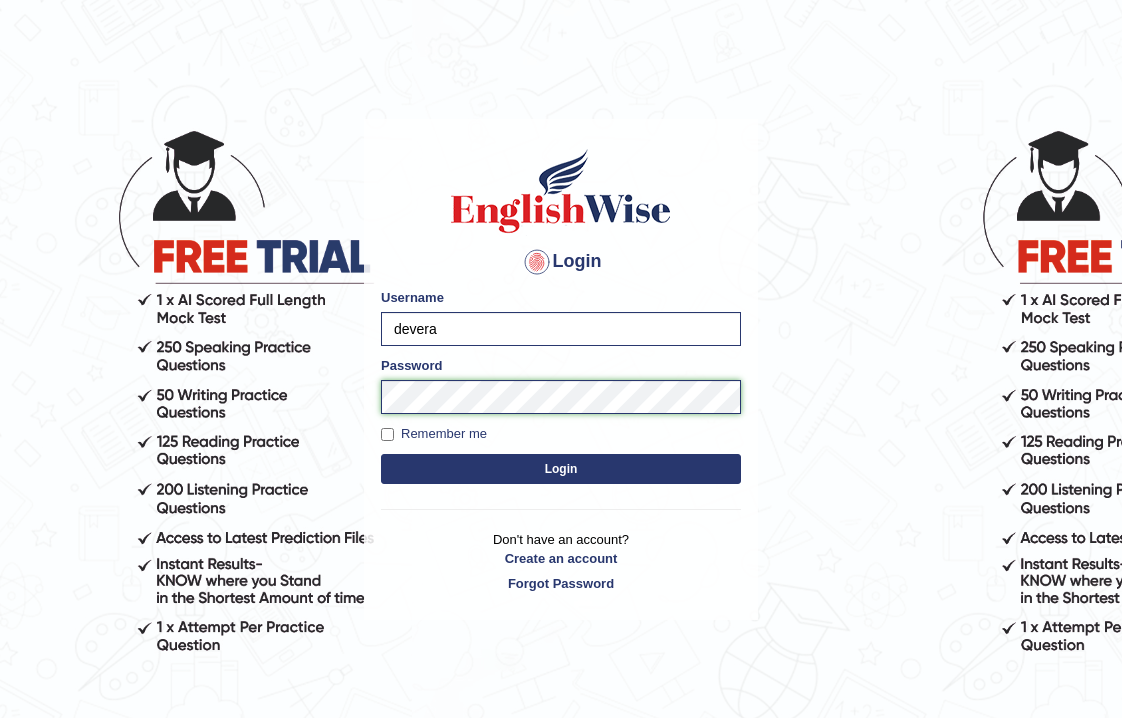 click on "Login" at bounding box center (561, 469) 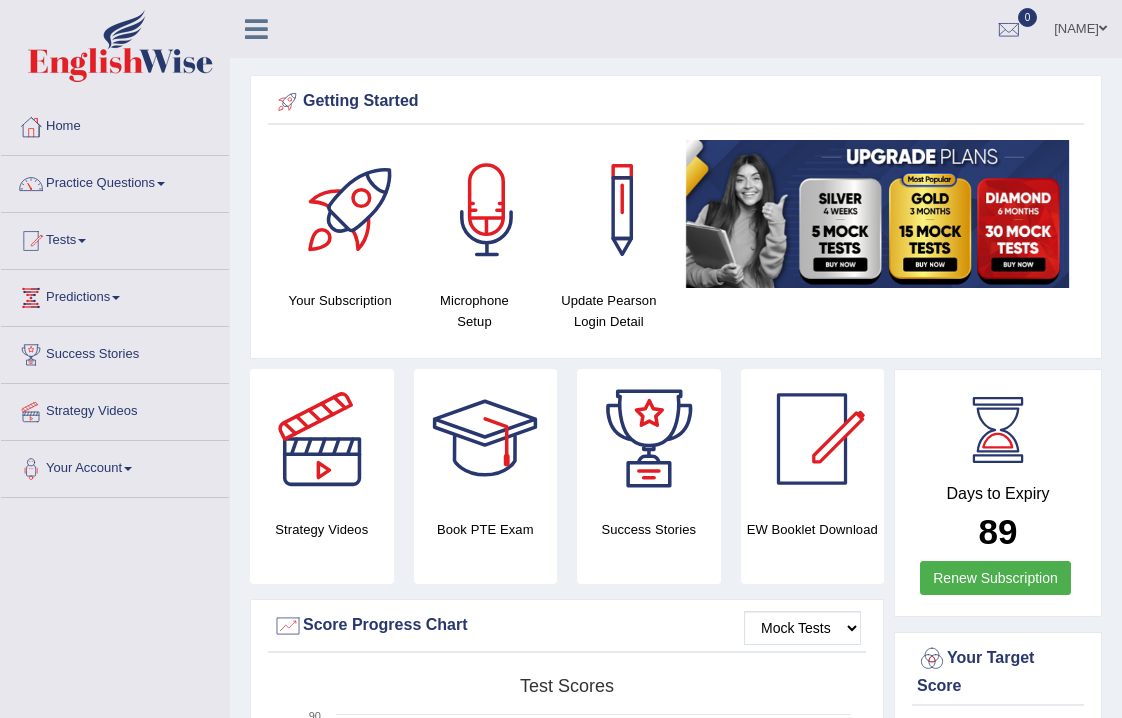 scroll, scrollTop: 0, scrollLeft: 0, axis: both 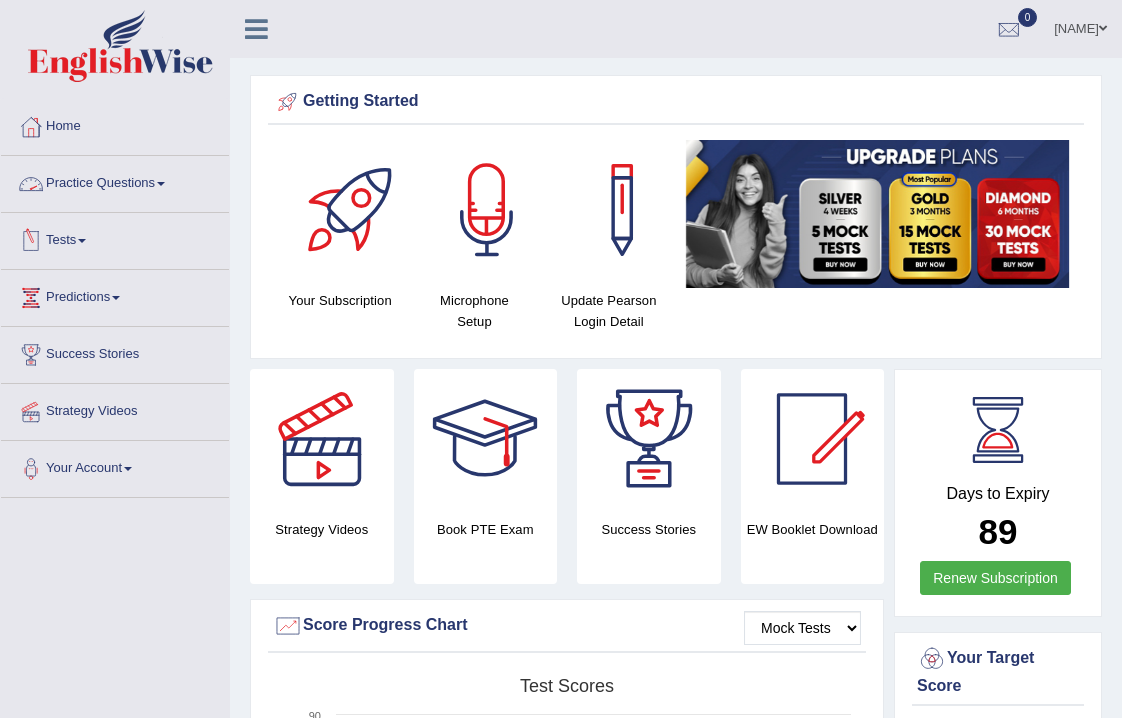 click on "Practice Questions" at bounding box center (115, 181) 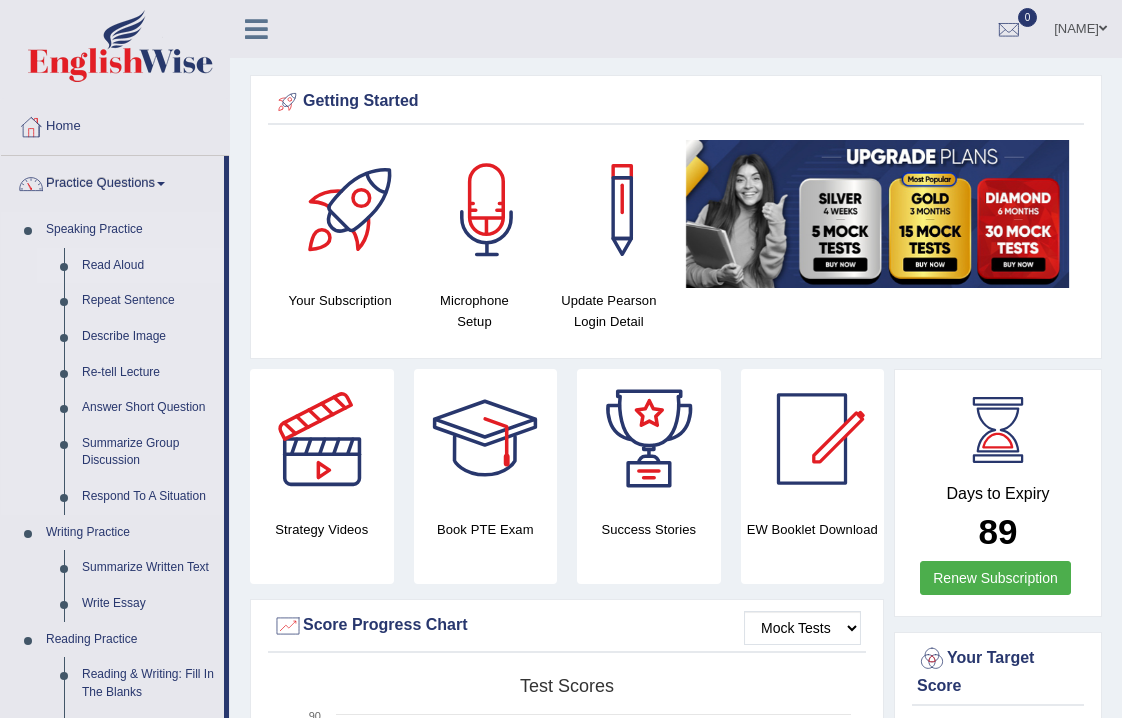 click on "Read Aloud" at bounding box center (148, 266) 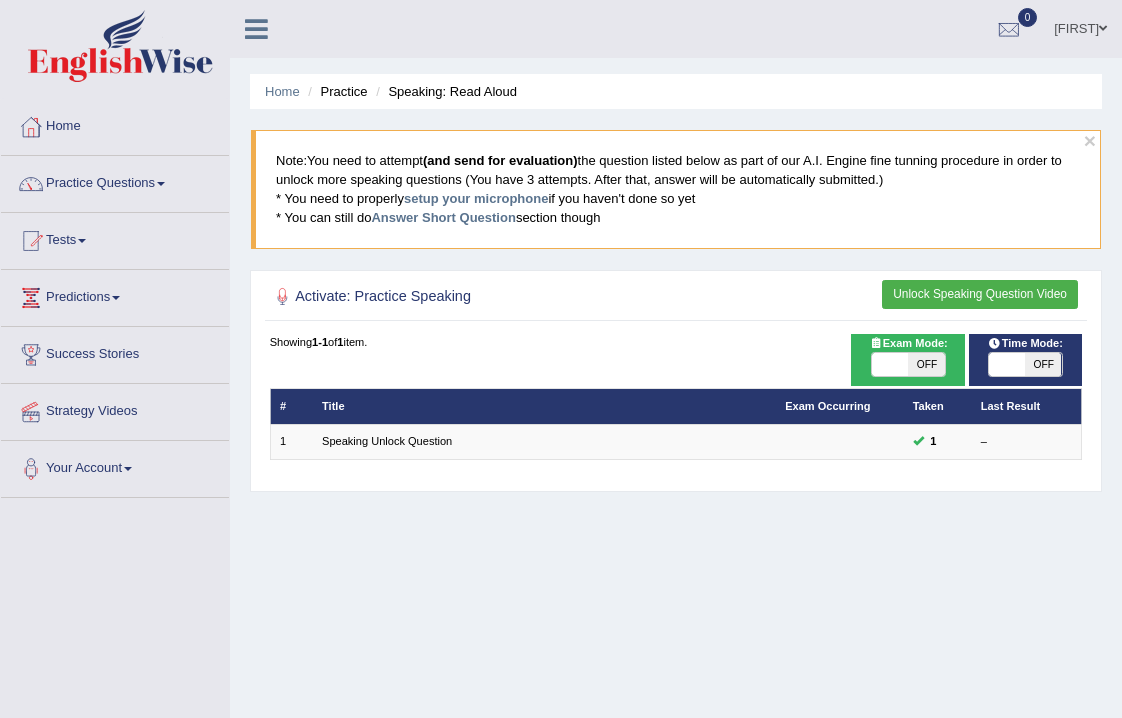 scroll, scrollTop: 0, scrollLeft: 0, axis: both 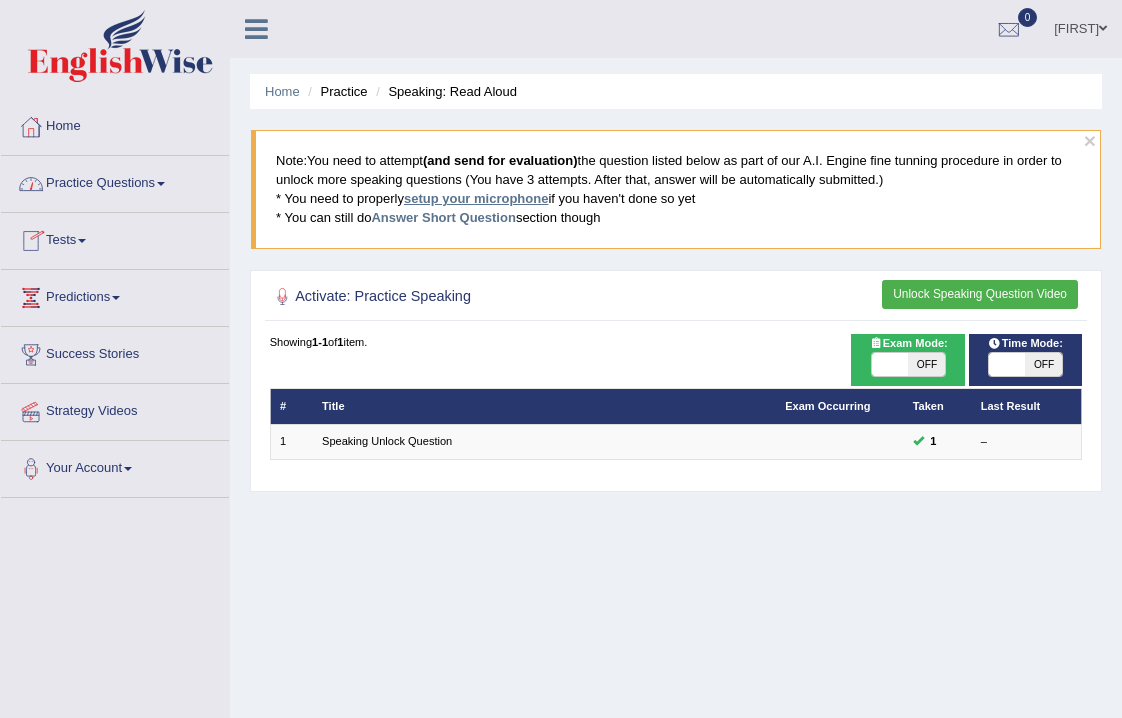 click on "setup your microphone" at bounding box center [476, 198] 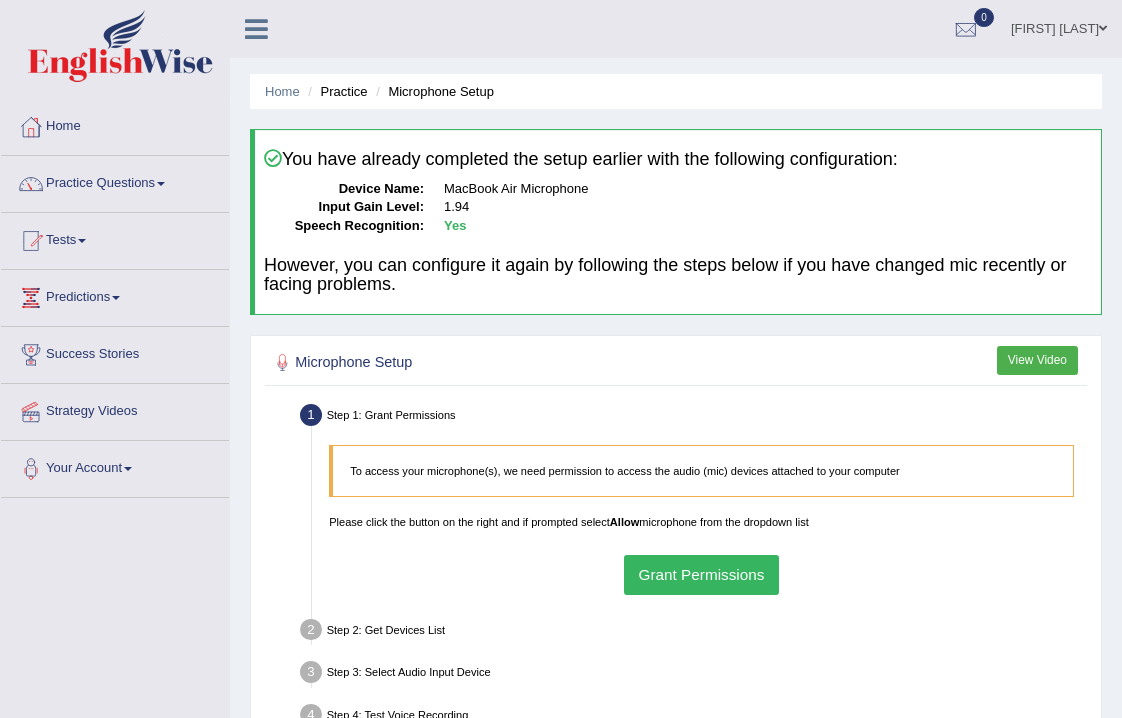 scroll, scrollTop: 0, scrollLeft: 0, axis: both 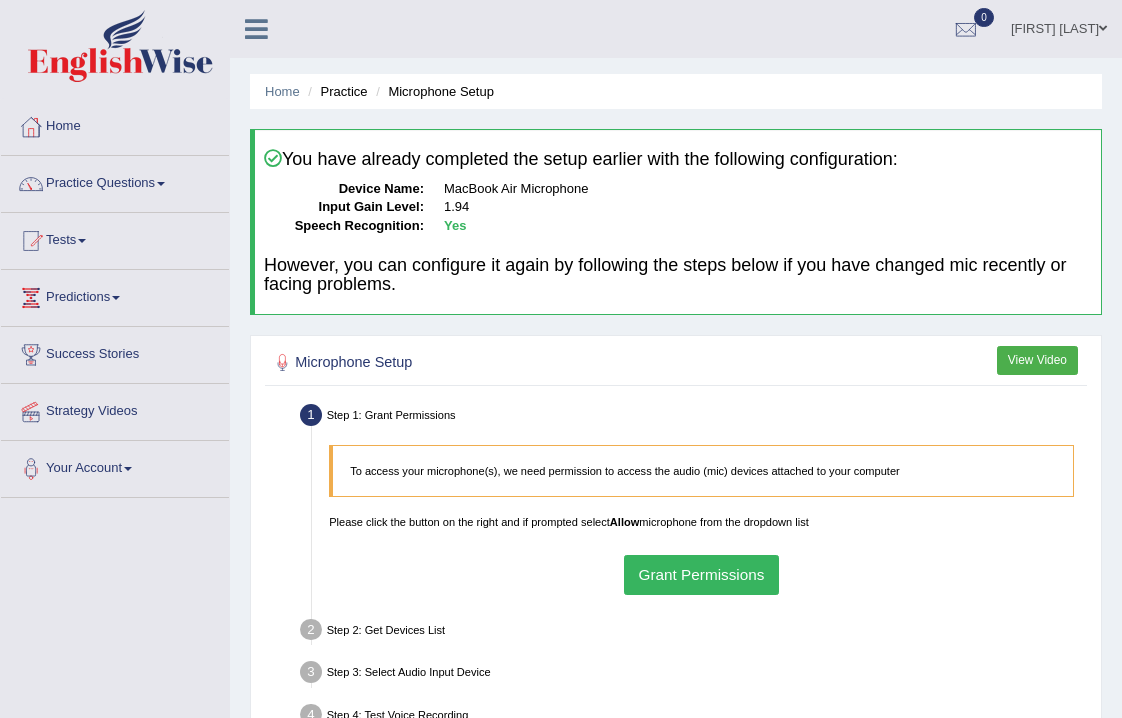 click on "Grant Permissions" at bounding box center [701, 574] 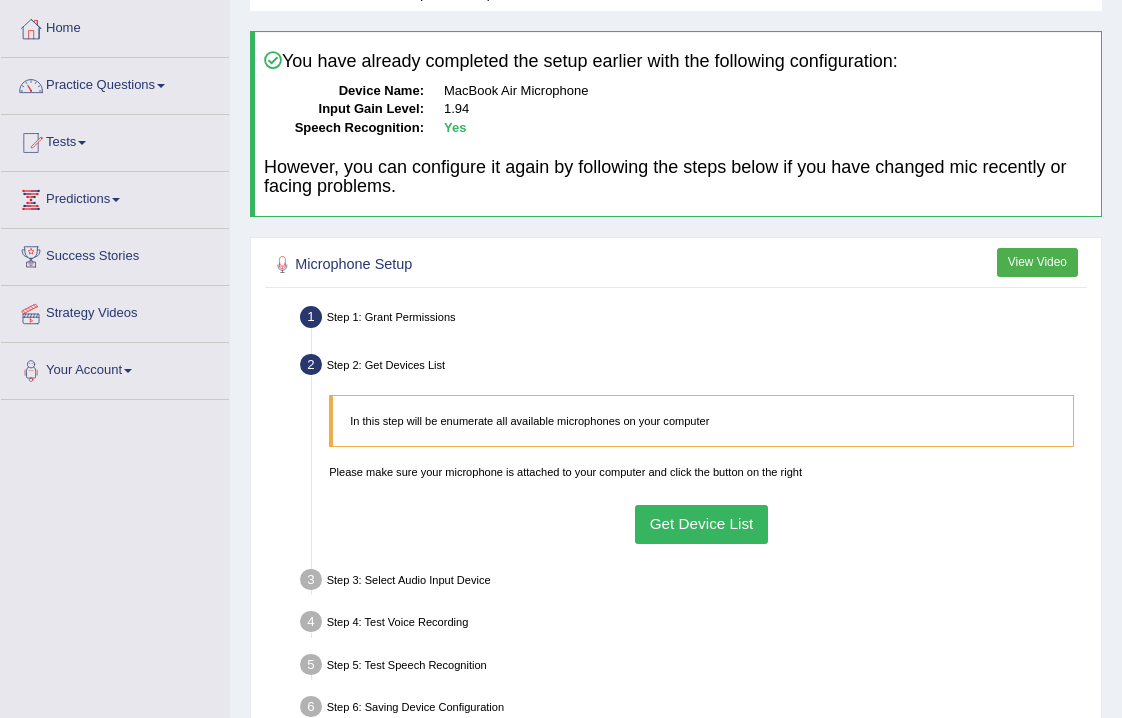 scroll, scrollTop: 127, scrollLeft: 0, axis: vertical 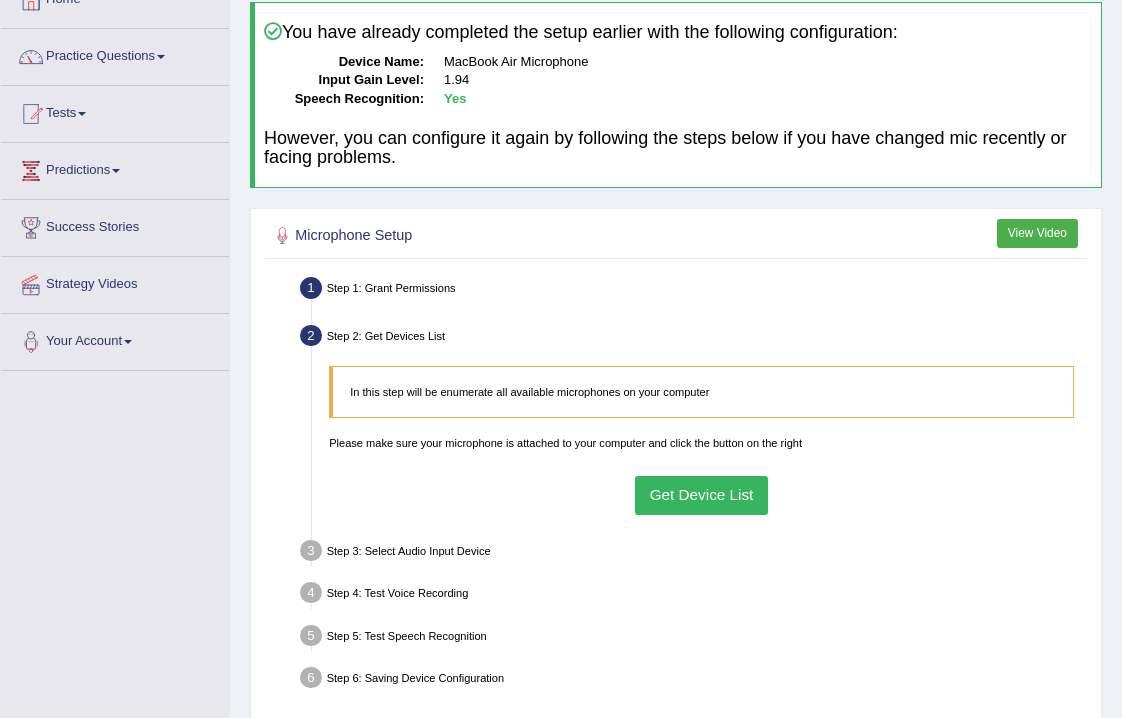 click on "Get Device List" at bounding box center (701, 495) 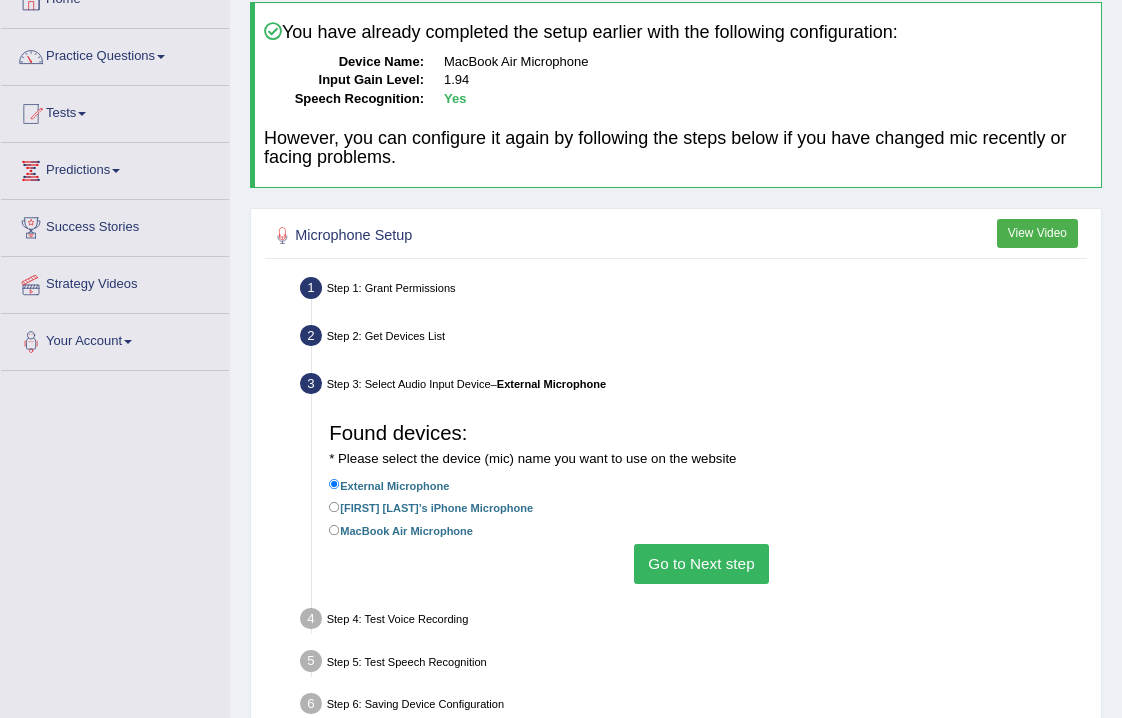 click on "Go to Next step" at bounding box center (701, 563) 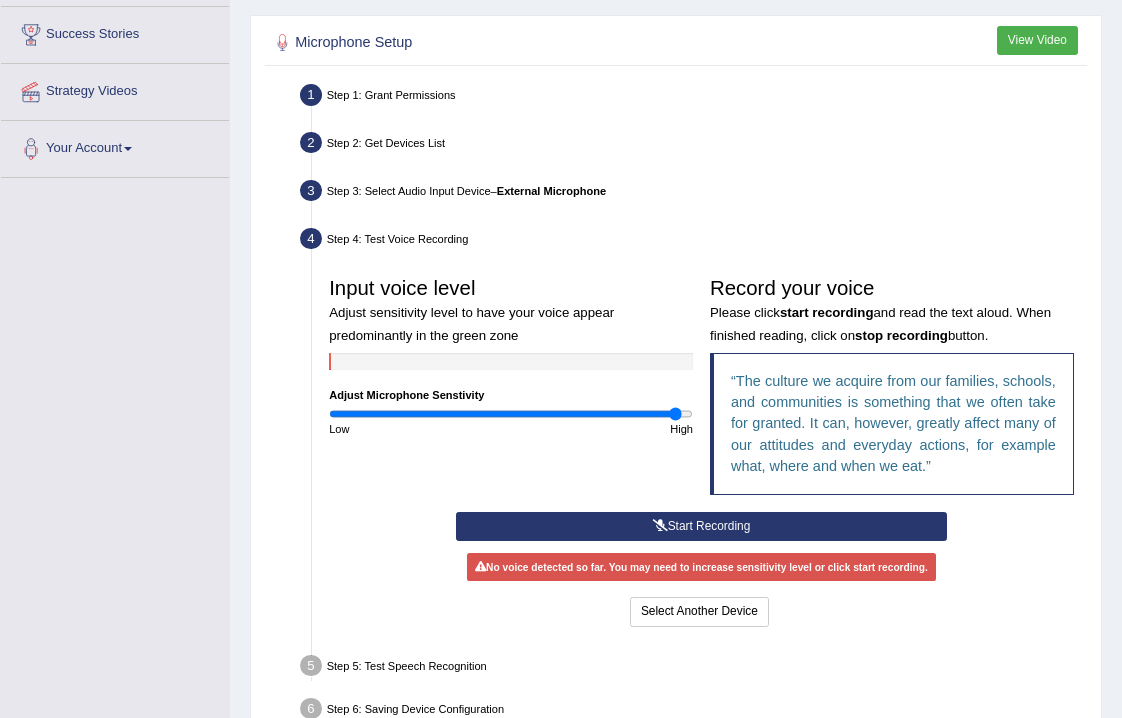 scroll, scrollTop: 340, scrollLeft: 0, axis: vertical 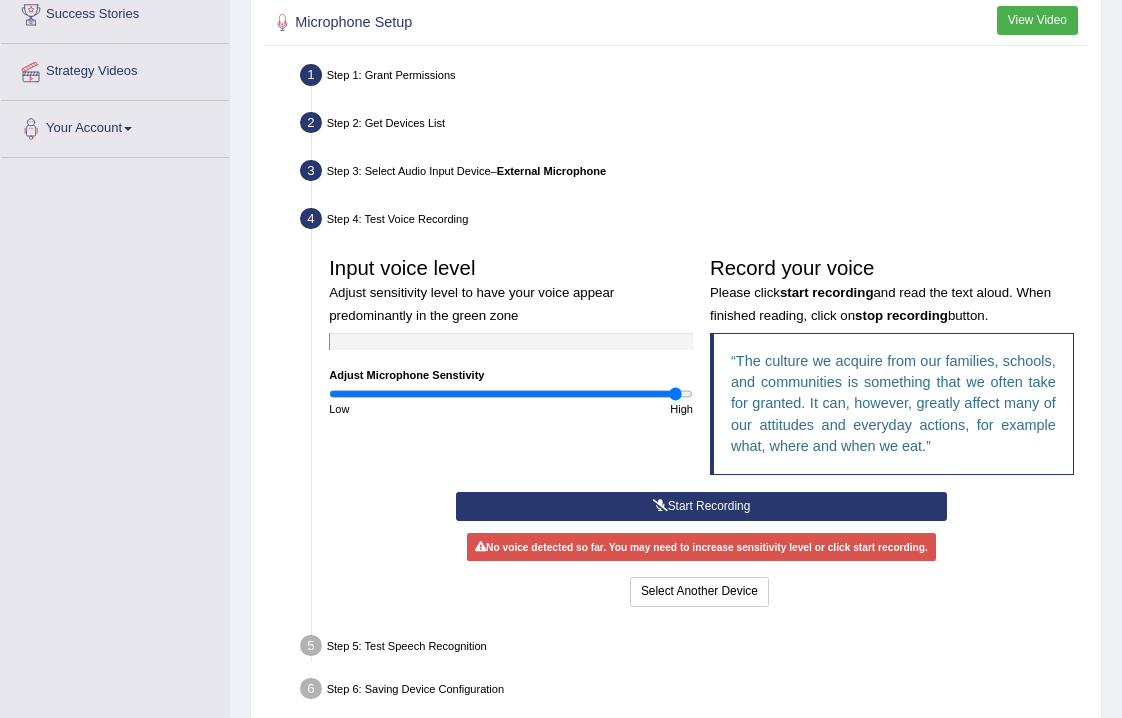 click on "Start Recording" at bounding box center [701, 506] 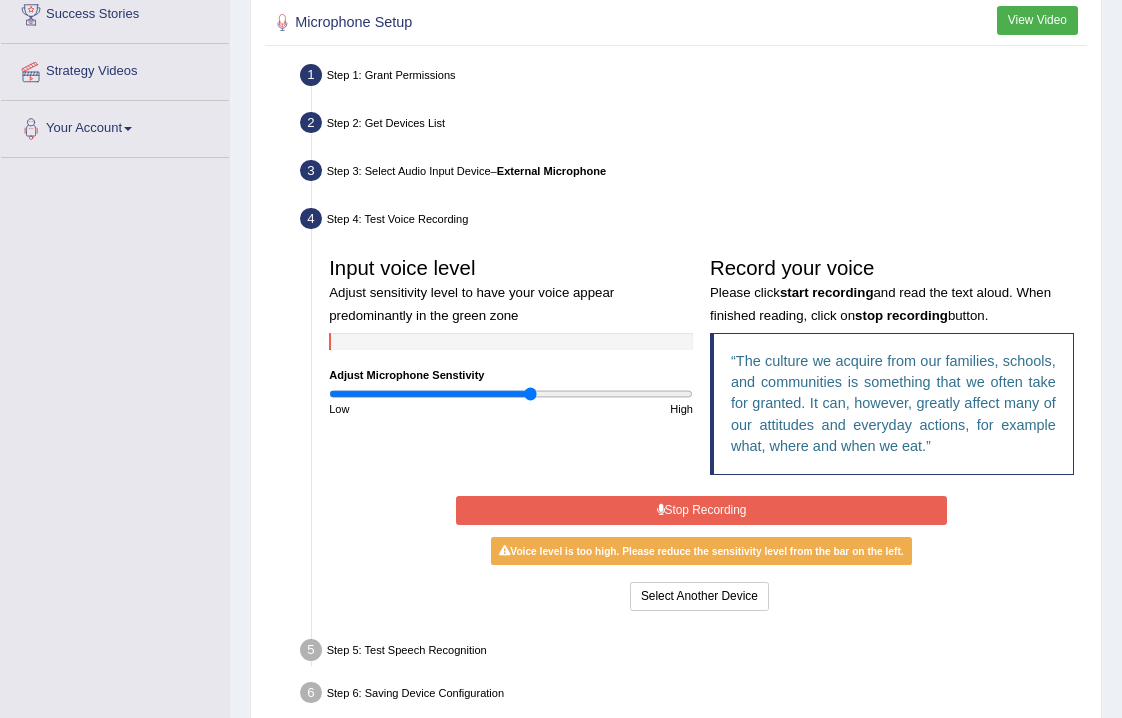 click at bounding box center [511, 394] 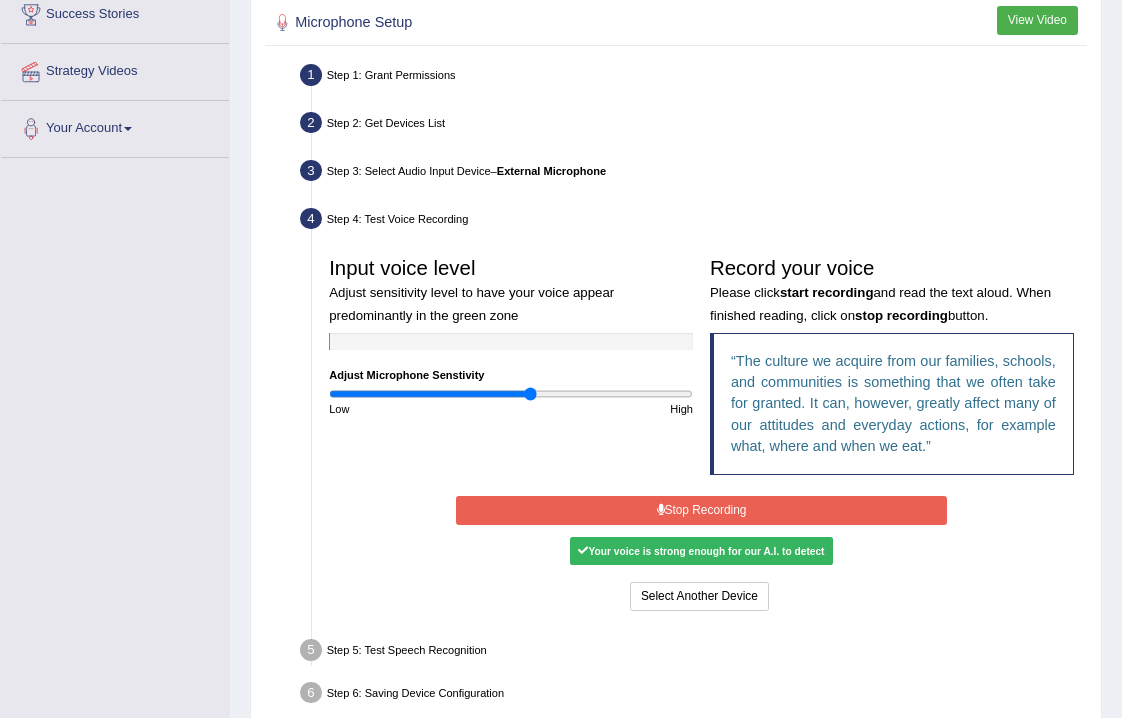 click on "Stop Recording" at bounding box center (701, 510) 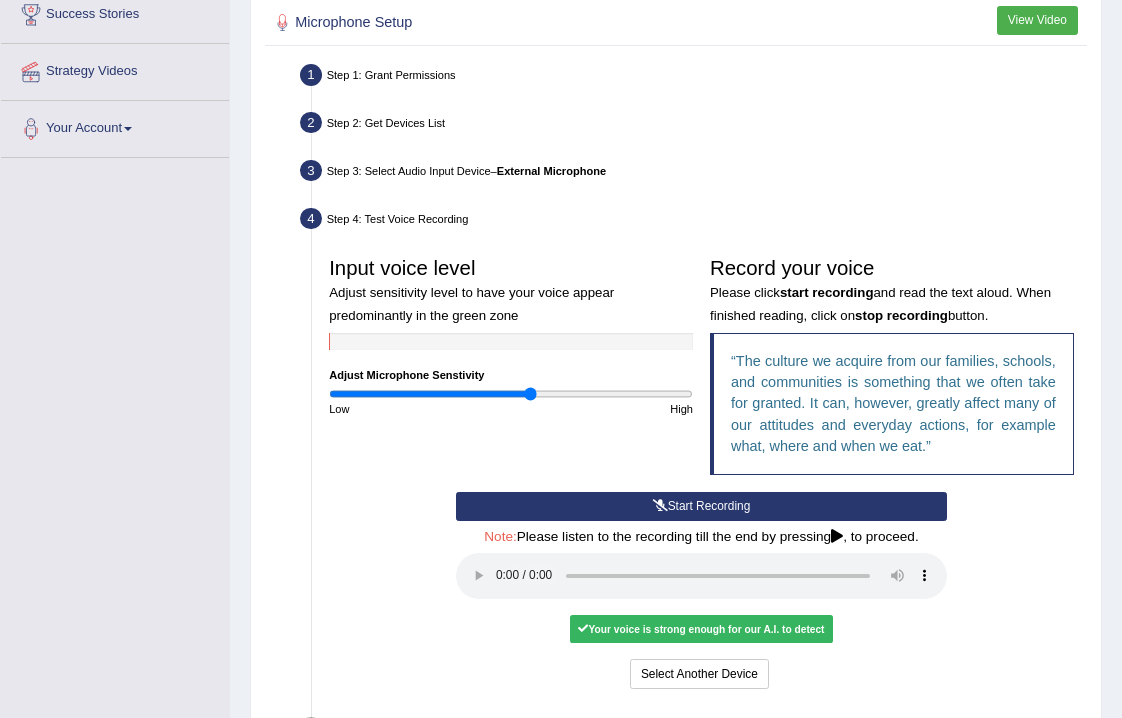 click at bounding box center [701, 576] 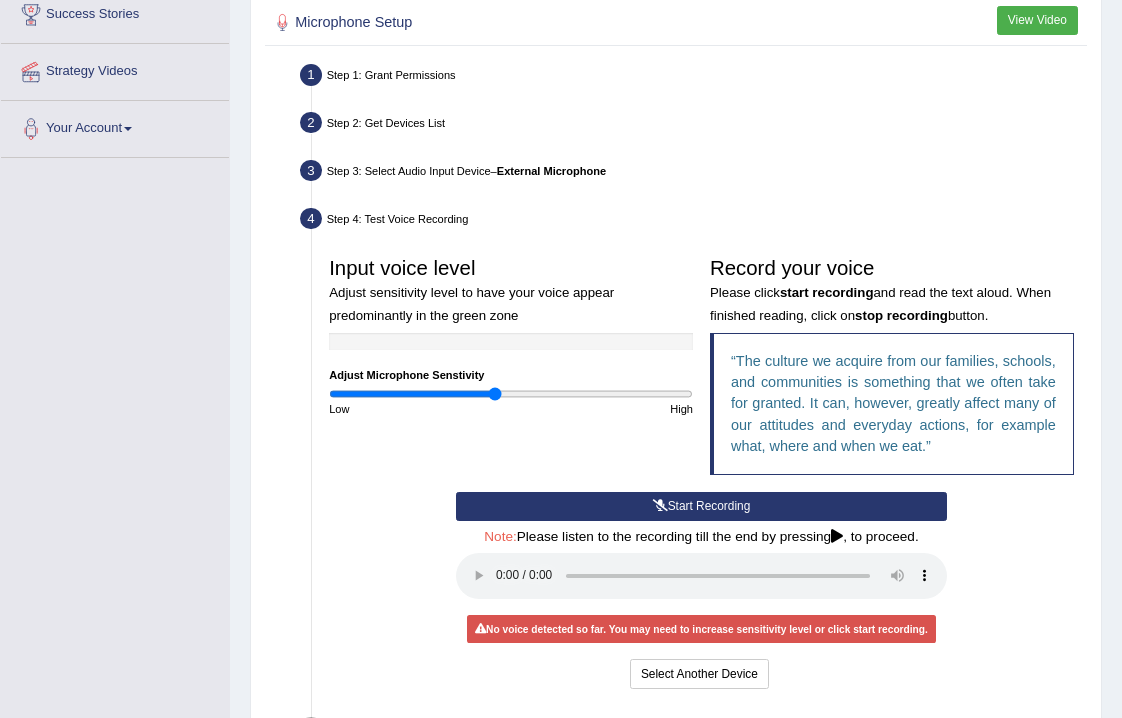 click at bounding box center [511, 394] 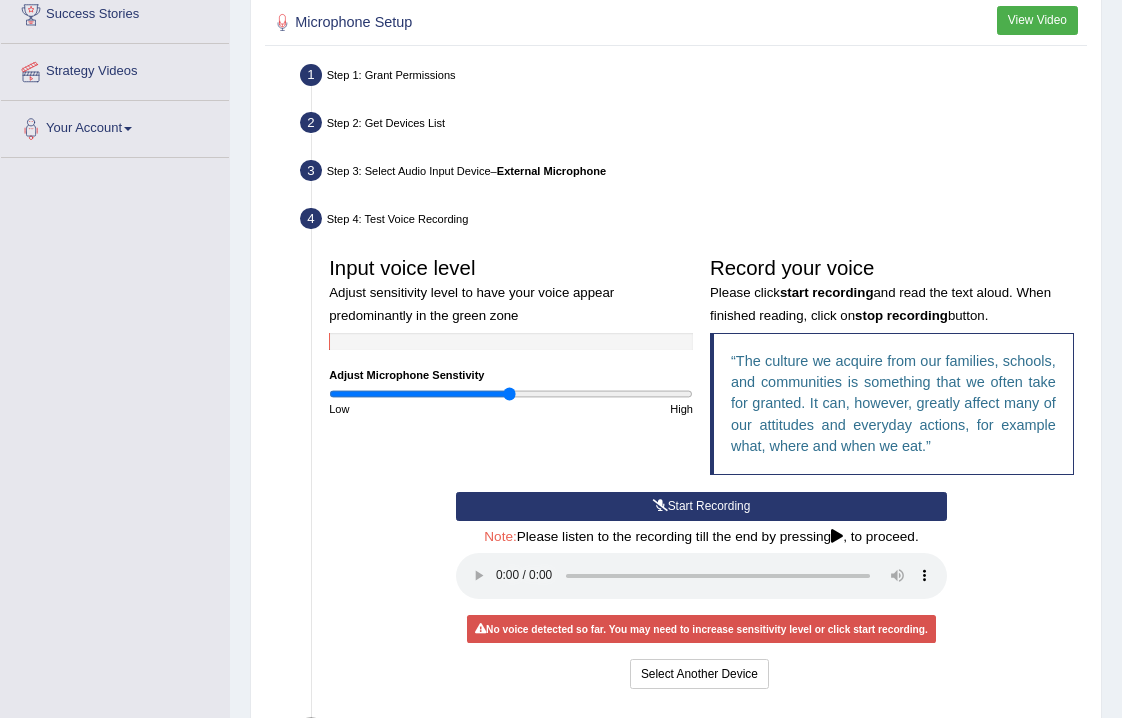 type on "1" 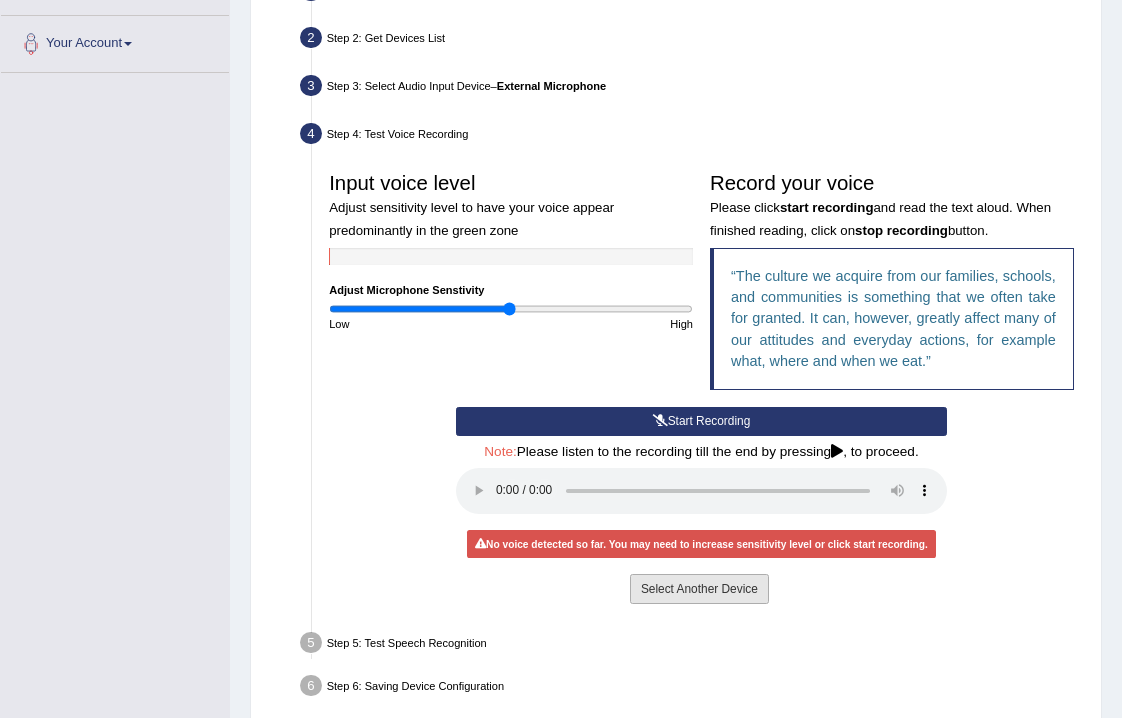 scroll, scrollTop: 438, scrollLeft: 0, axis: vertical 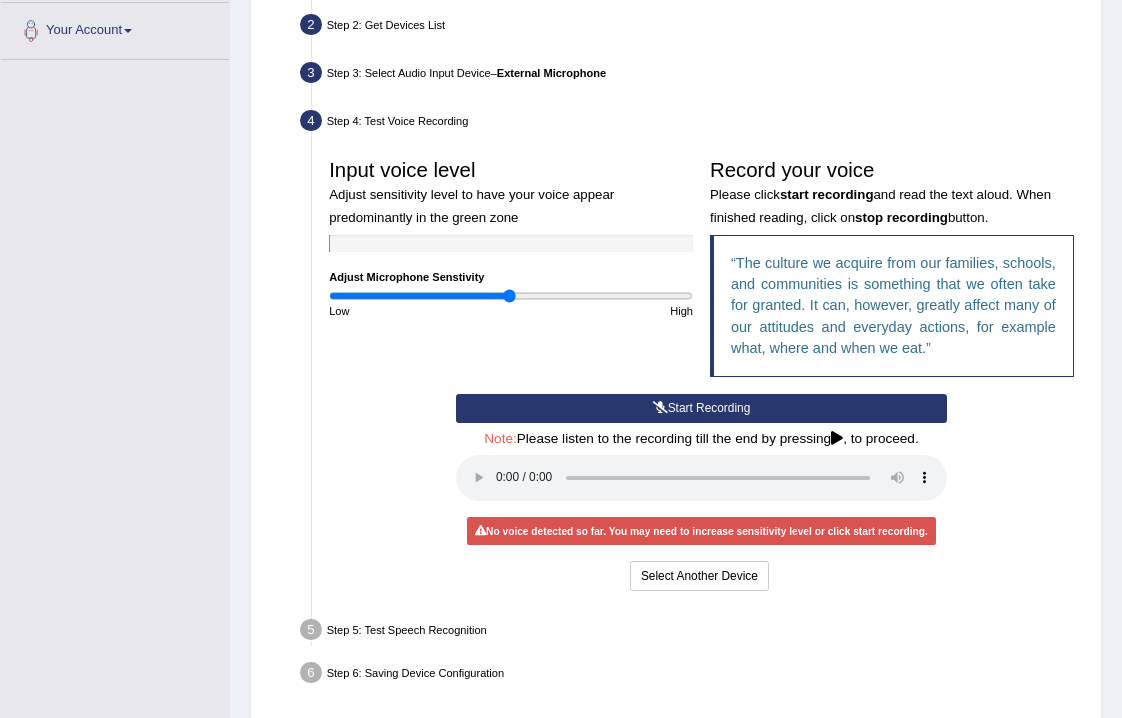 click on "Start Recording" at bounding box center [701, 408] 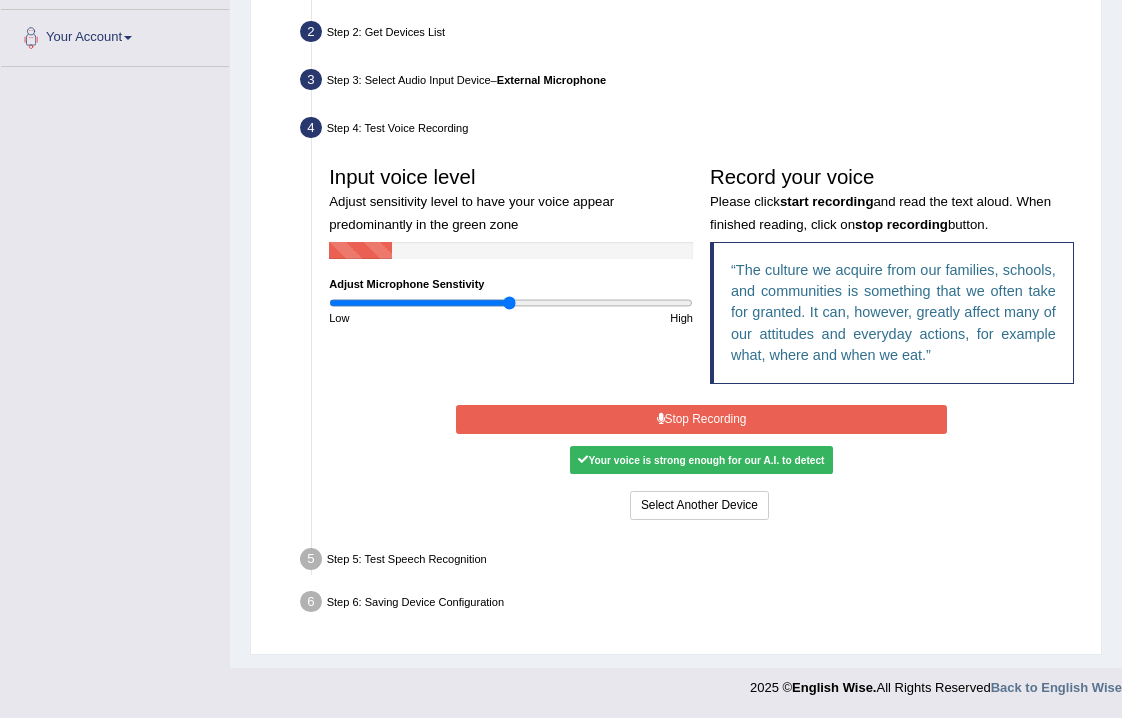 click on "Stop Recording" at bounding box center [701, 419] 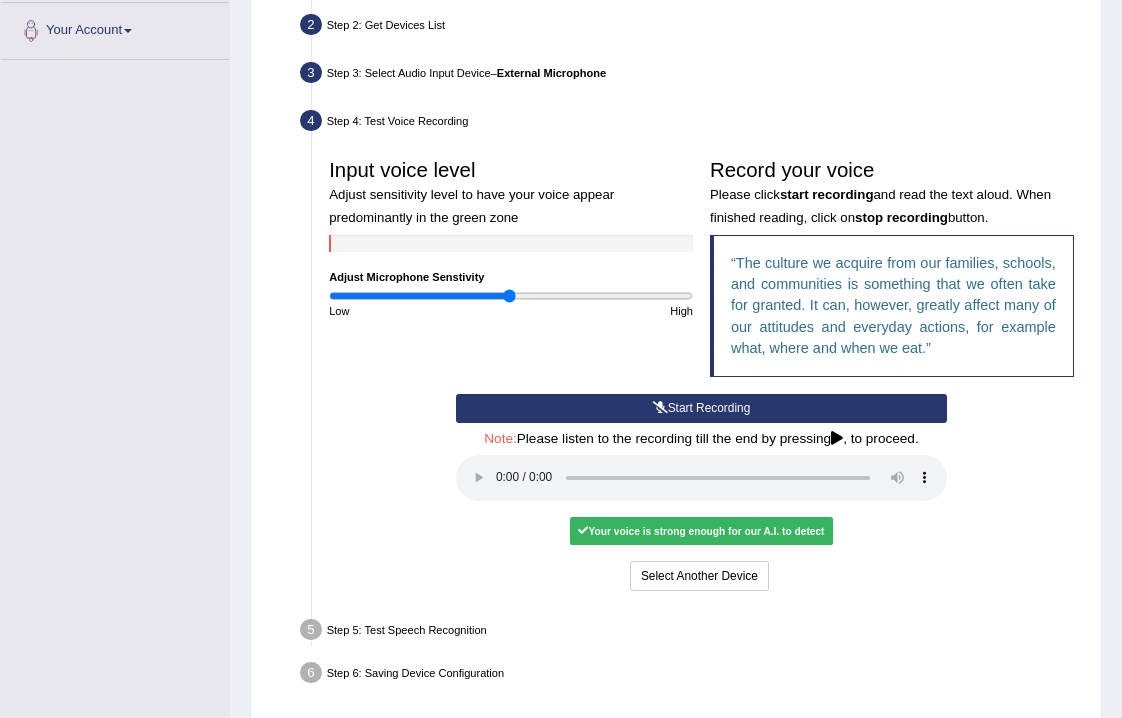 click at bounding box center [701, 478] 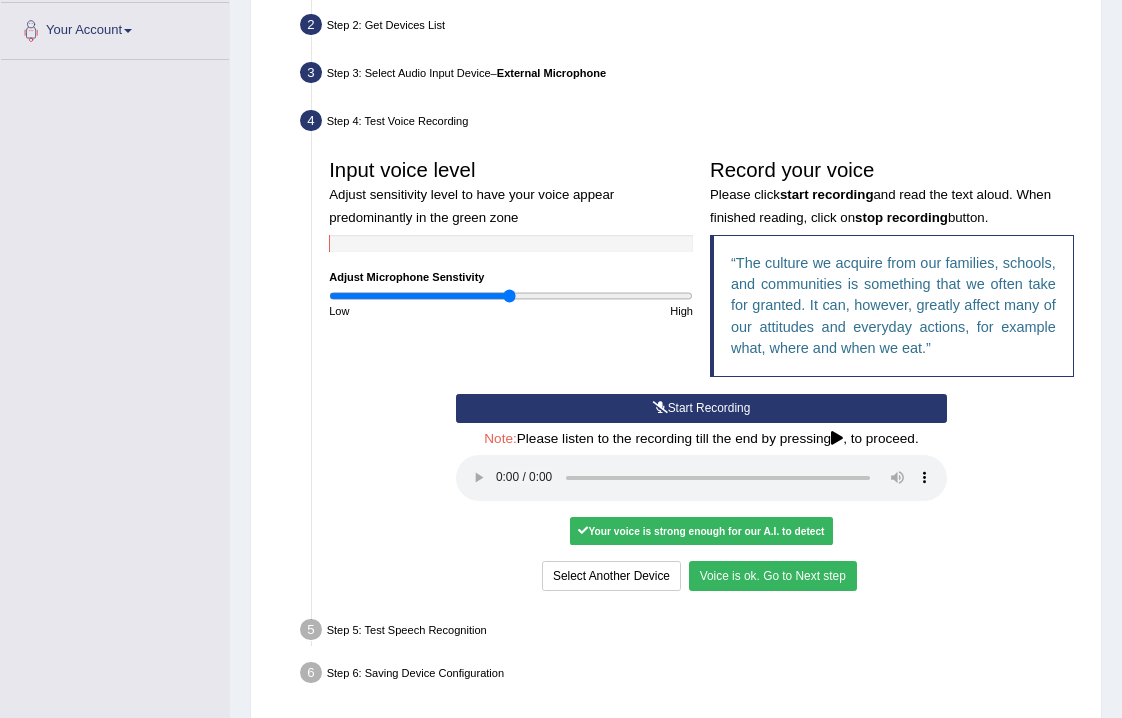 click on "Voice is ok. Go to Next step" at bounding box center [773, 575] 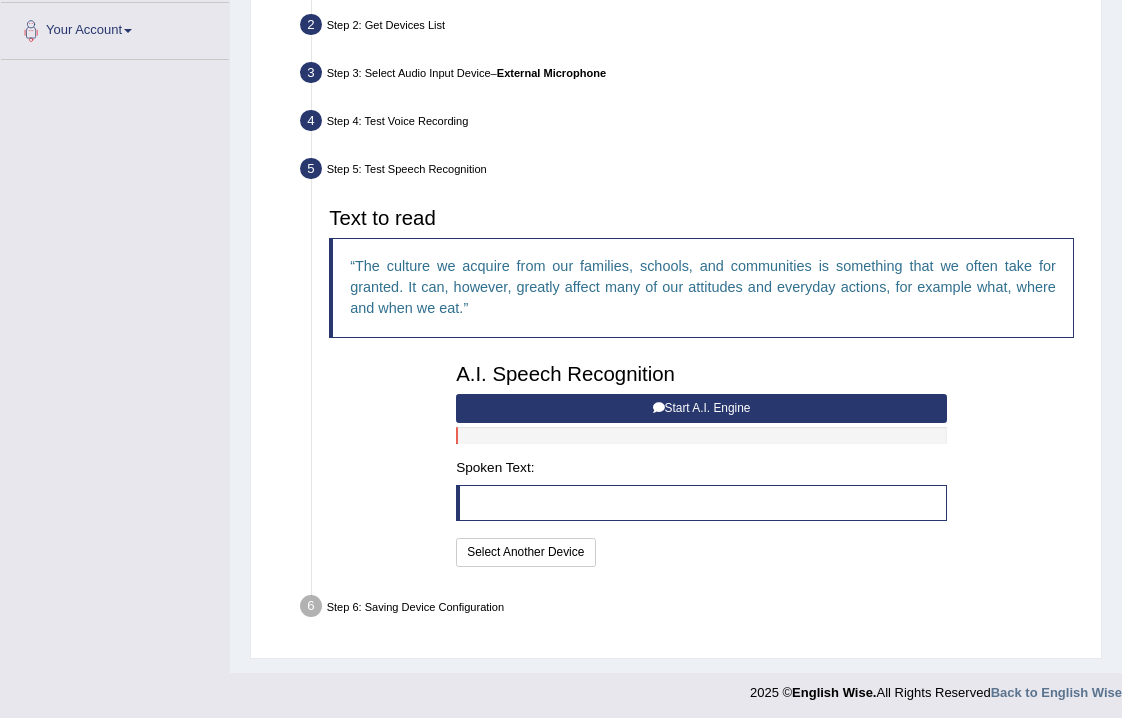 click on "Start A.I. Engine" at bounding box center [701, 408] 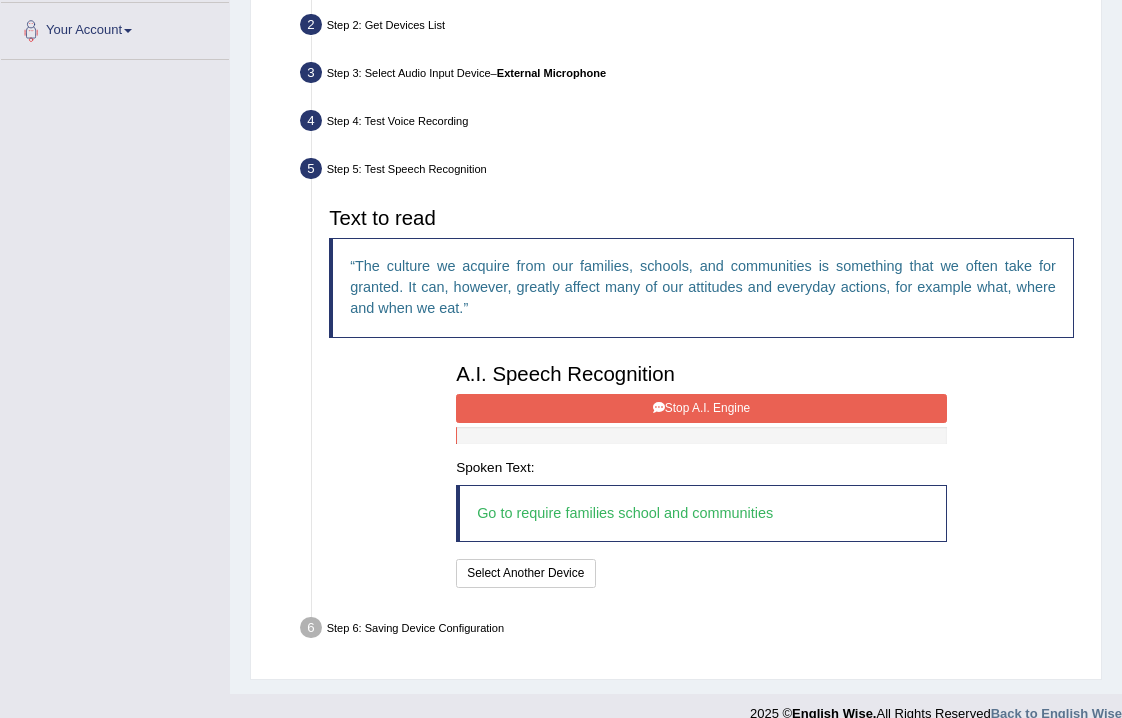 click on "Stop A.I. Engine" at bounding box center (701, 408) 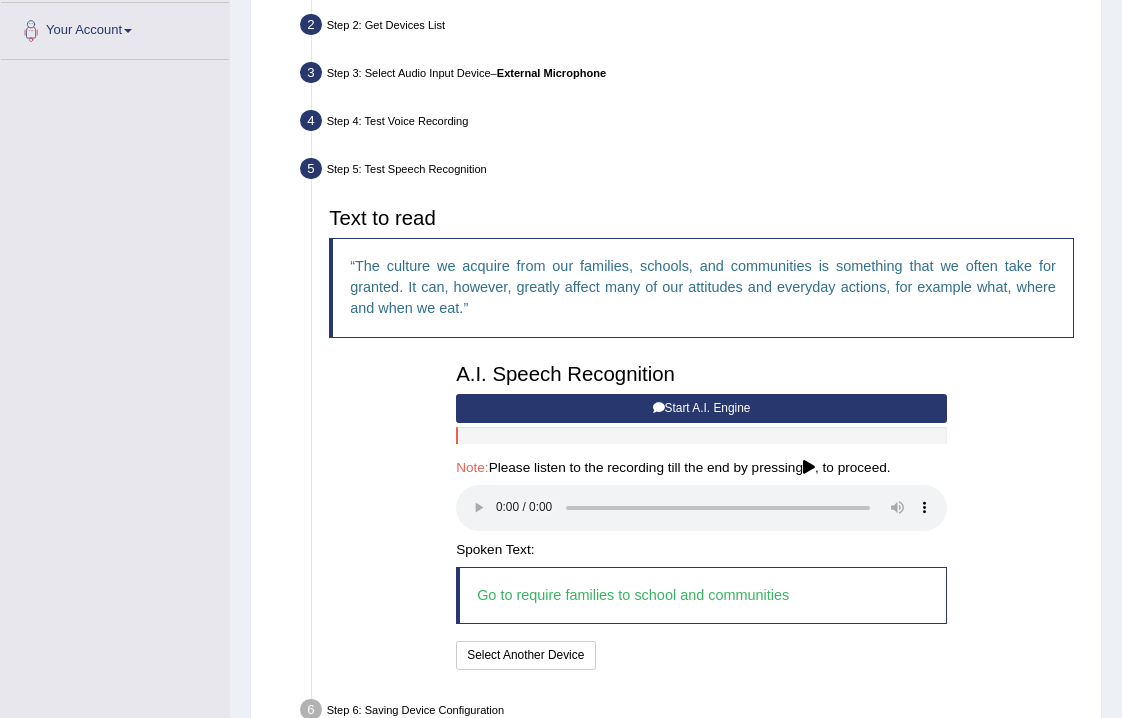 click at bounding box center [701, 508] 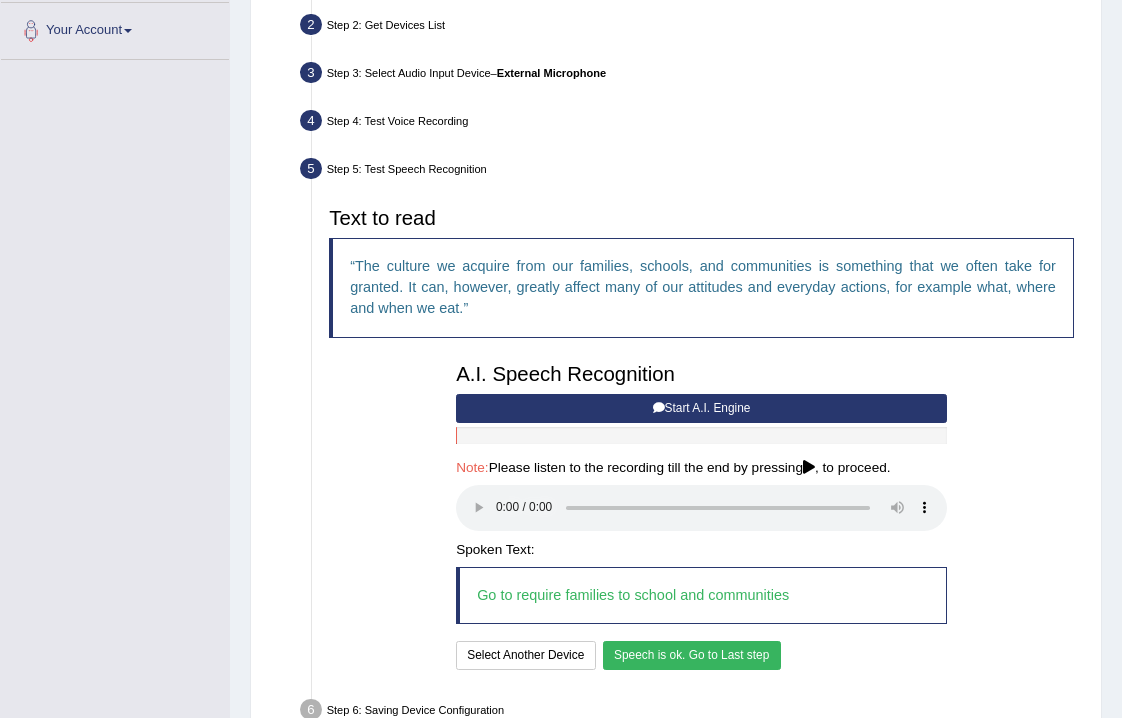click on "Speech is ok. Go to Last step" at bounding box center (692, 655) 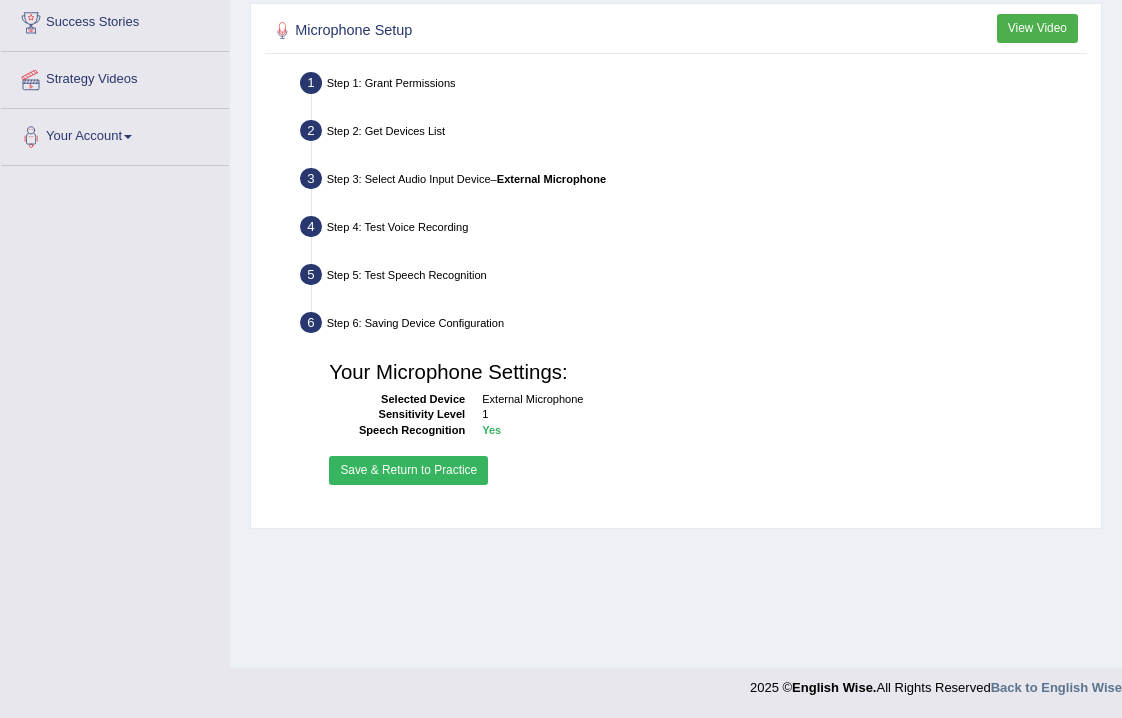 scroll, scrollTop: 332, scrollLeft: 0, axis: vertical 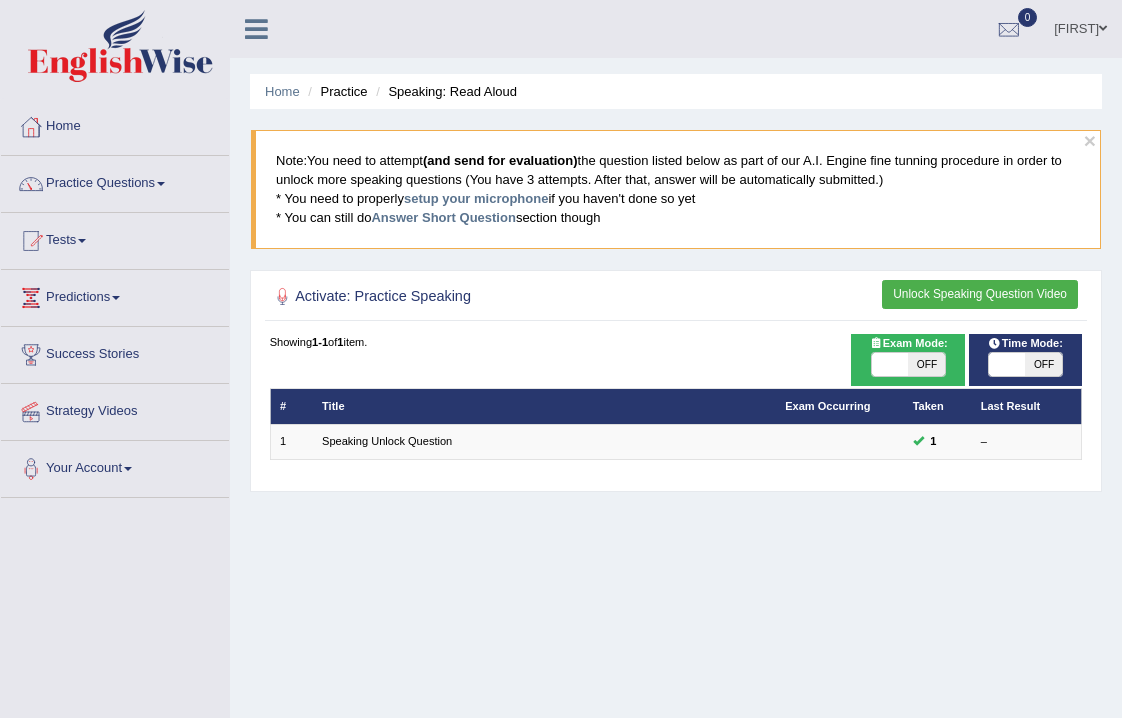 click at bounding box center (890, 365) 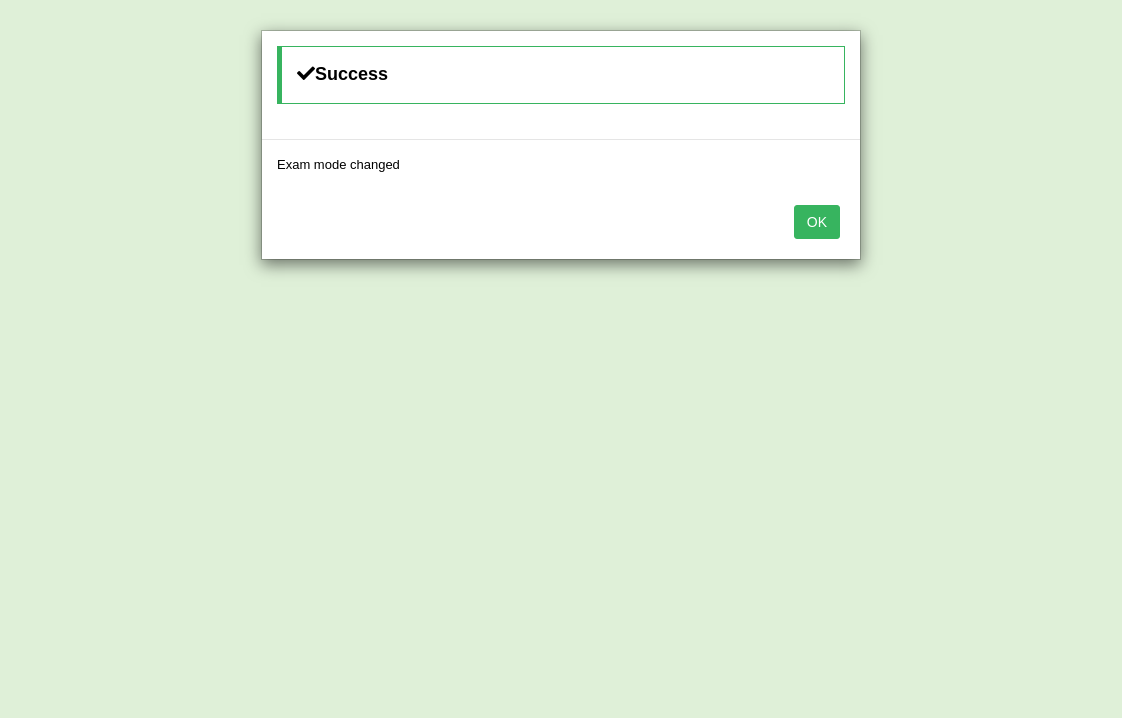 click on "OK" at bounding box center [817, 222] 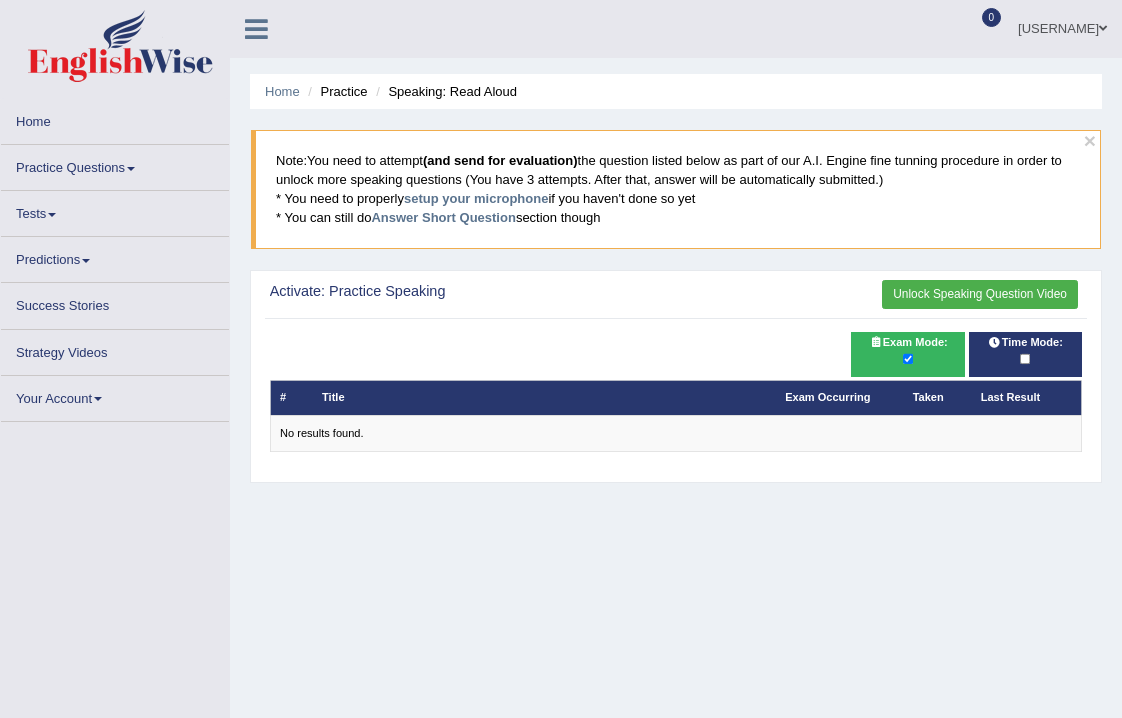 scroll, scrollTop: 0, scrollLeft: 0, axis: both 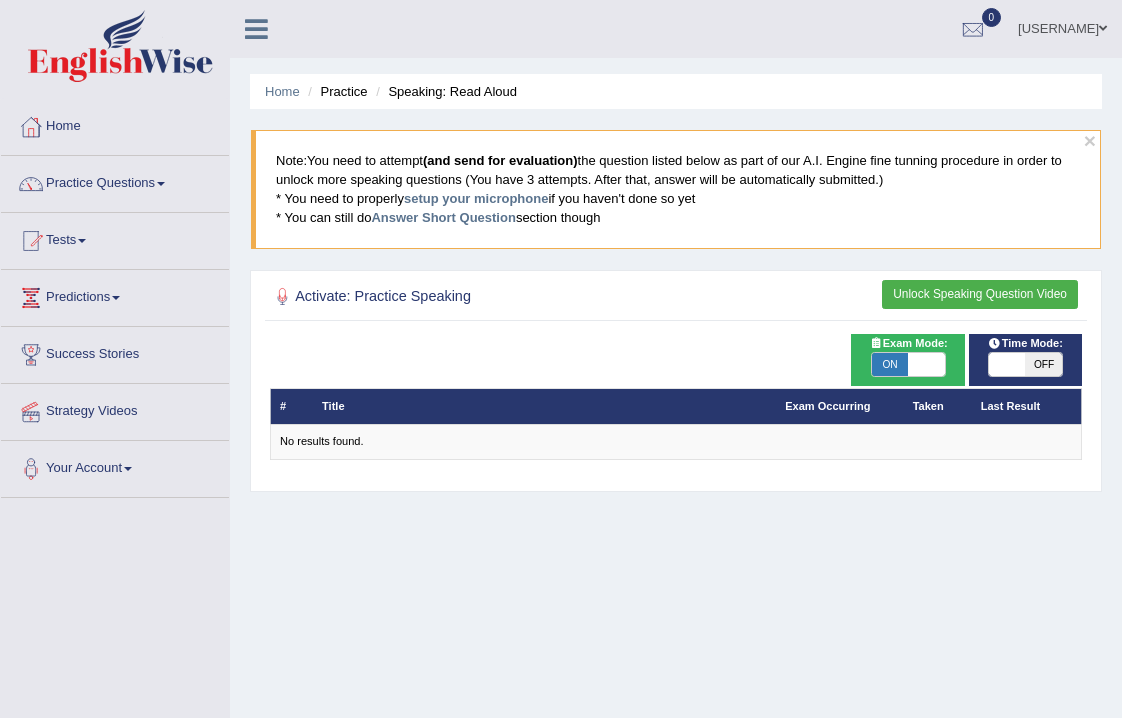 click at bounding box center (1007, 365) 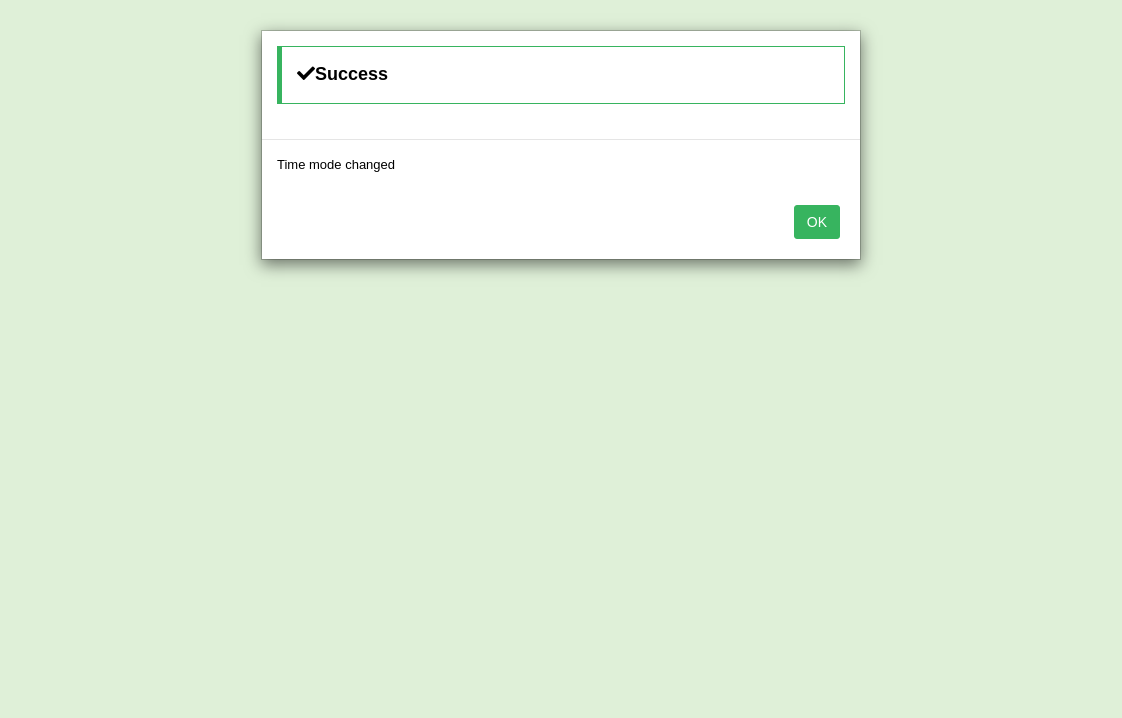 click on "OK" at bounding box center (817, 222) 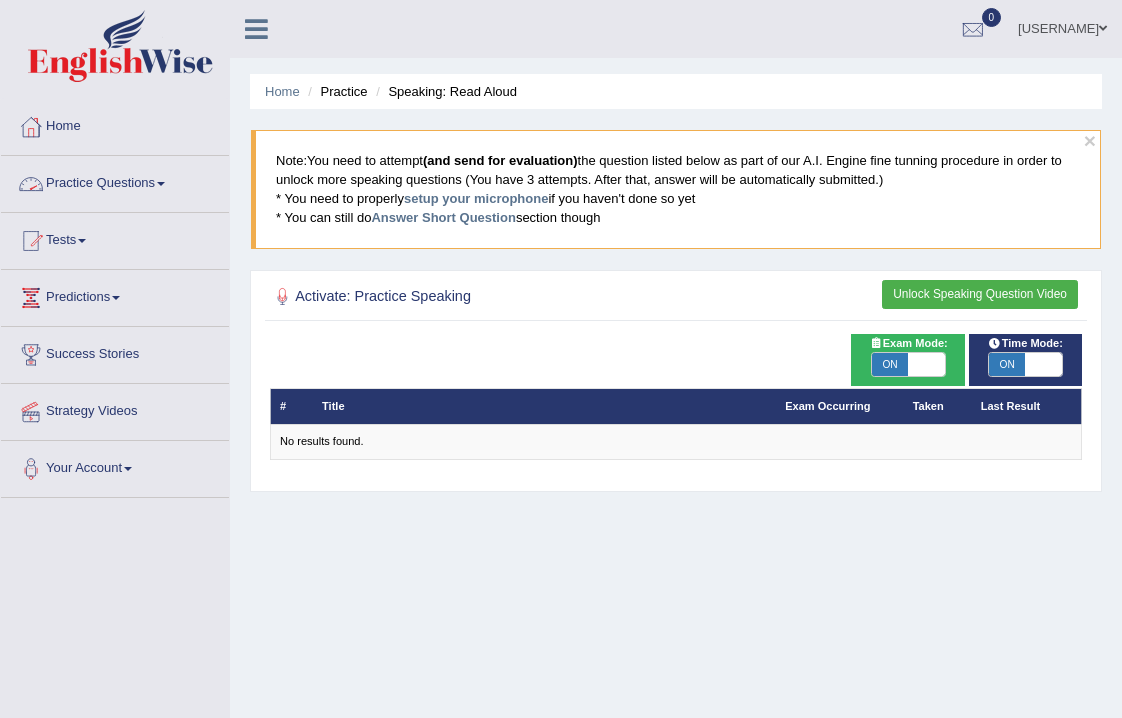 click on "Practice Questions" at bounding box center (115, 181) 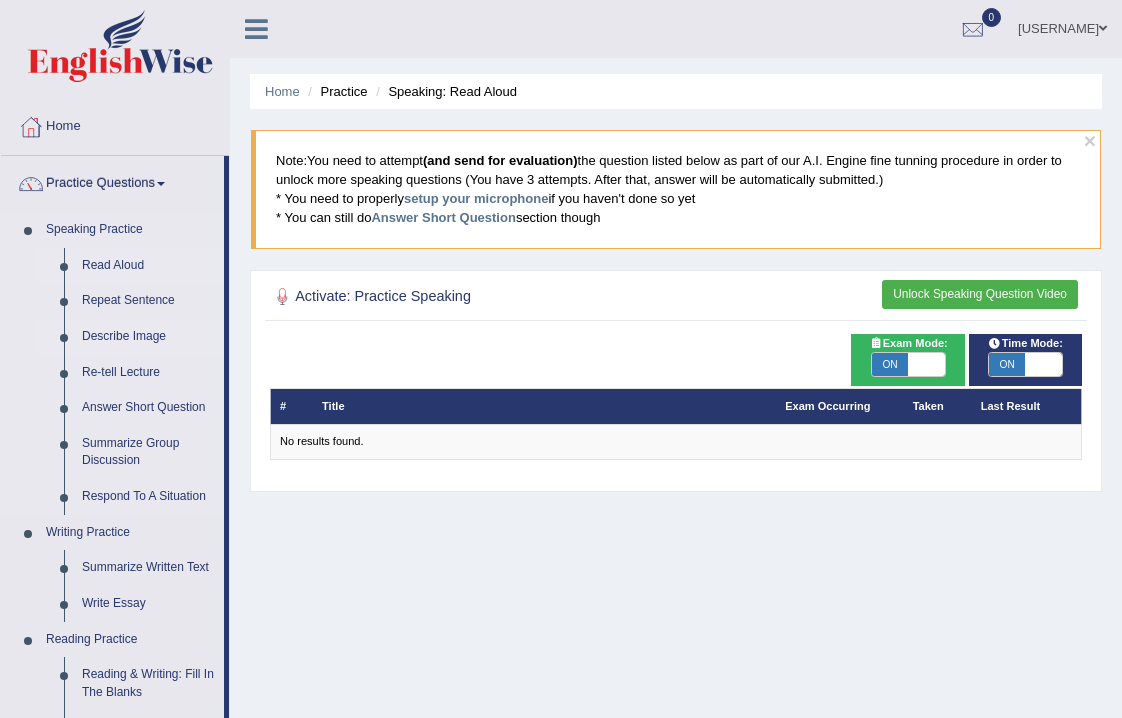 click on "Describe Image" at bounding box center [148, 337] 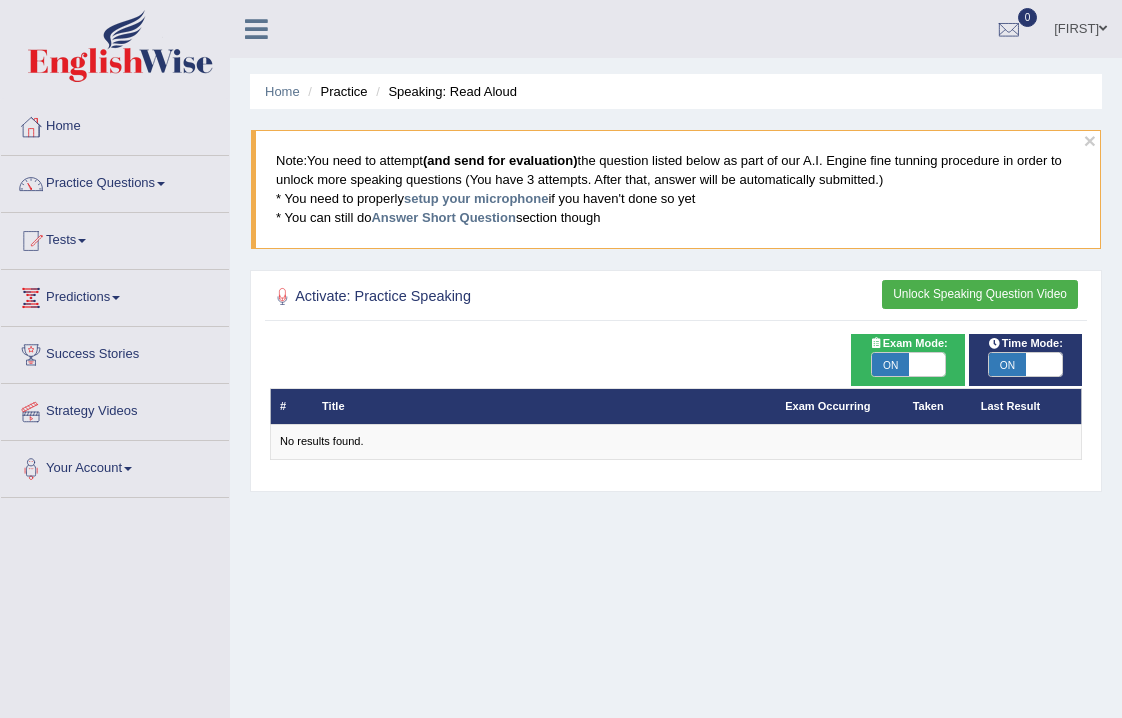 scroll, scrollTop: 0, scrollLeft: 0, axis: both 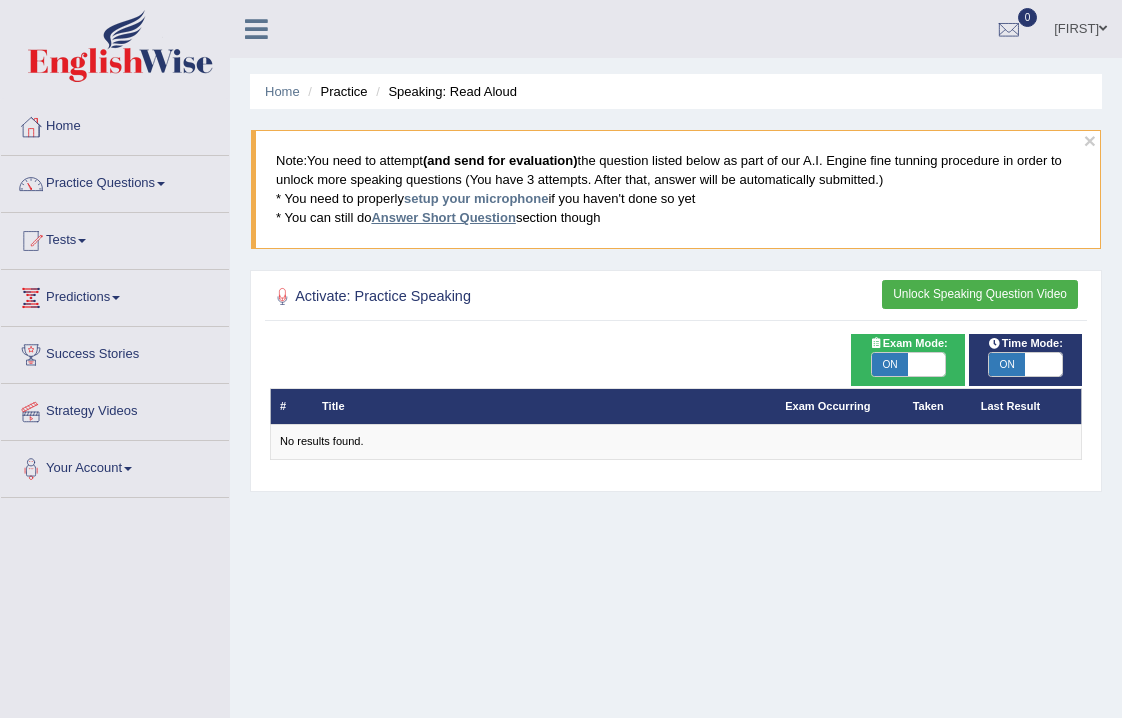click on "Answer Short Question" at bounding box center [443, 217] 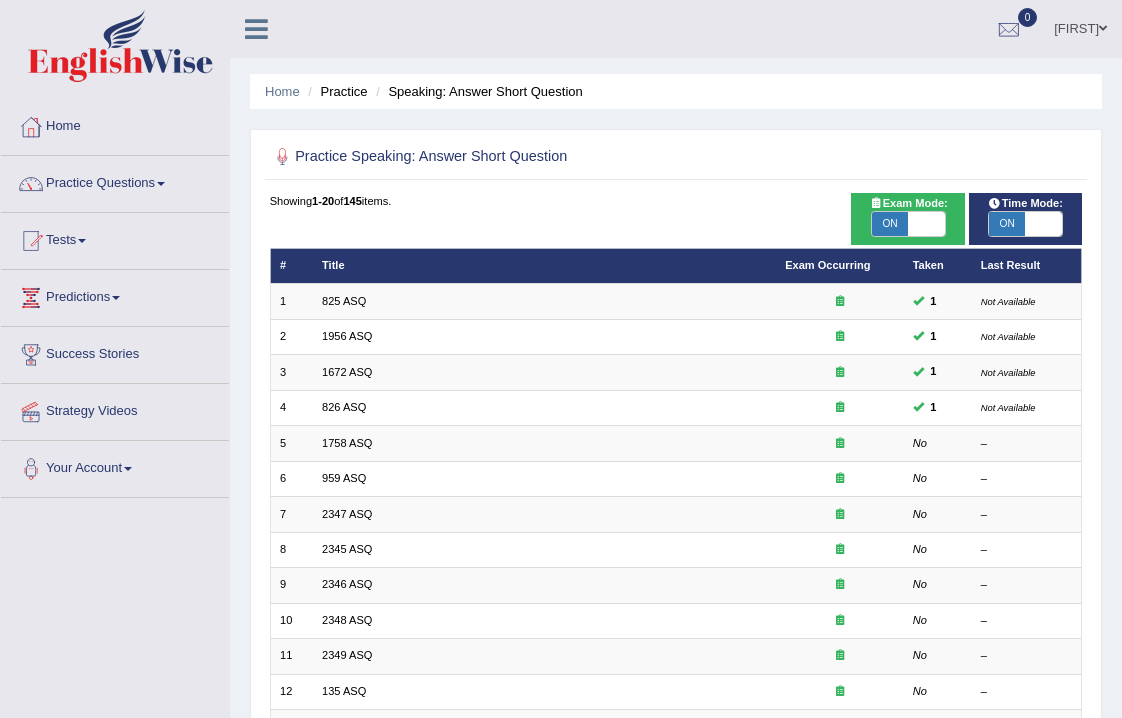 scroll, scrollTop: 0, scrollLeft: 0, axis: both 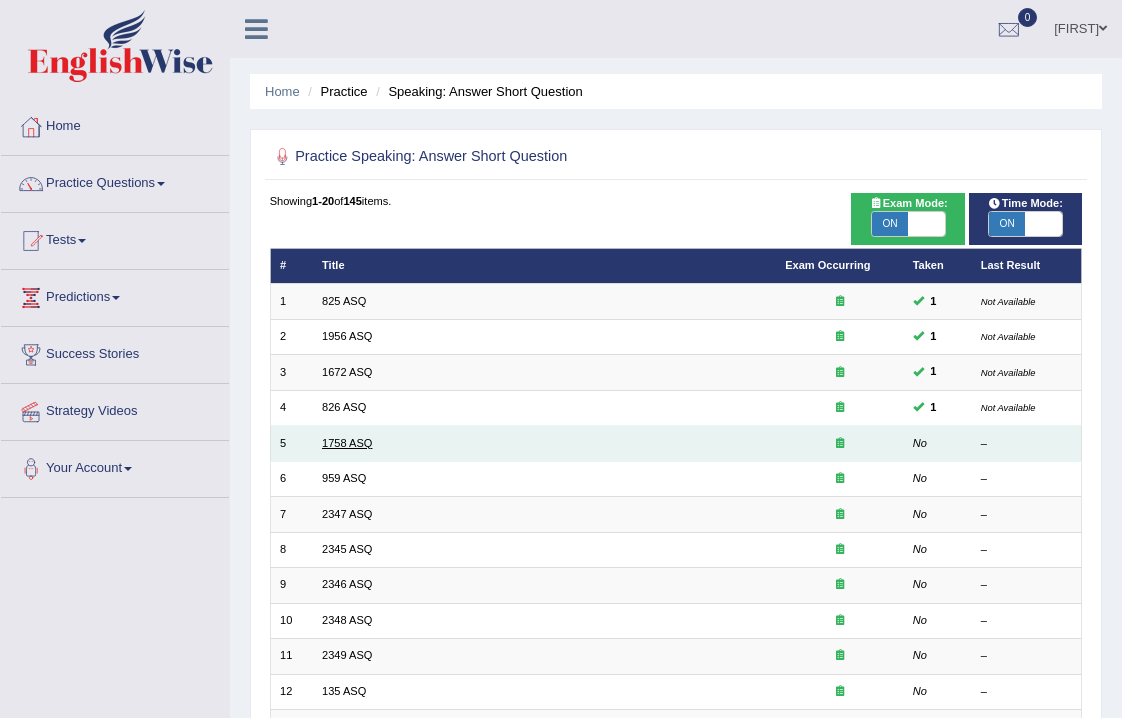 click on "1758 ASQ" at bounding box center [347, 443] 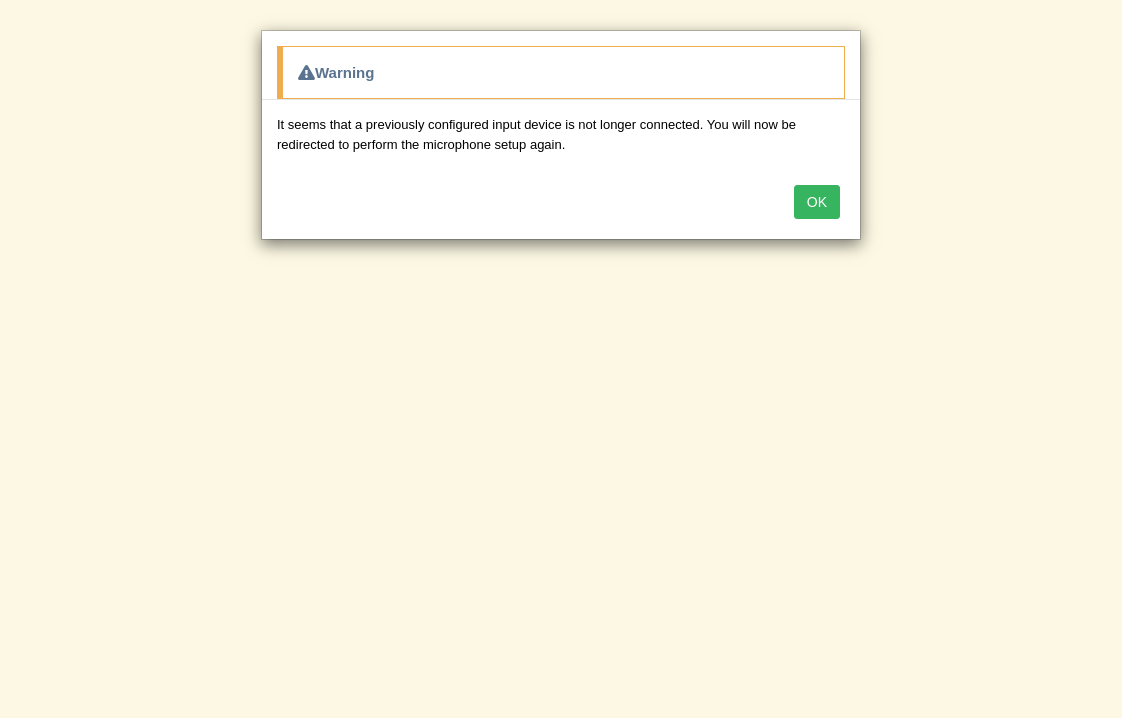 scroll, scrollTop: 0, scrollLeft: 0, axis: both 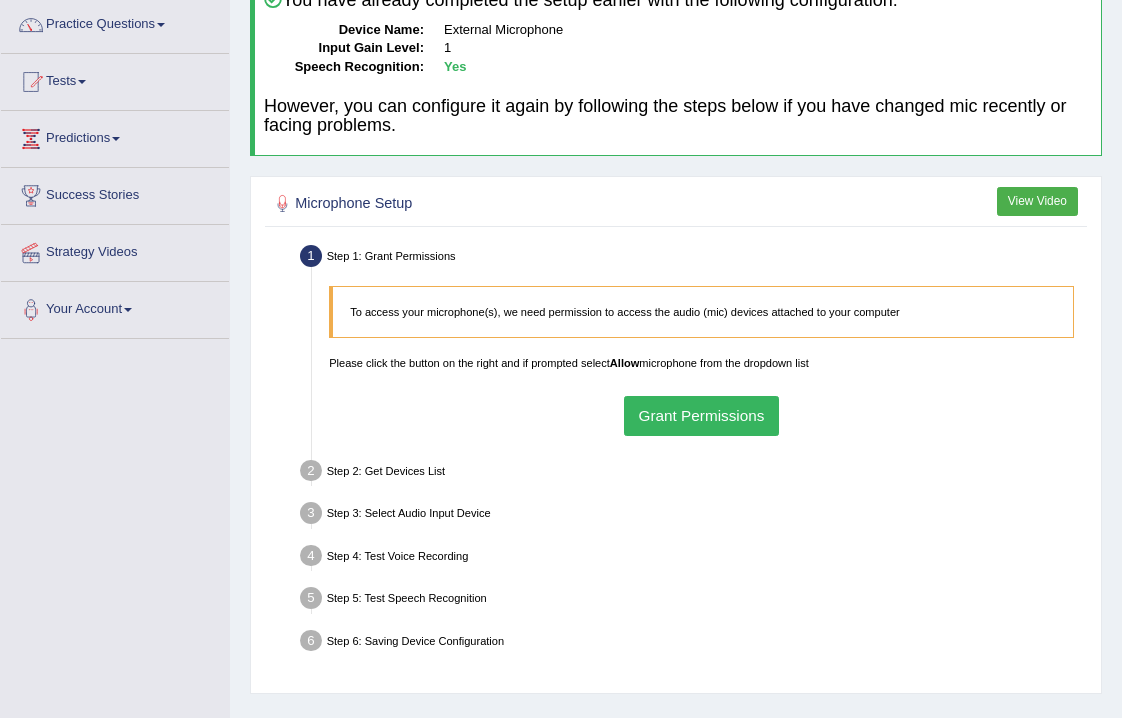 click on "Grant Permissions" at bounding box center (701, 415) 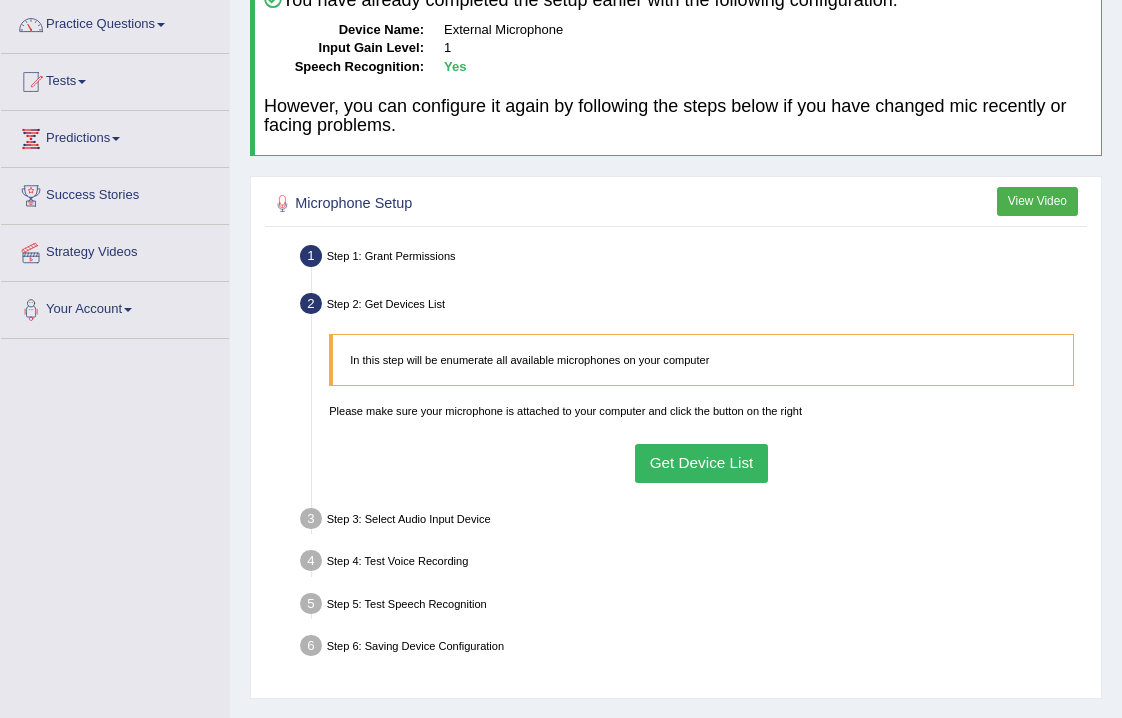 click on "Get Device List" at bounding box center (701, 463) 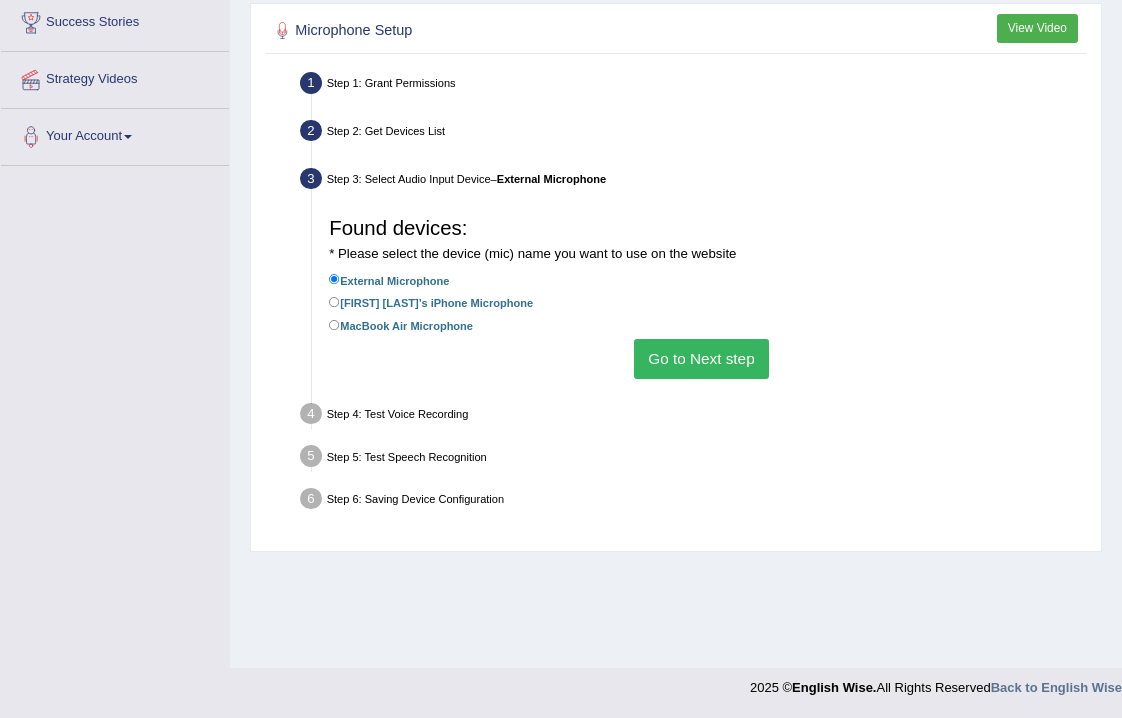 scroll, scrollTop: 332, scrollLeft: 0, axis: vertical 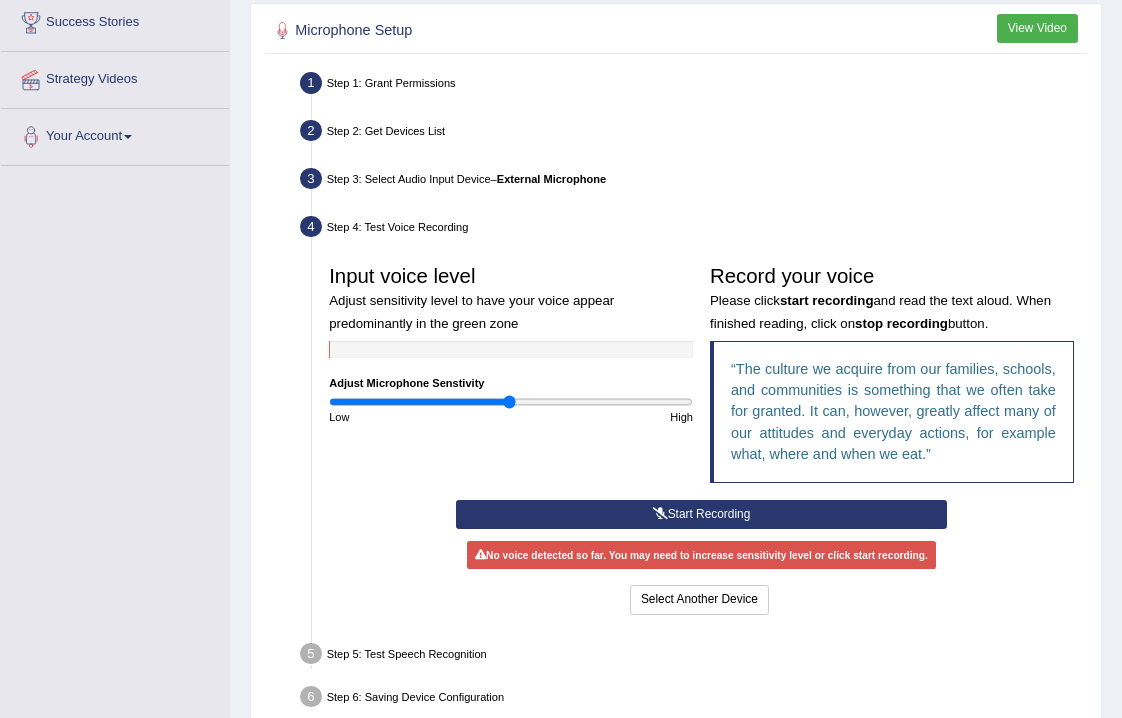 click at bounding box center (660, 514) 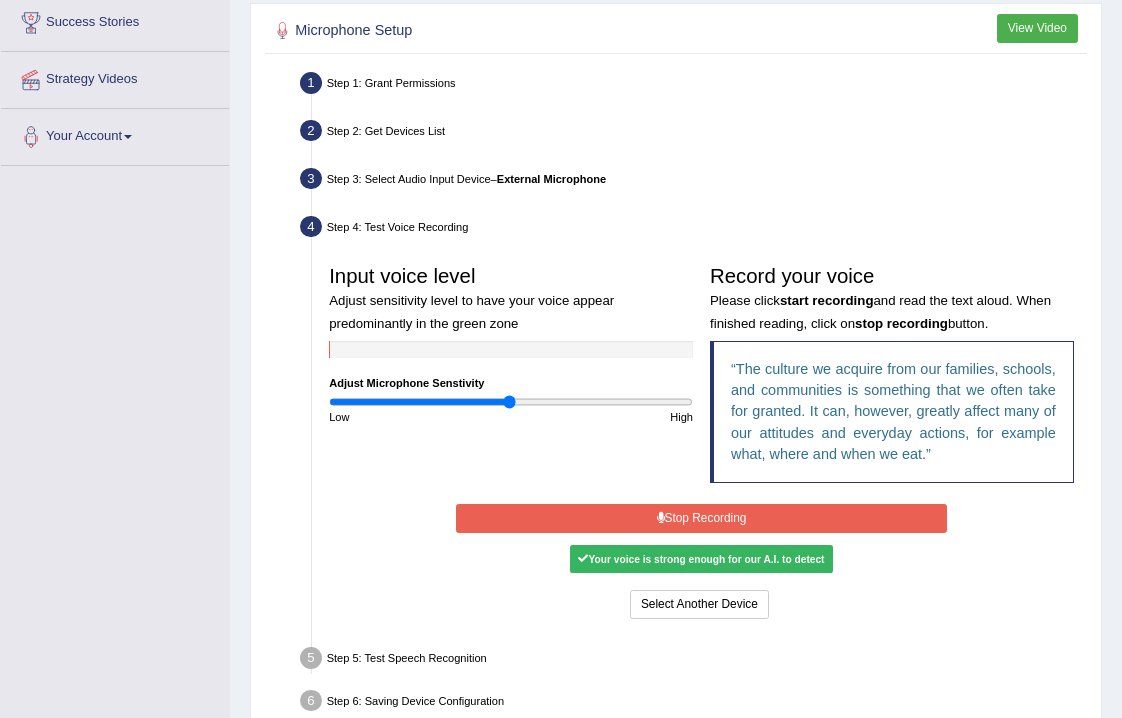 click at bounding box center [661, 518] 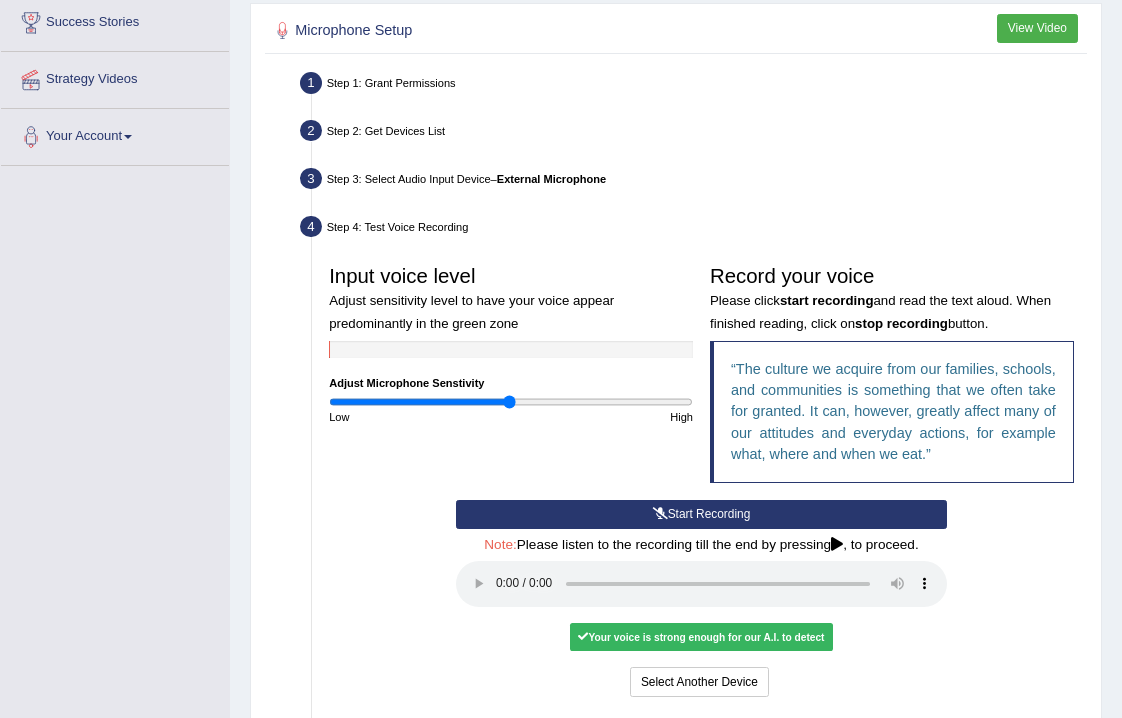 click at bounding box center (701, 584) 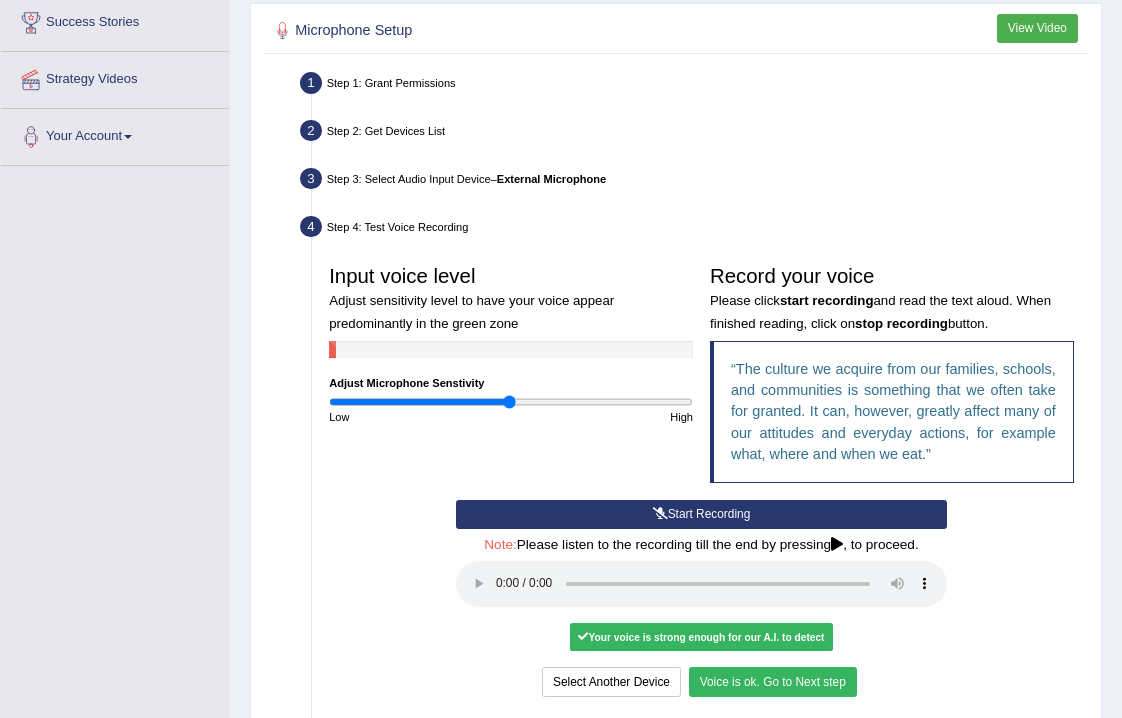 click on "Voice is ok. Go to Next step" at bounding box center (773, 681) 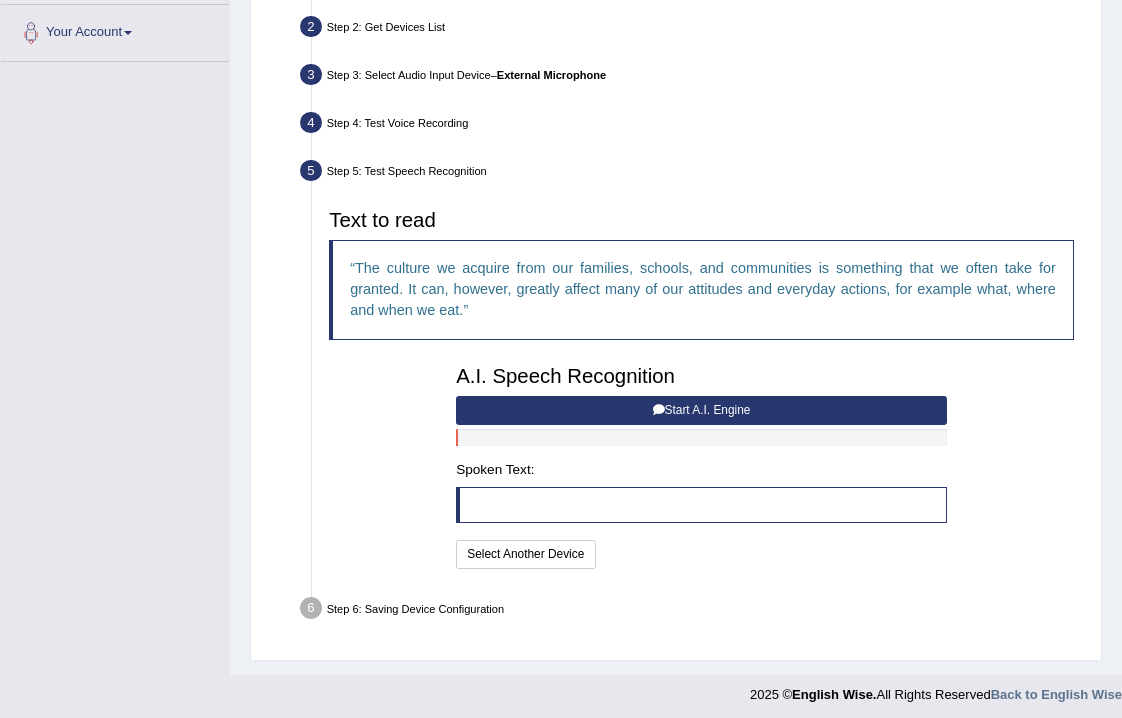 scroll, scrollTop: 455, scrollLeft: 0, axis: vertical 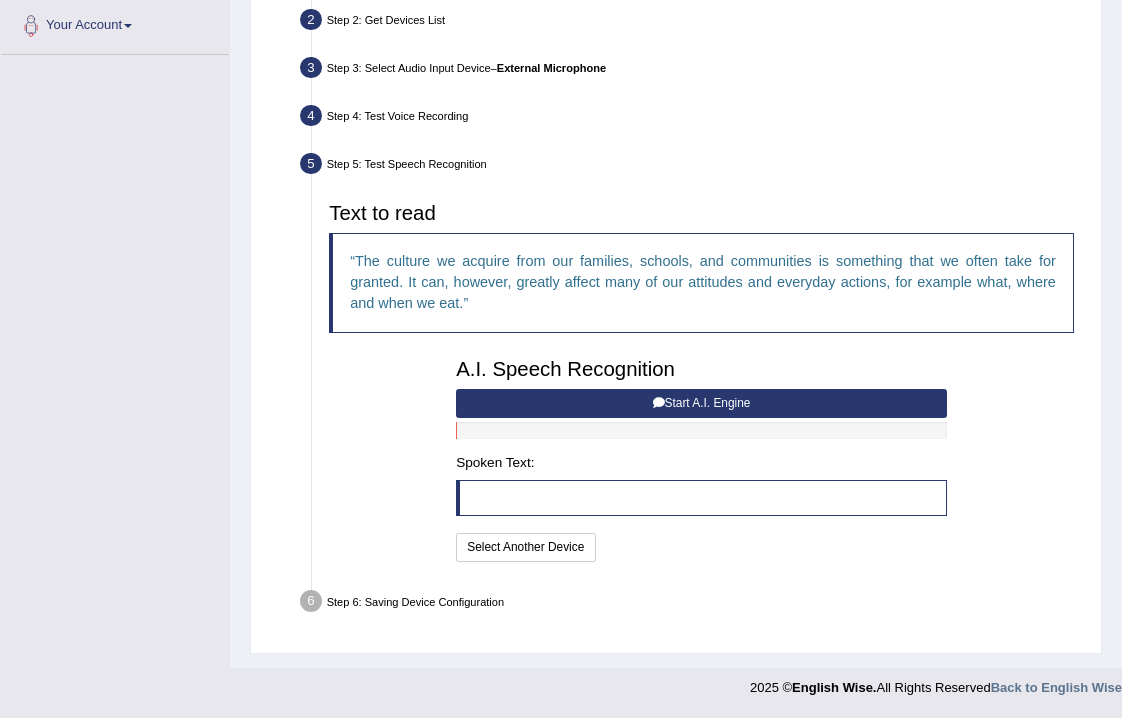 click on "Start A.I. Engine" at bounding box center [701, 403] 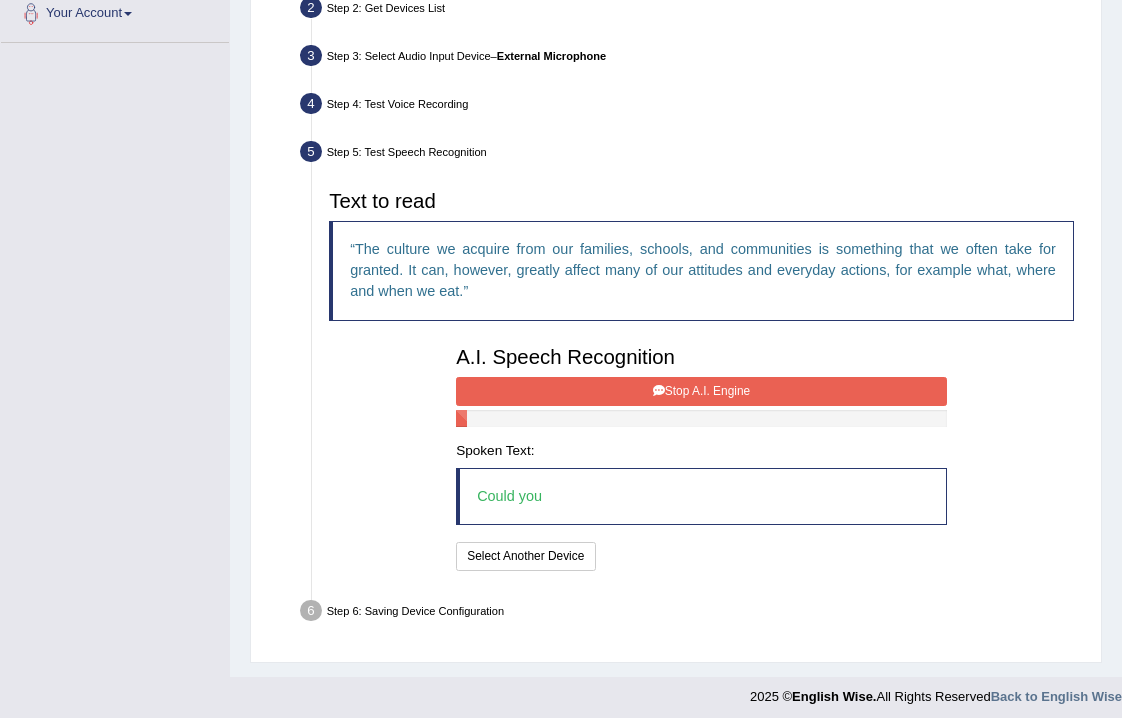 click on "Stop A.I. Engine" at bounding box center (701, 391) 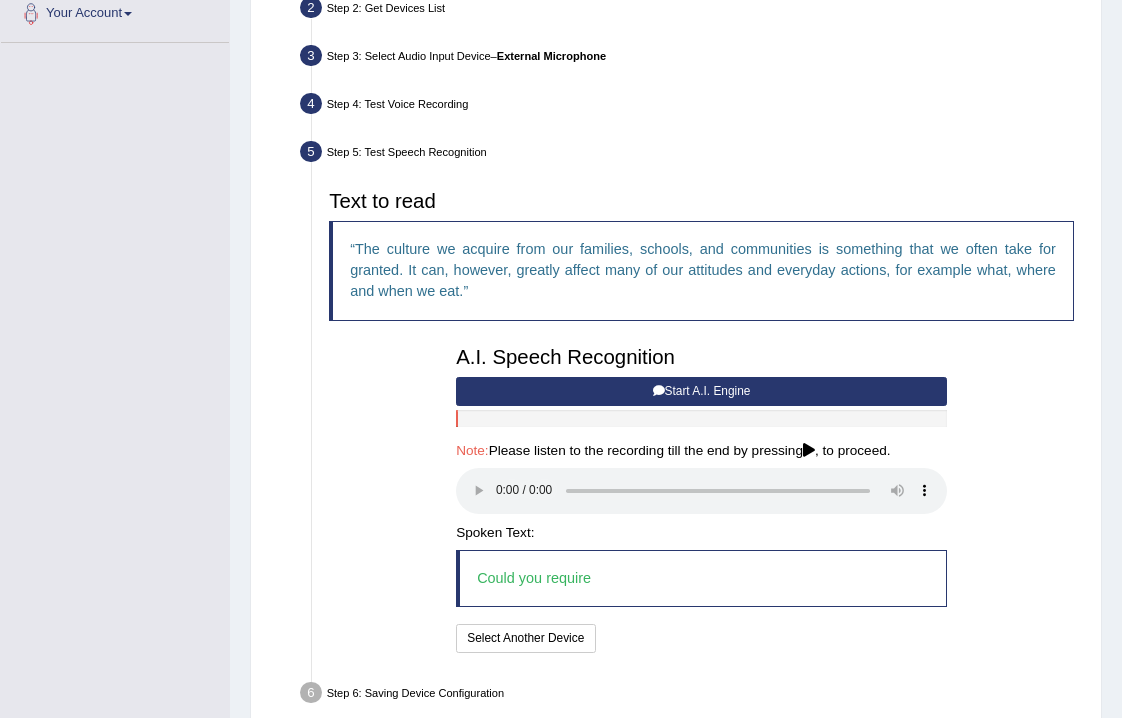 click at bounding box center (701, 491) 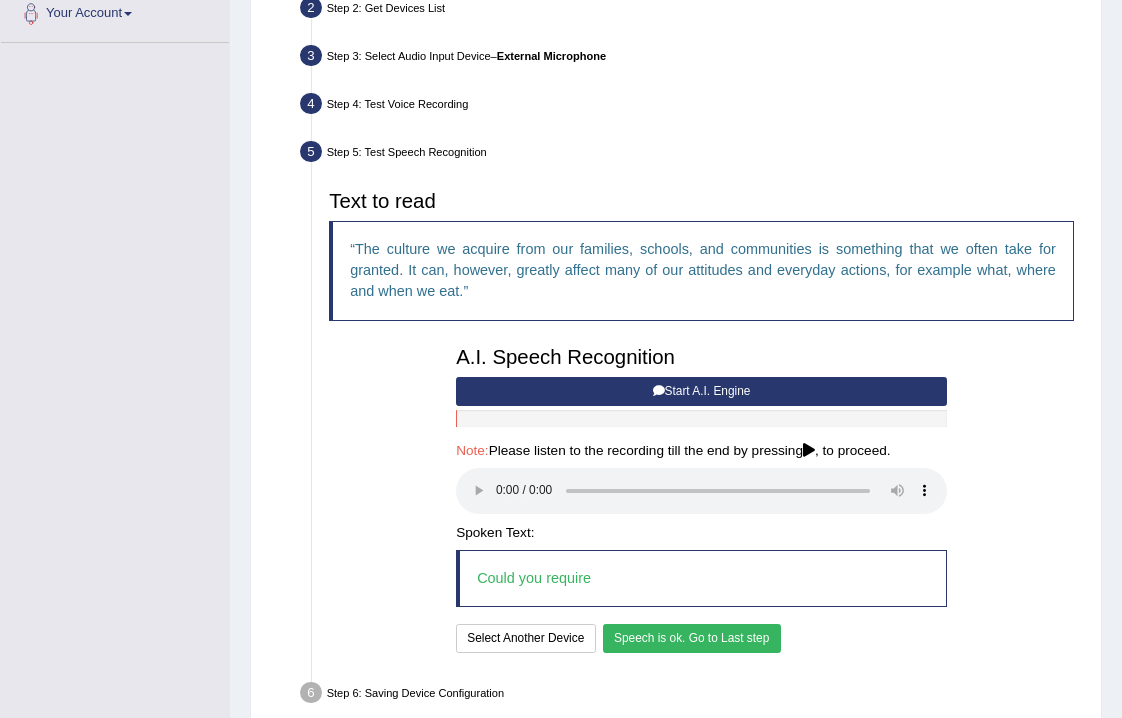 click on "Speech is ok. Go to Last step" at bounding box center (692, 638) 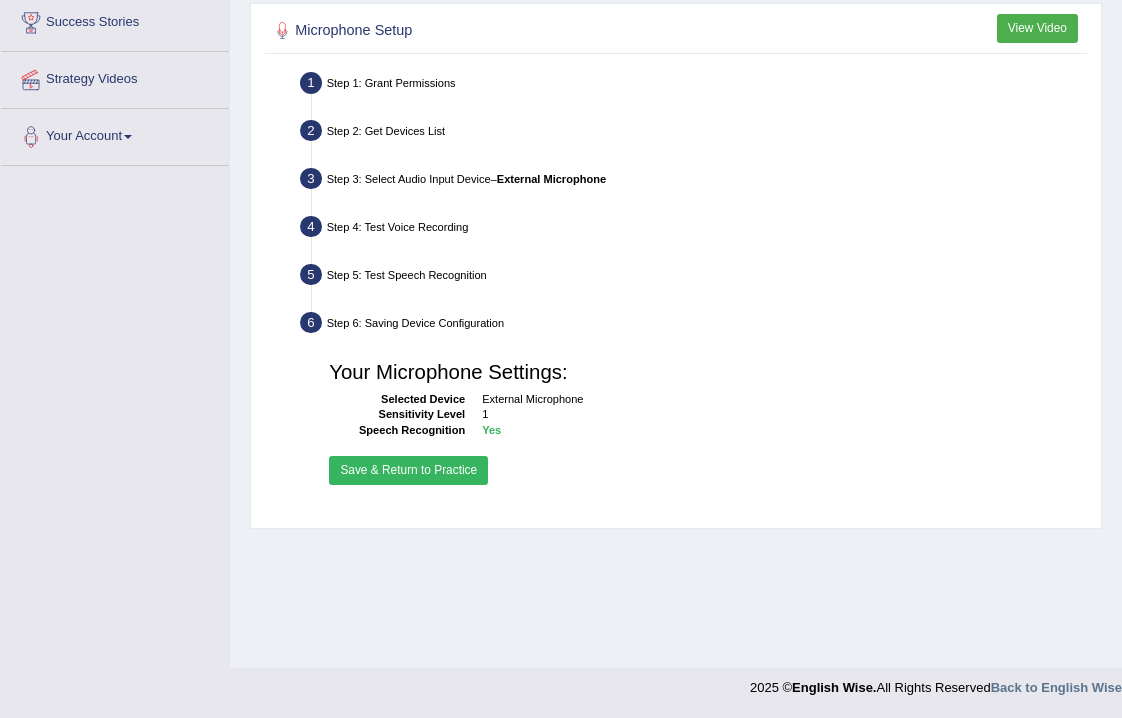 scroll, scrollTop: 332, scrollLeft: 0, axis: vertical 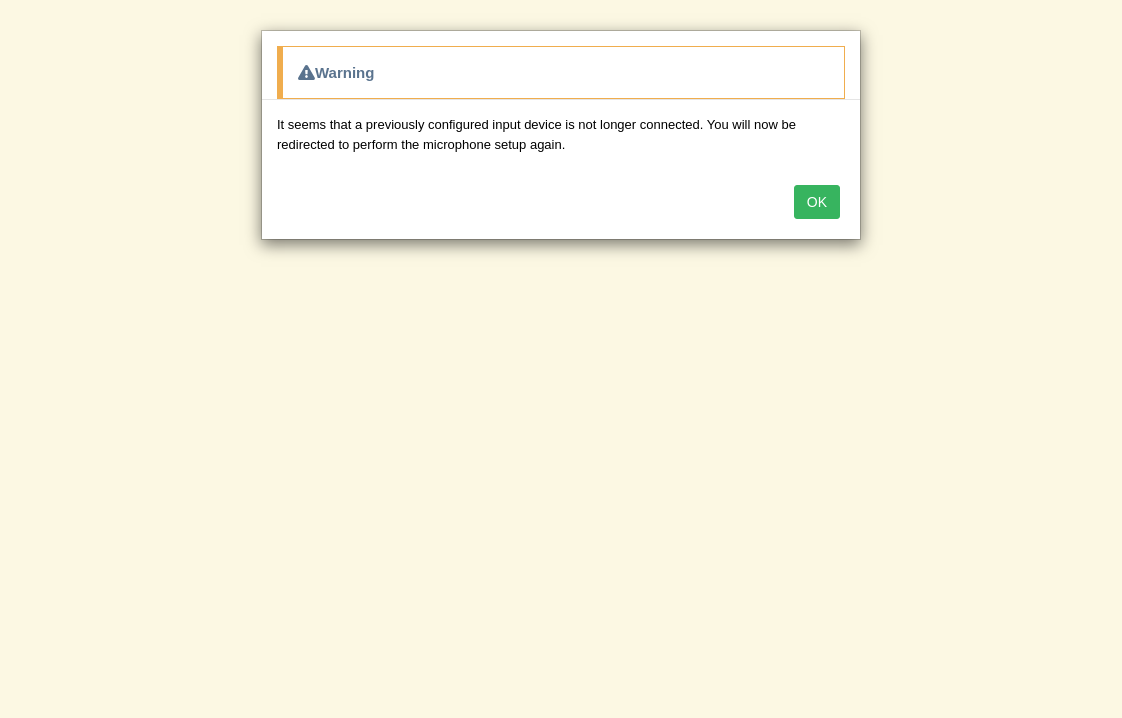 click on "OK" at bounding box center [817, 202] 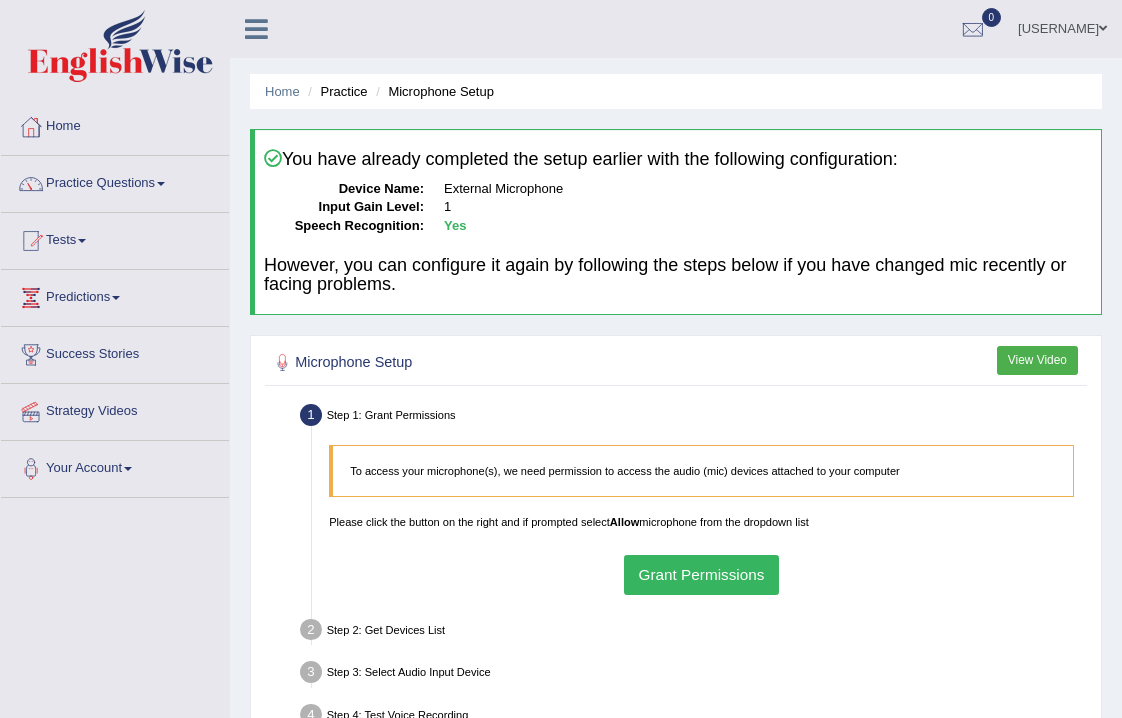 scroll, scrollTop: 0, scrollLeft: 0, axis: both 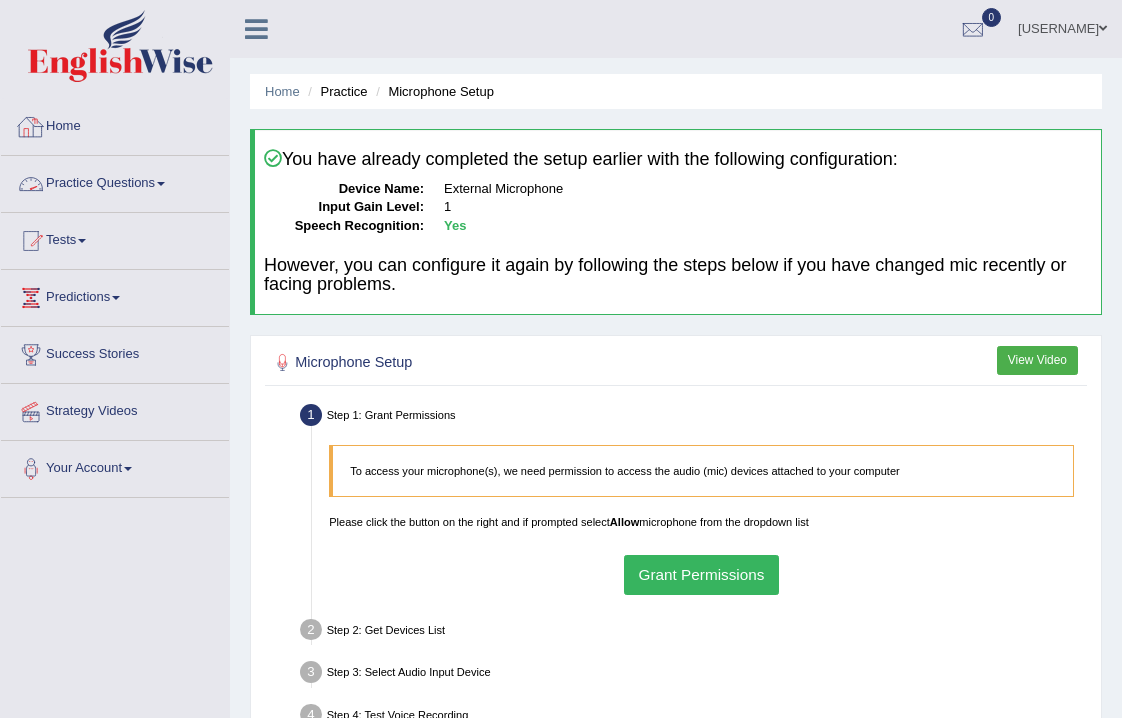 click on "Practice Questions" at bounding box center (115, 181) 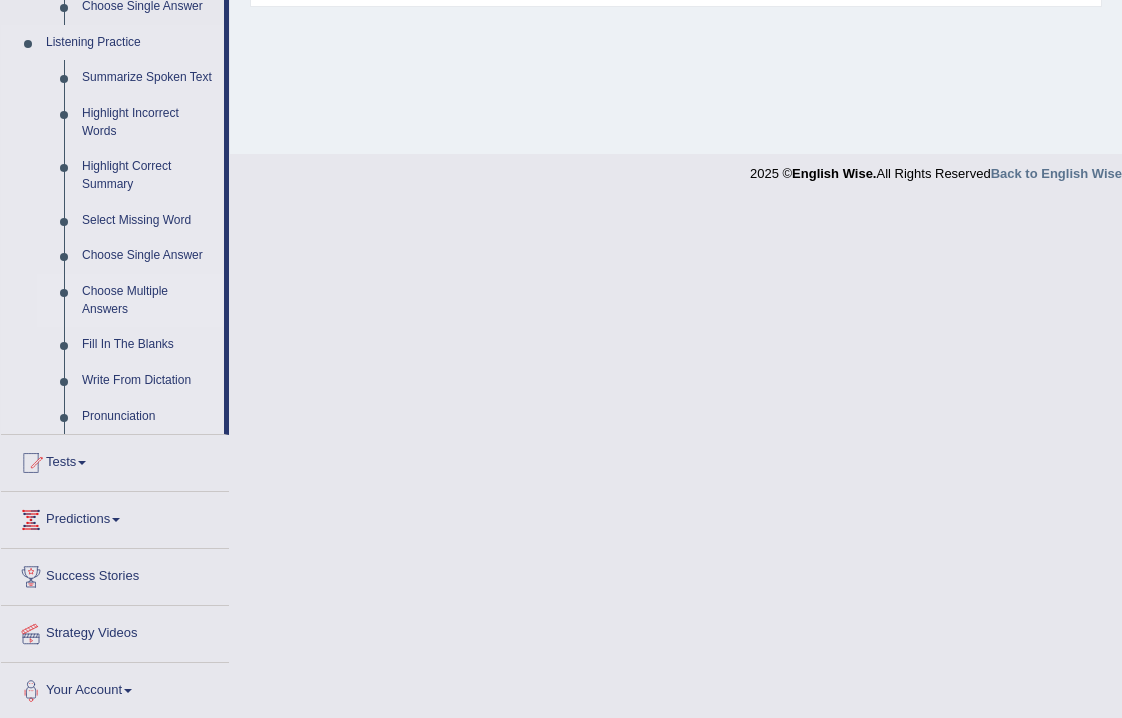 scroll, scrollTop: 845, scrollLeft: 0, axis: vertical 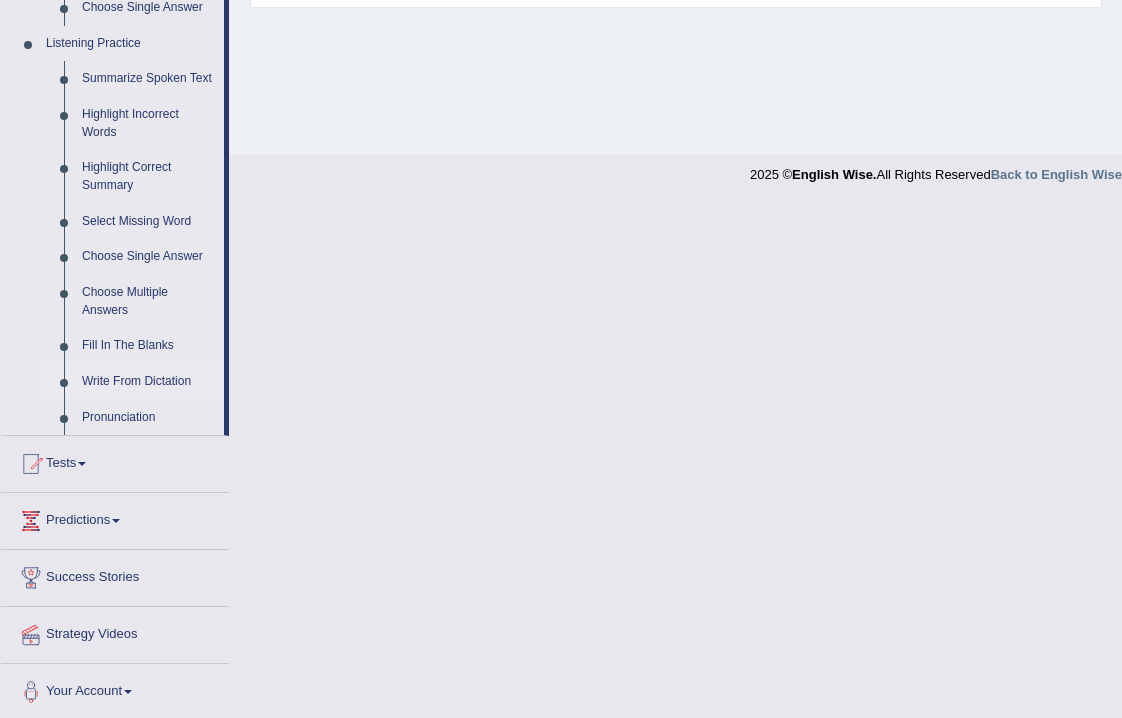 click on "Write From Dictation" at bounding box center [148, 382] 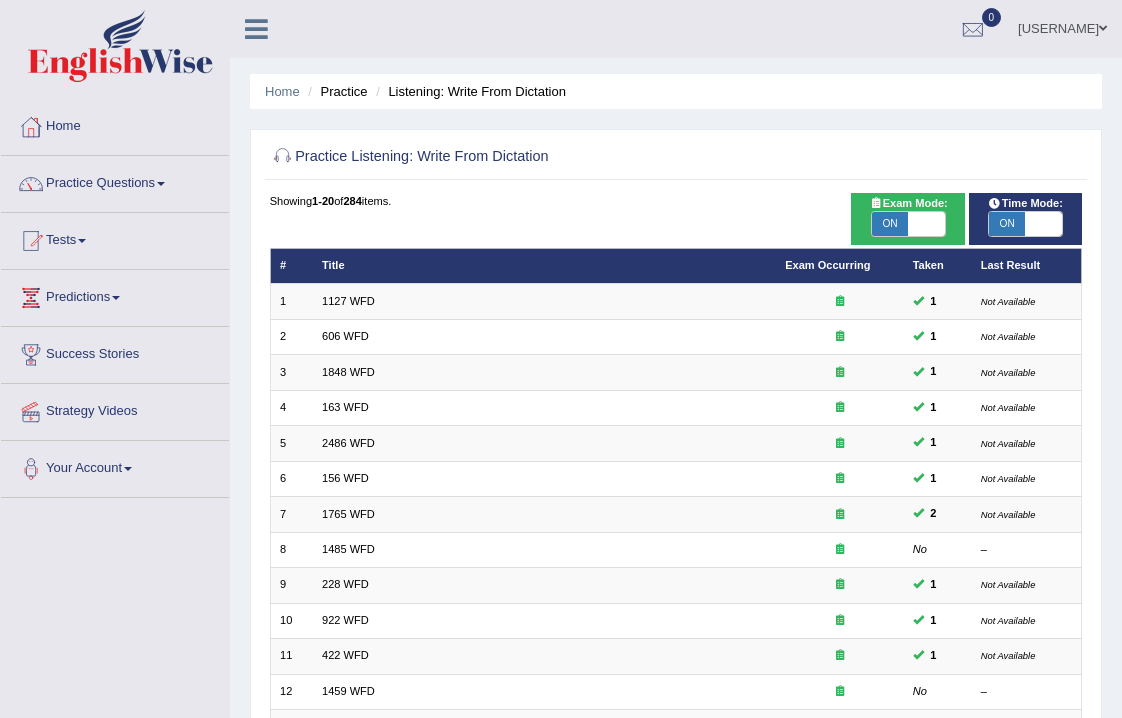 scroll, scrollTop: 0, scrollLeft: 0, axis: both 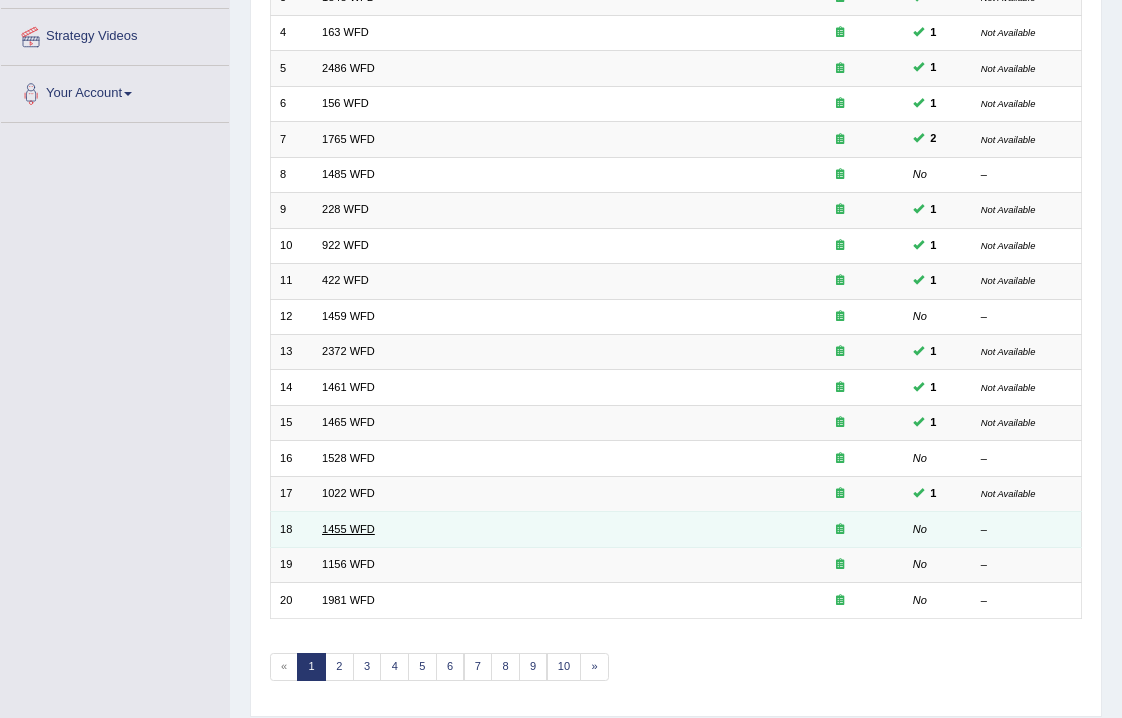 click on "1455 WFD" at bounding box center (348, 529) 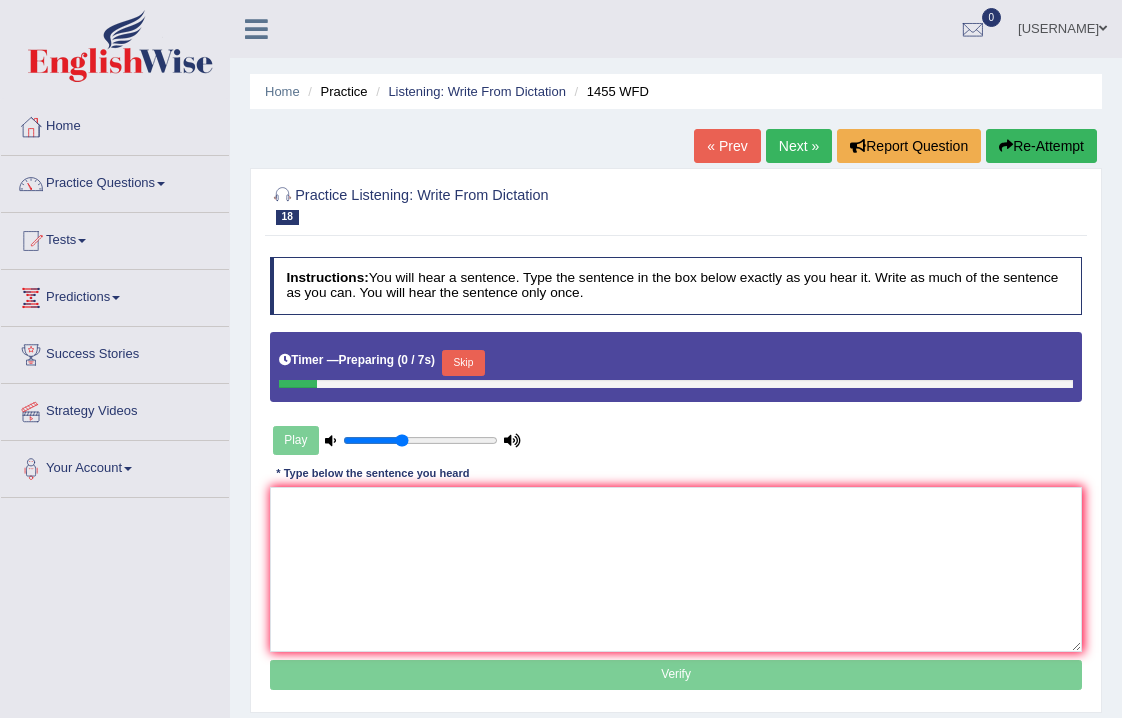 scroll, scrollTop: 0, scrollLeft: 0, axis: both 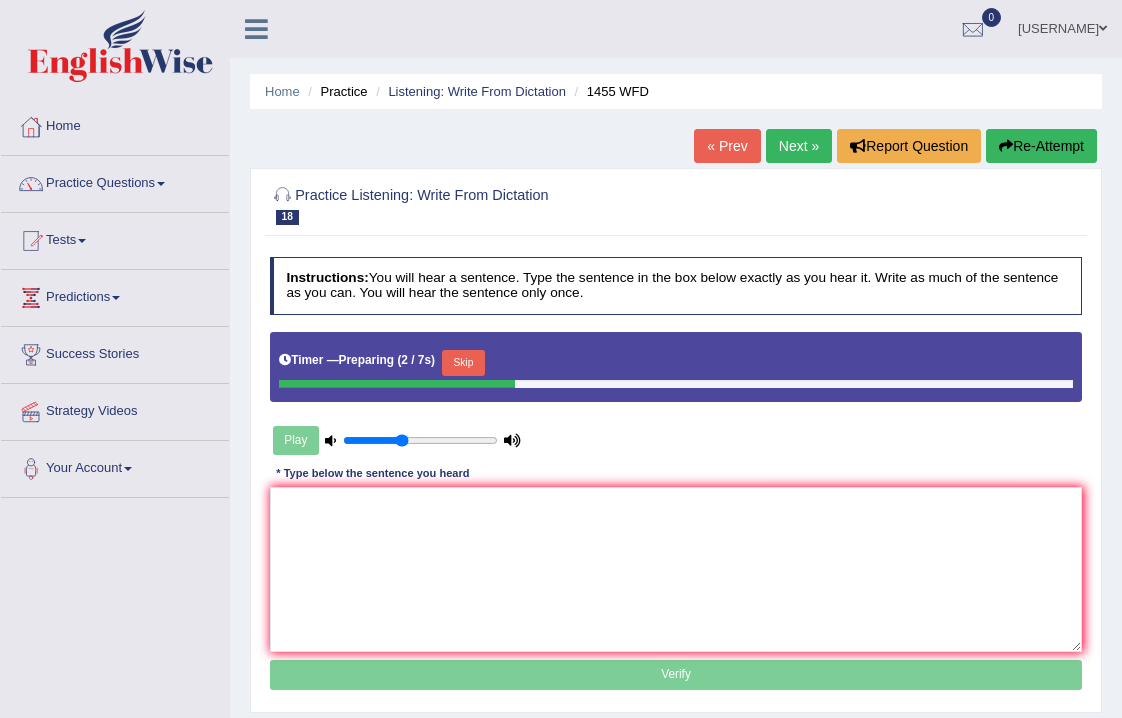 click on "Skip" at bounding box center (463, 363) 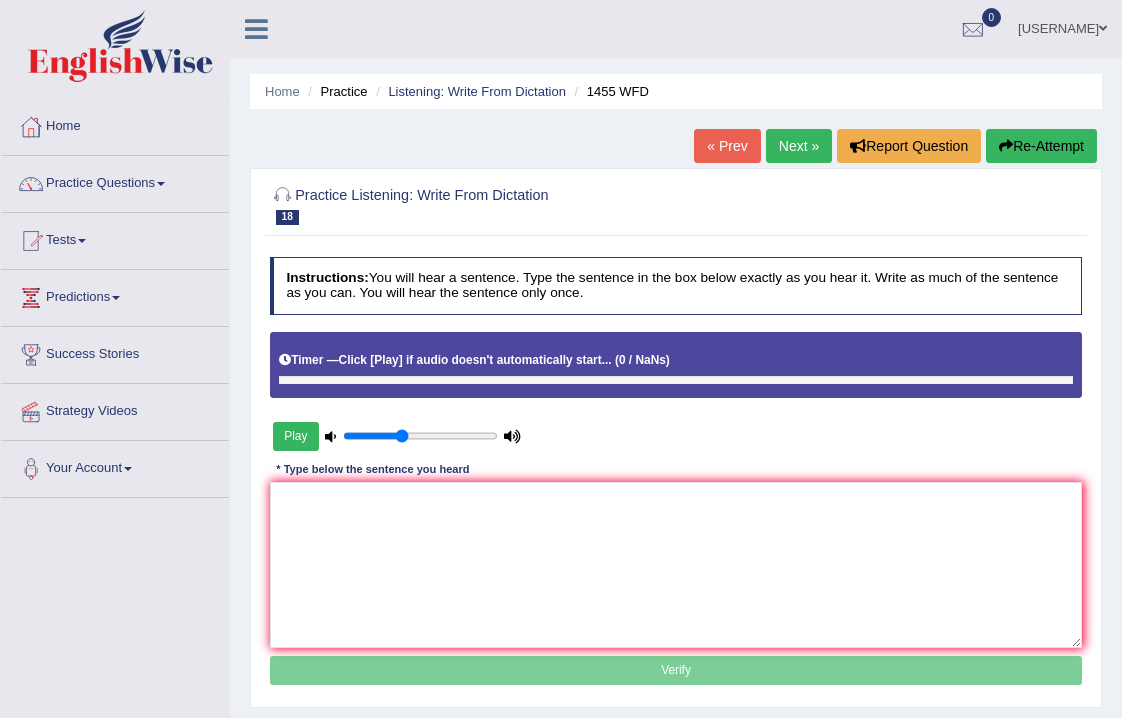 scroll, scrollTop: 0, scrollLeft: 0, axis: both 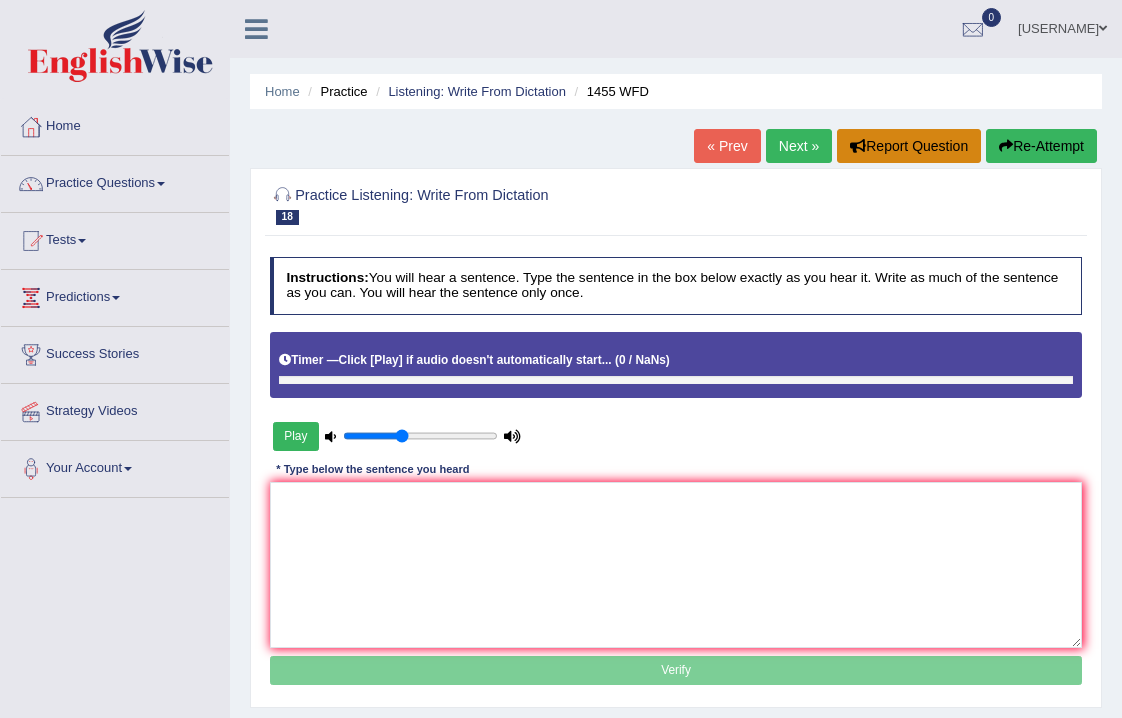 click on "Report Question" at bounding box center [909, 146] 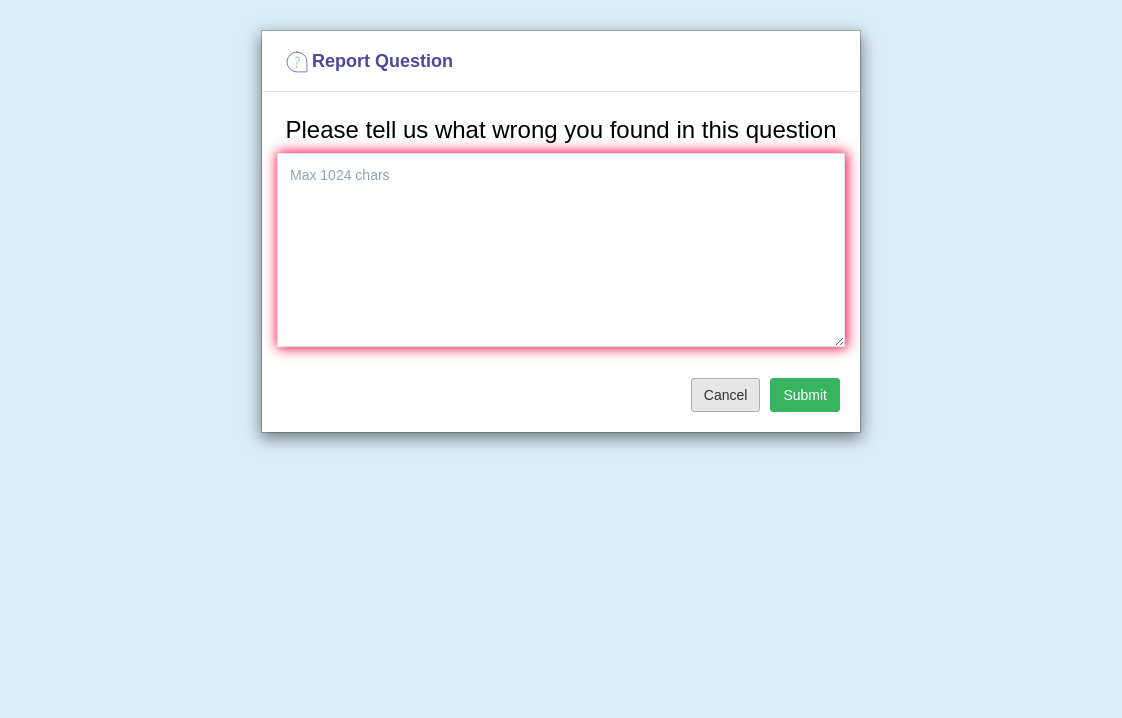 click on "Cancel" at bounding box center (726, 395) 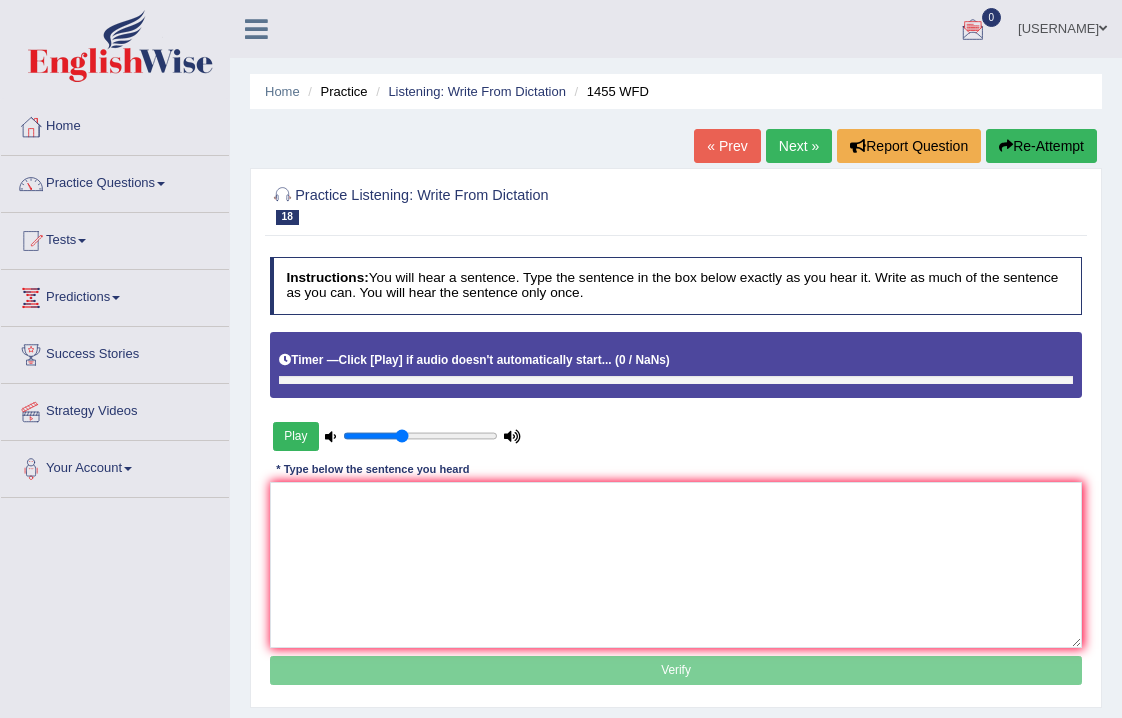 click at bounding box center (1103, 28) 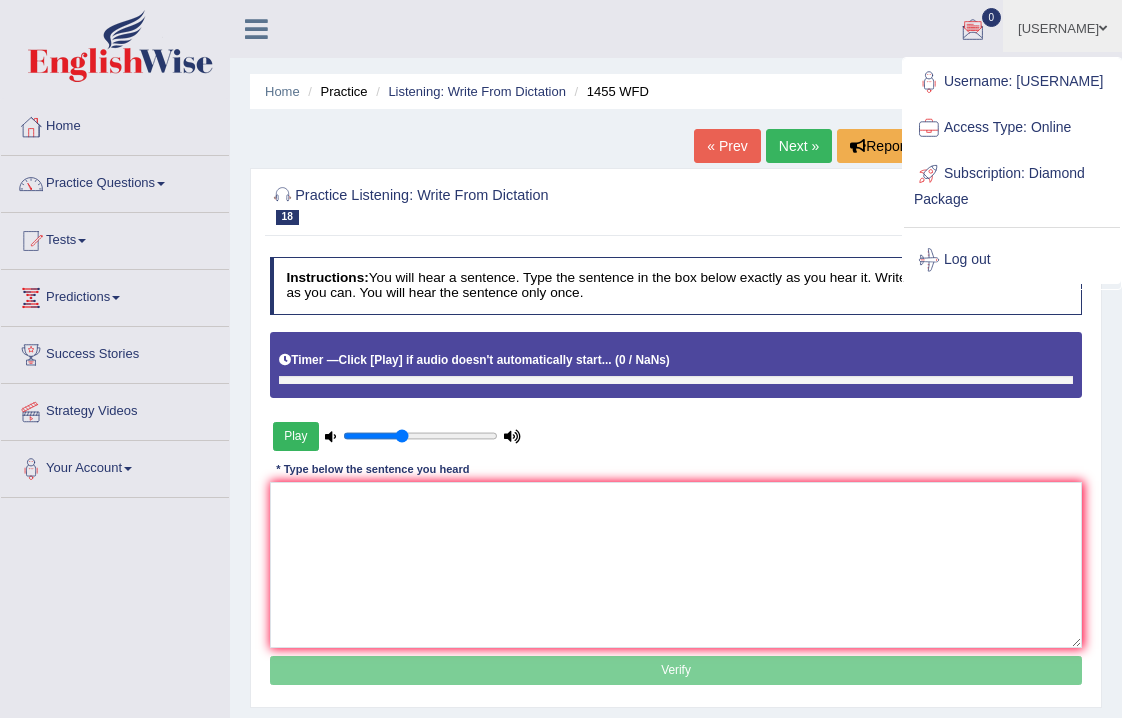 click on "Log out" at bounding box center (1012, 260) 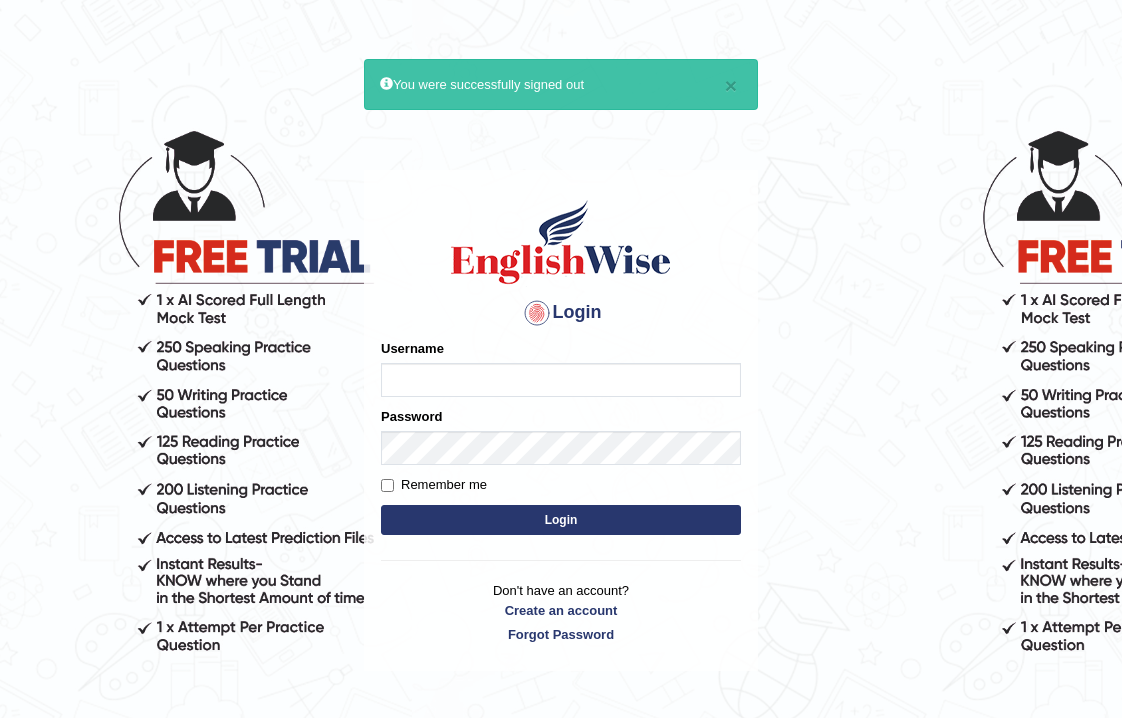scroll, scrollTop: 0, scrollLeft: 0, axis: both 